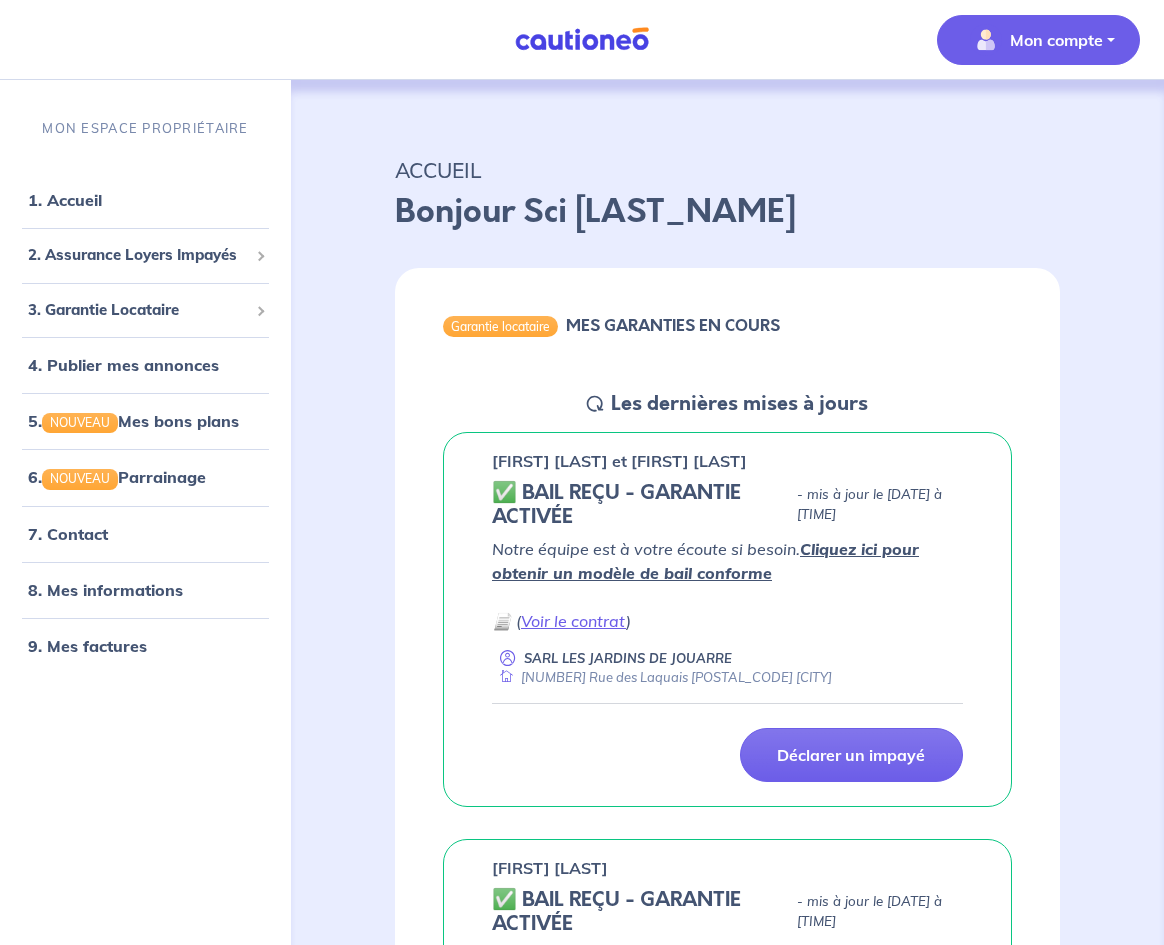 scroll, scrollTop: 0, scrollLeft: 0, axis: both 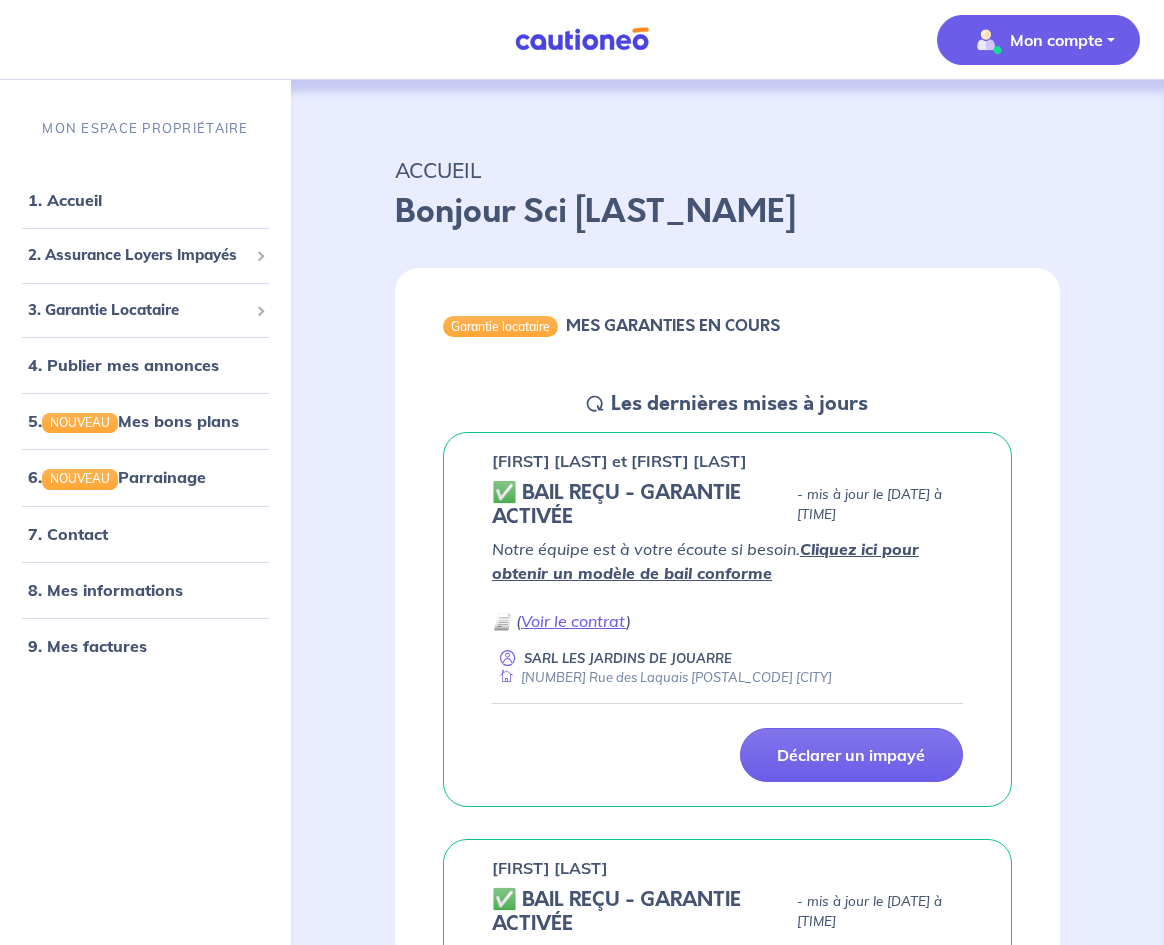 click on "Mon compte" at bounding box center (1038, 40) 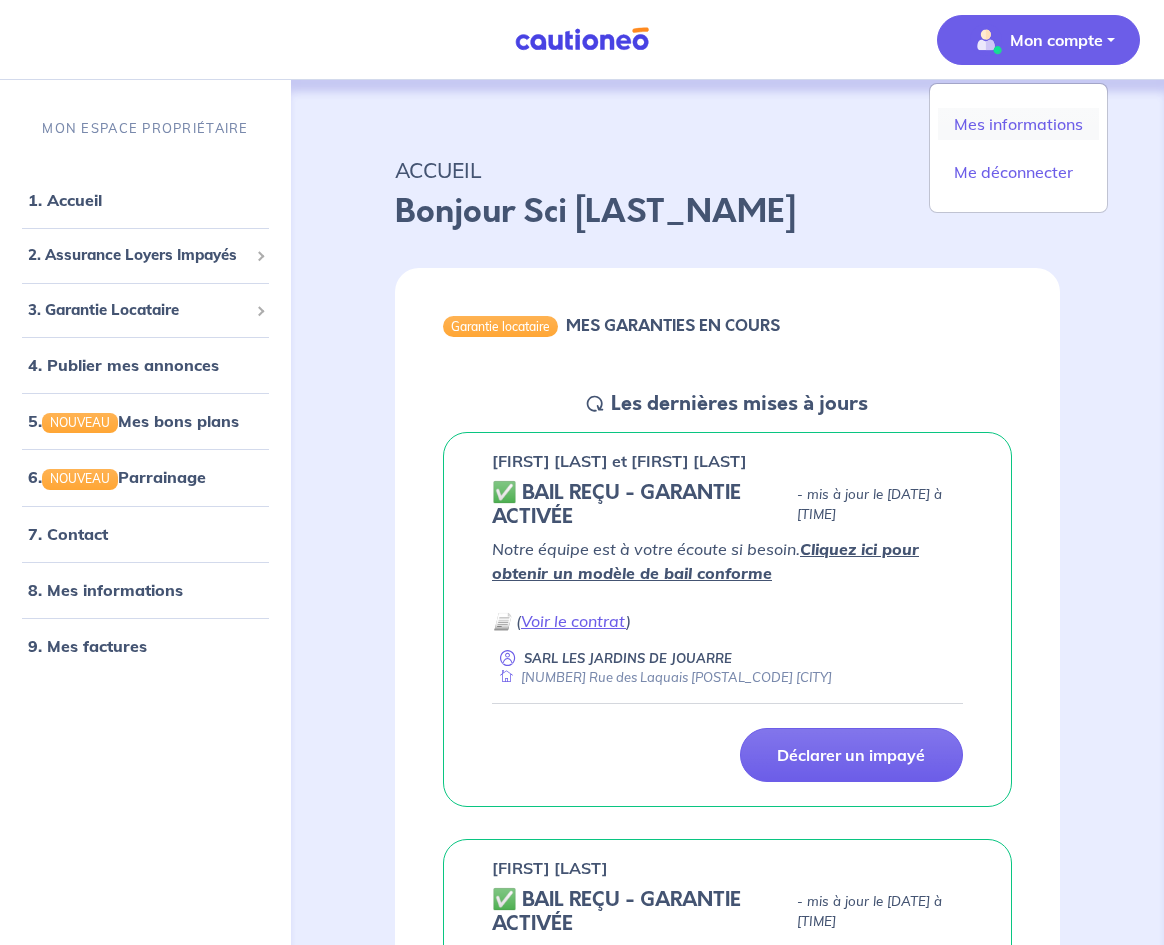 click on "Mes informations" at bounding box center (1018, 124) 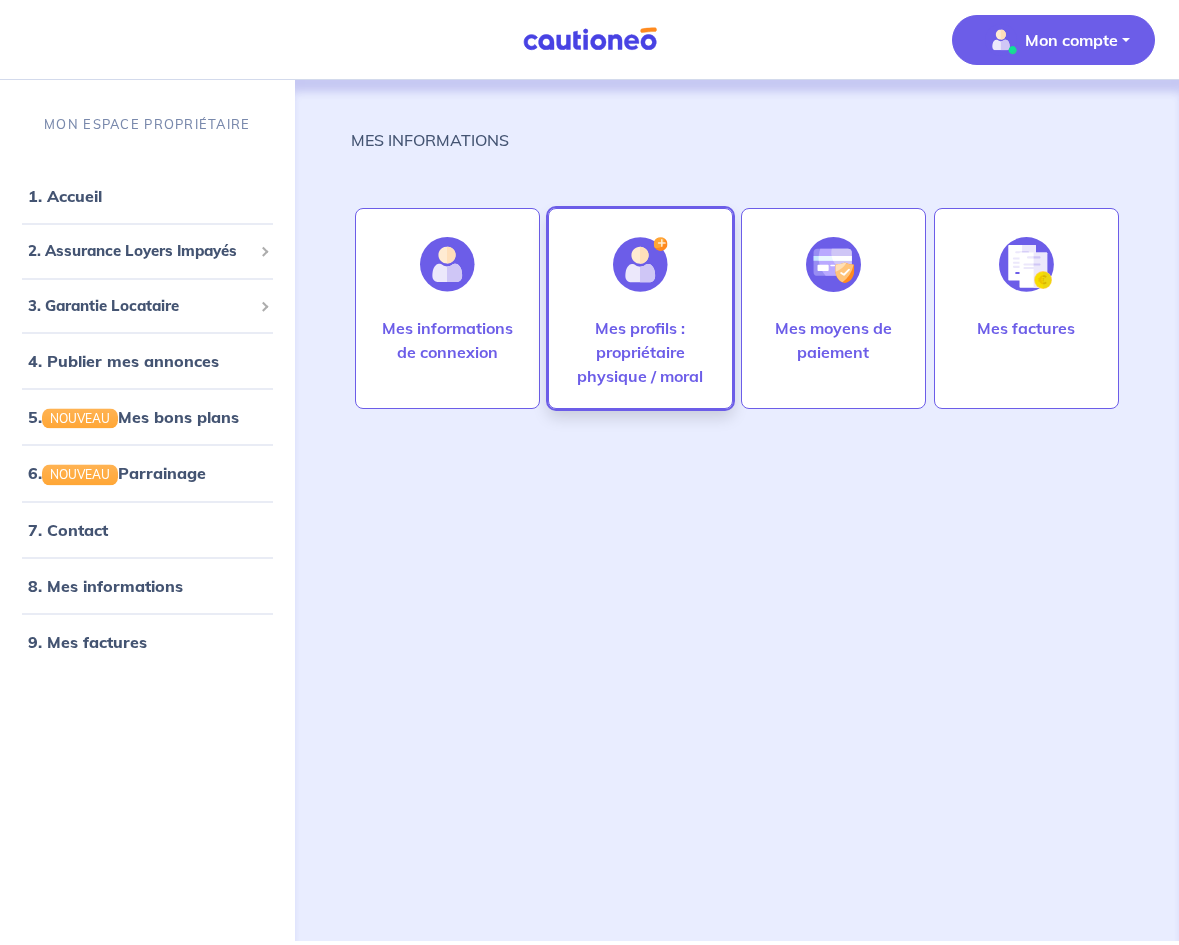 click on "Mes profils : propriétaire physique / moral" at bounding box center [640, 352] 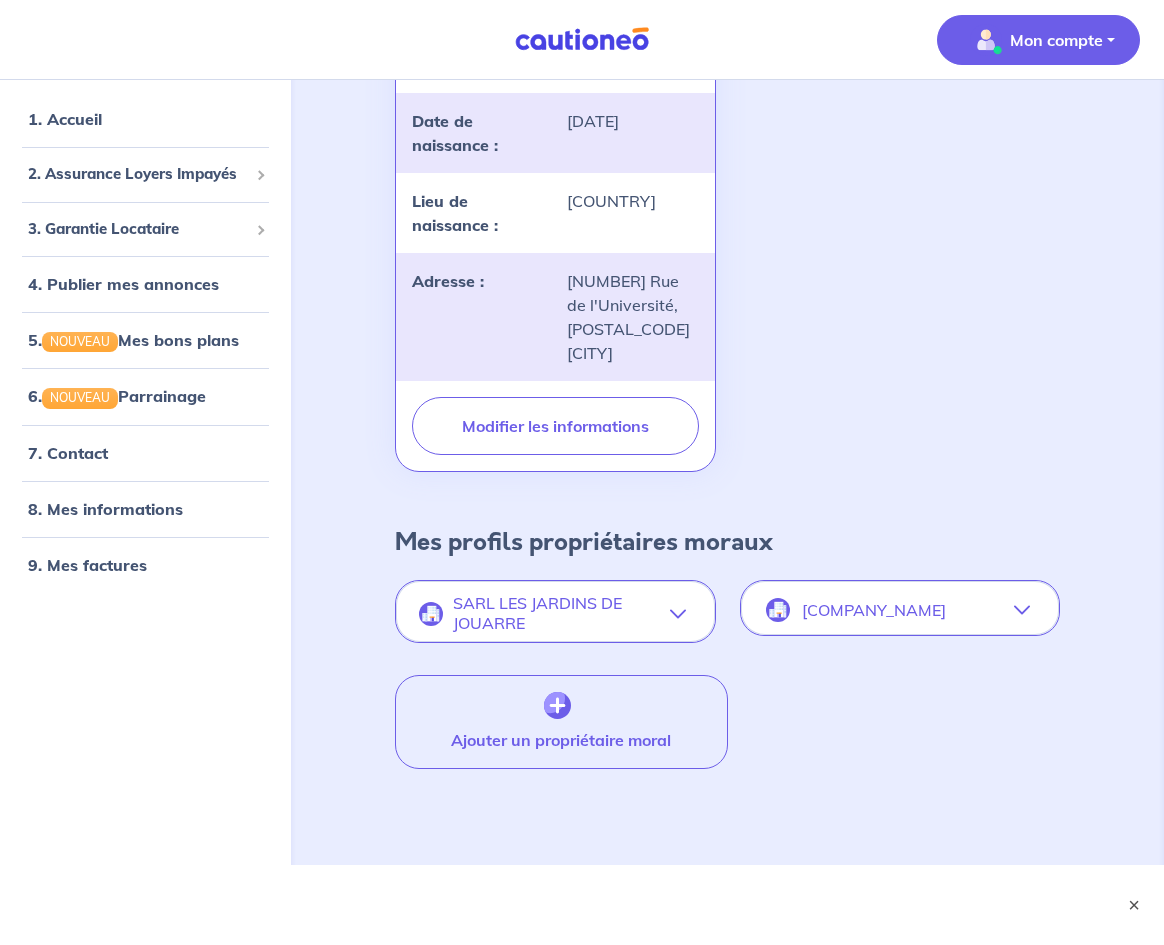 scroll, scrollTop: 1213, scrollLeft: 0, axis: vertical 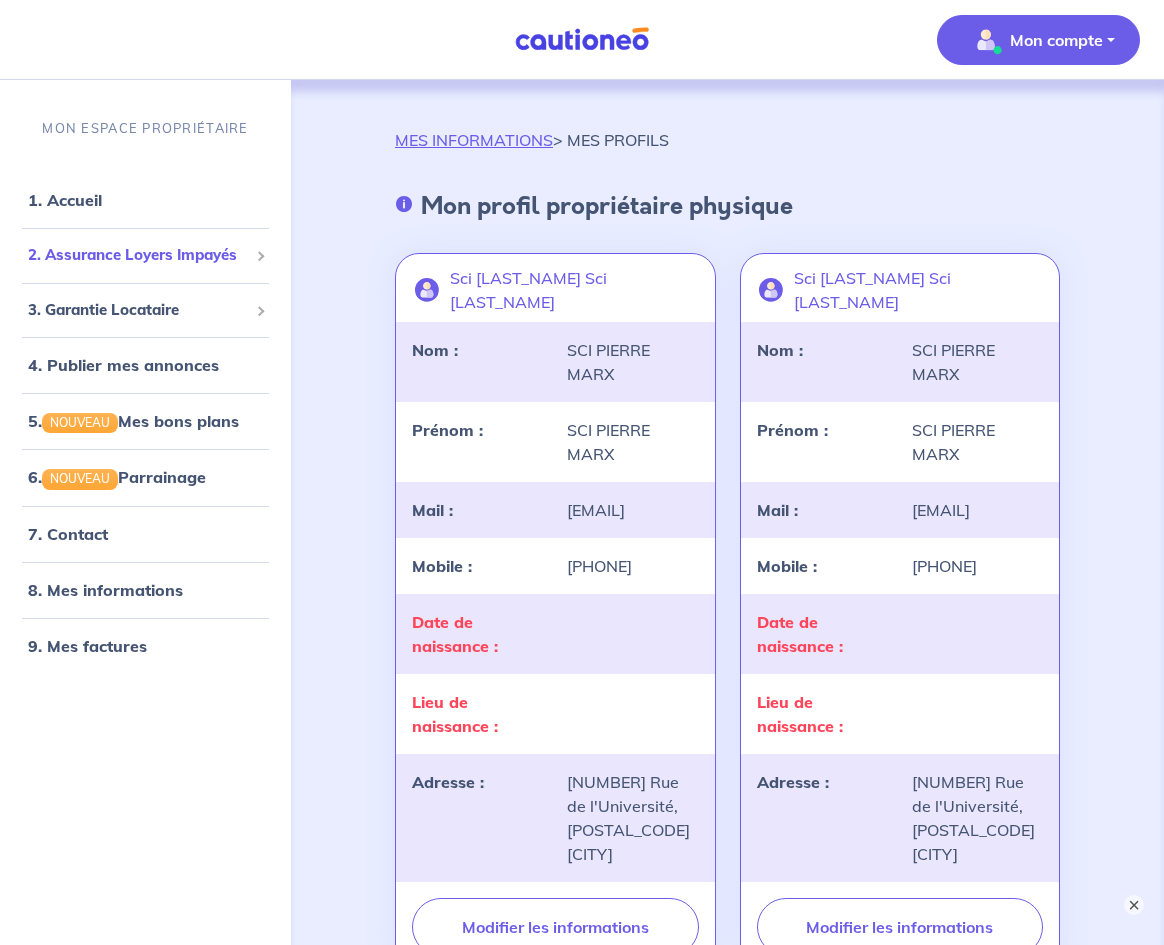 click on "2. Assurance Loyers Impayés" at bounding box center (138, 255) 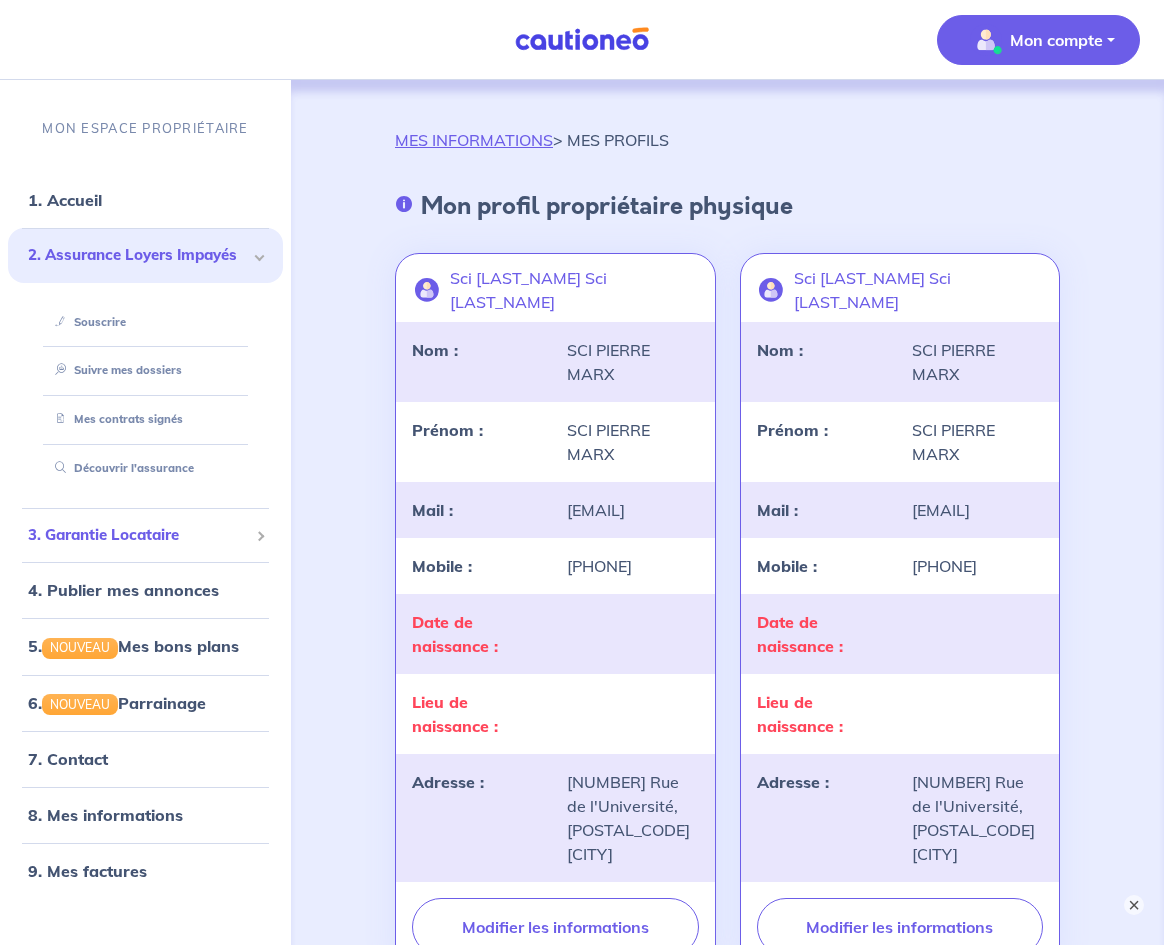 click on "3. Garantie Locataire" at bounding box center [138, 534] 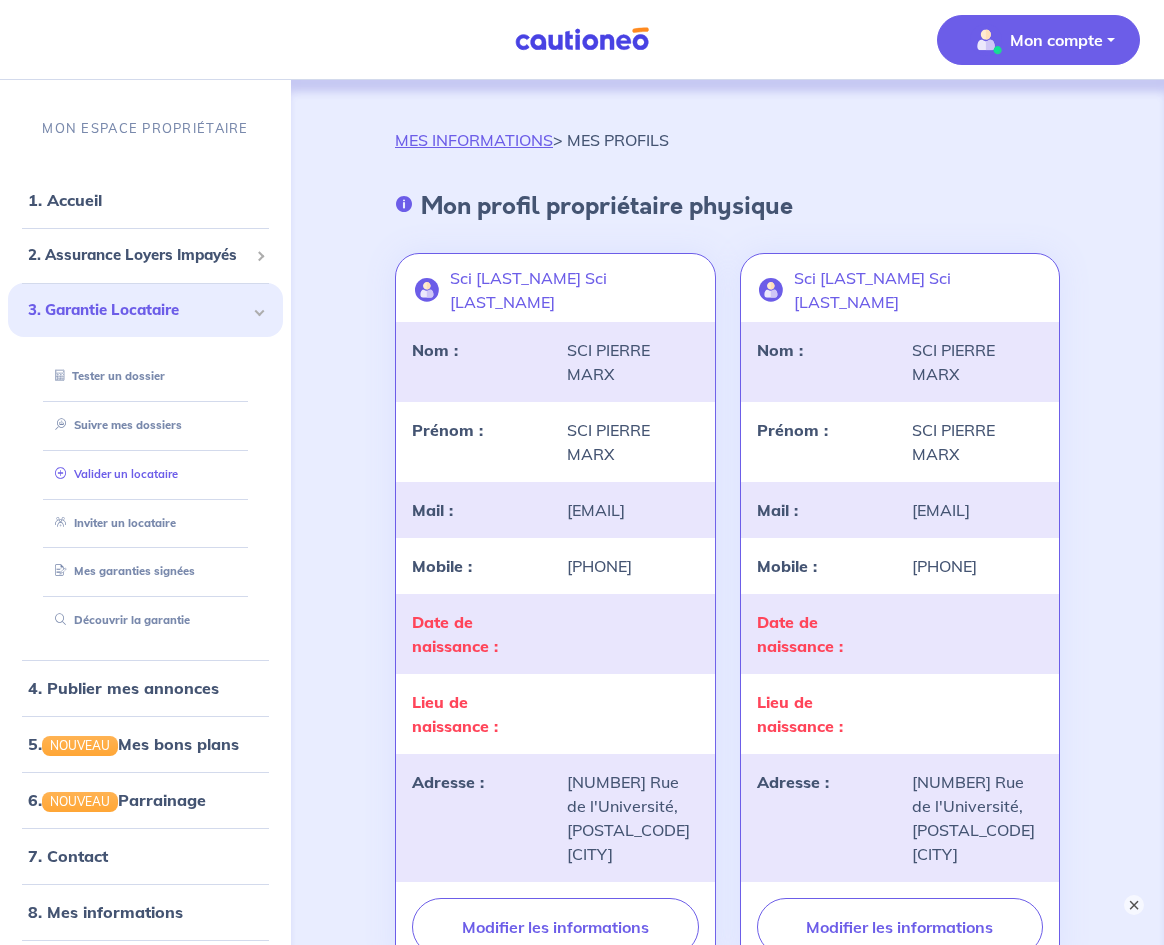 click on "Valider un locataire" at bounding box center (112, 473) 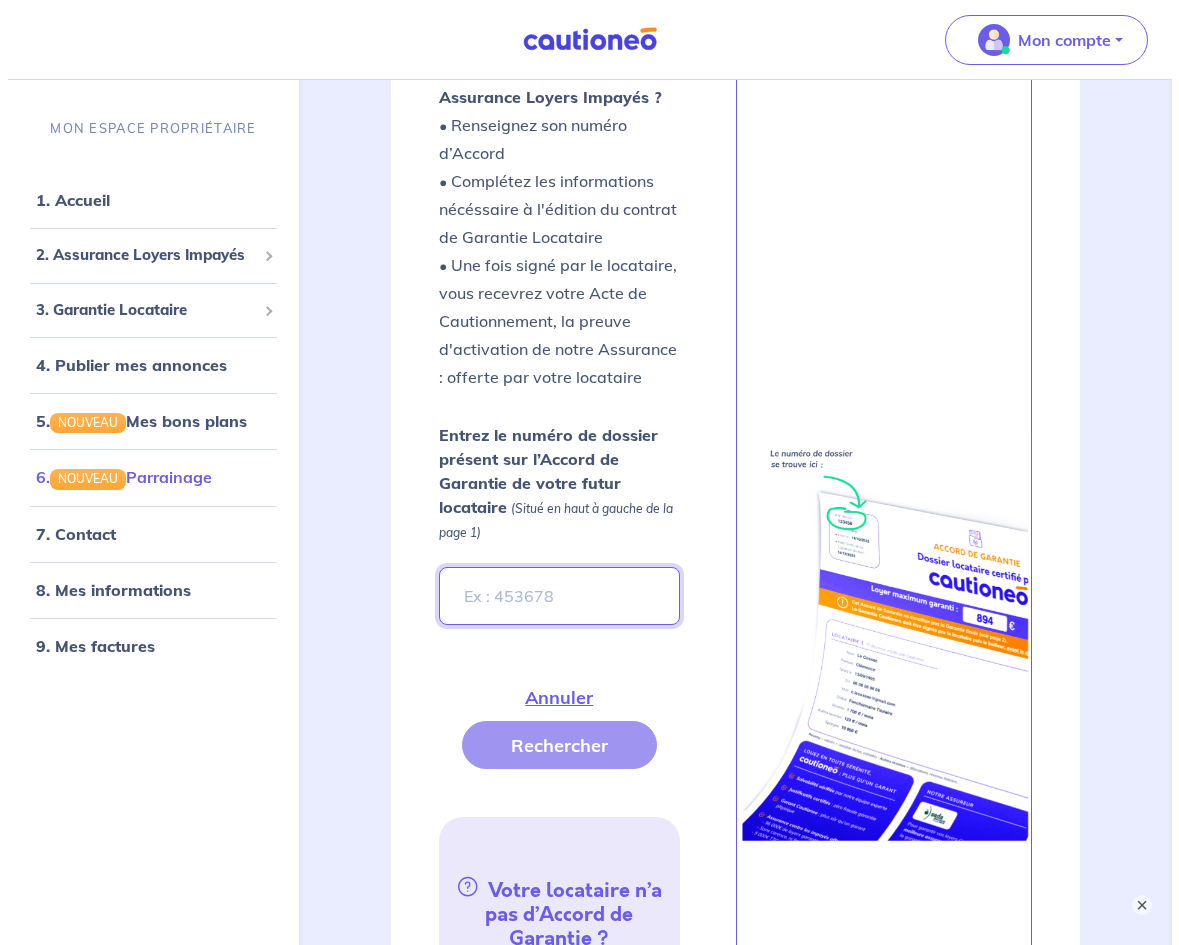 scroll, scrollTop: 659, scrollLeft: 0, axis: vertical 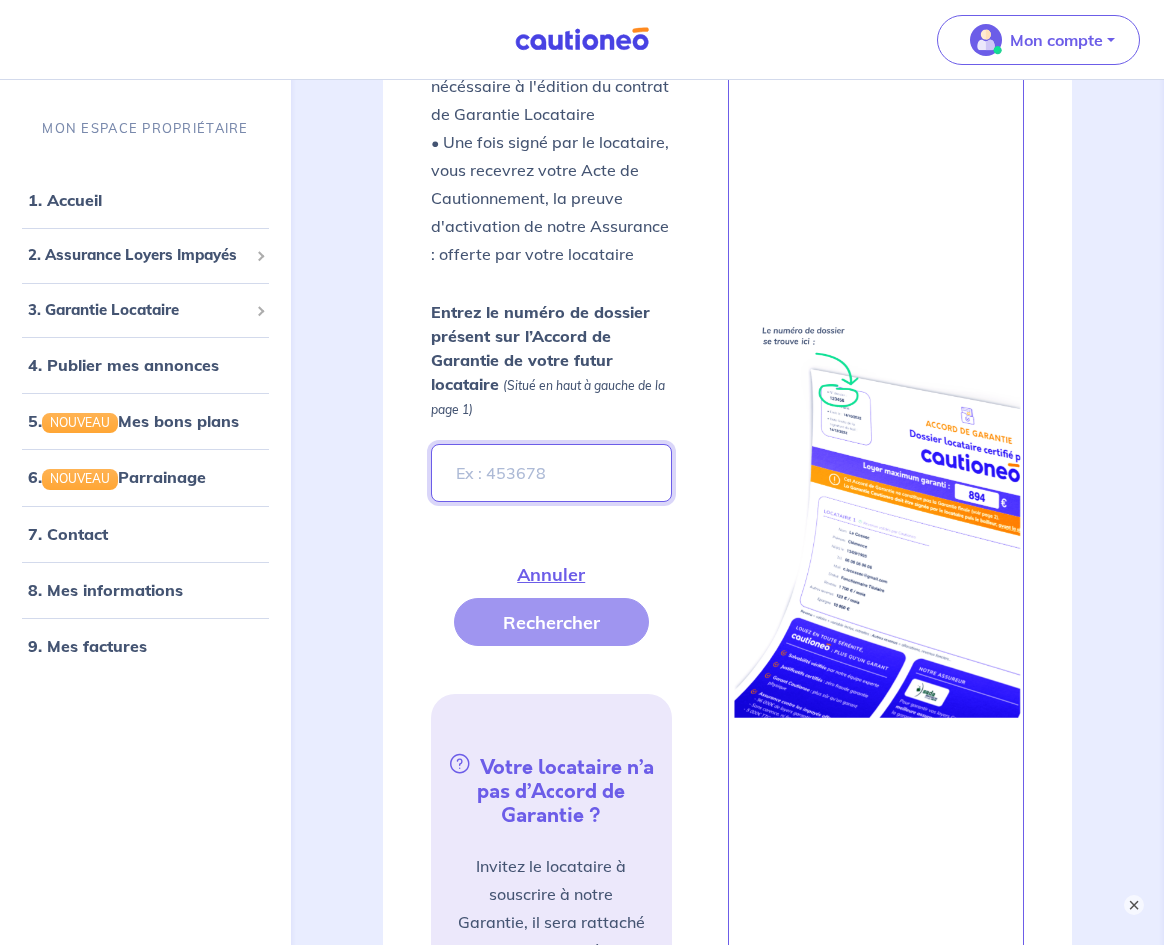 click on "Entrez le numéro de dossier présent sur l’Accord de Garantie de votre futur locataire   (Situé en haut à gauche de la page 1)" at bounding box center (551, 473) 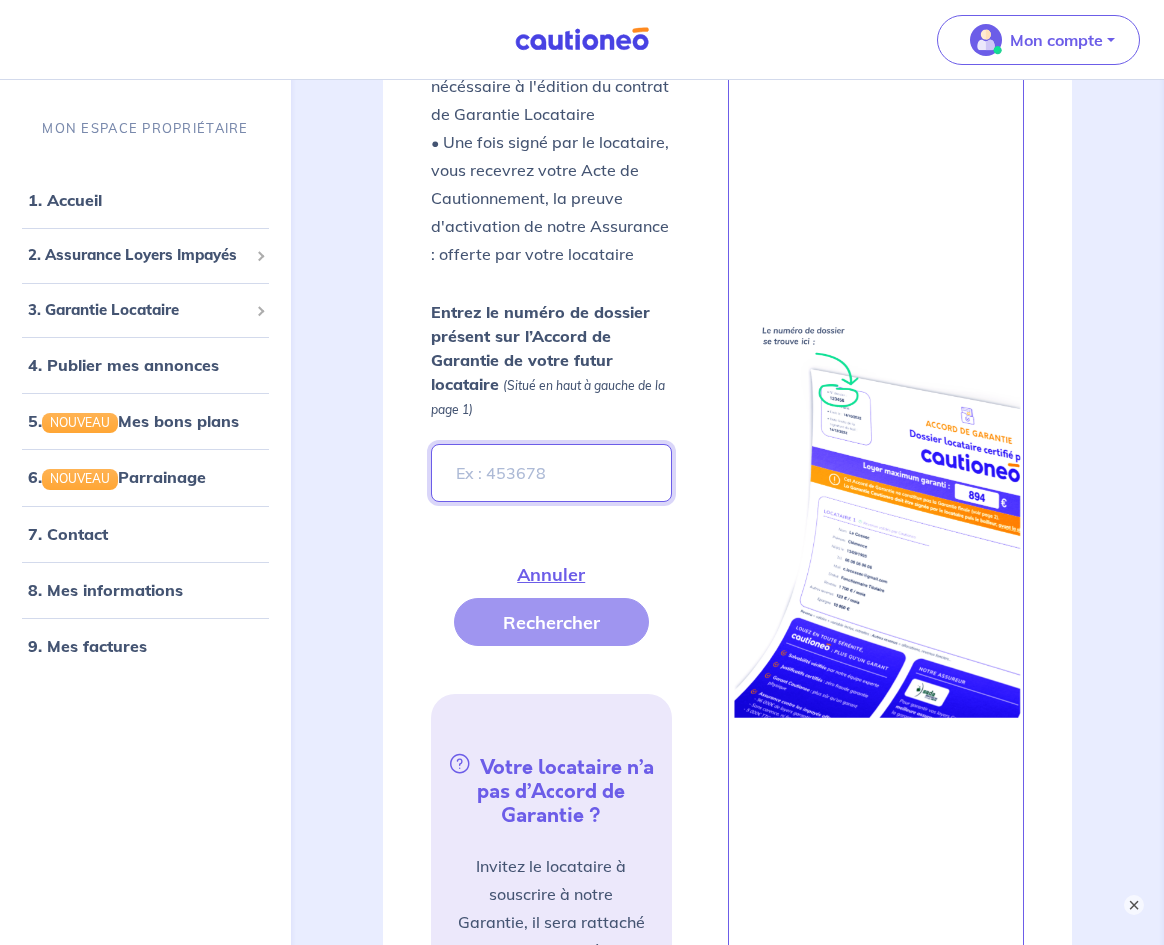 paste on "3erT8q" 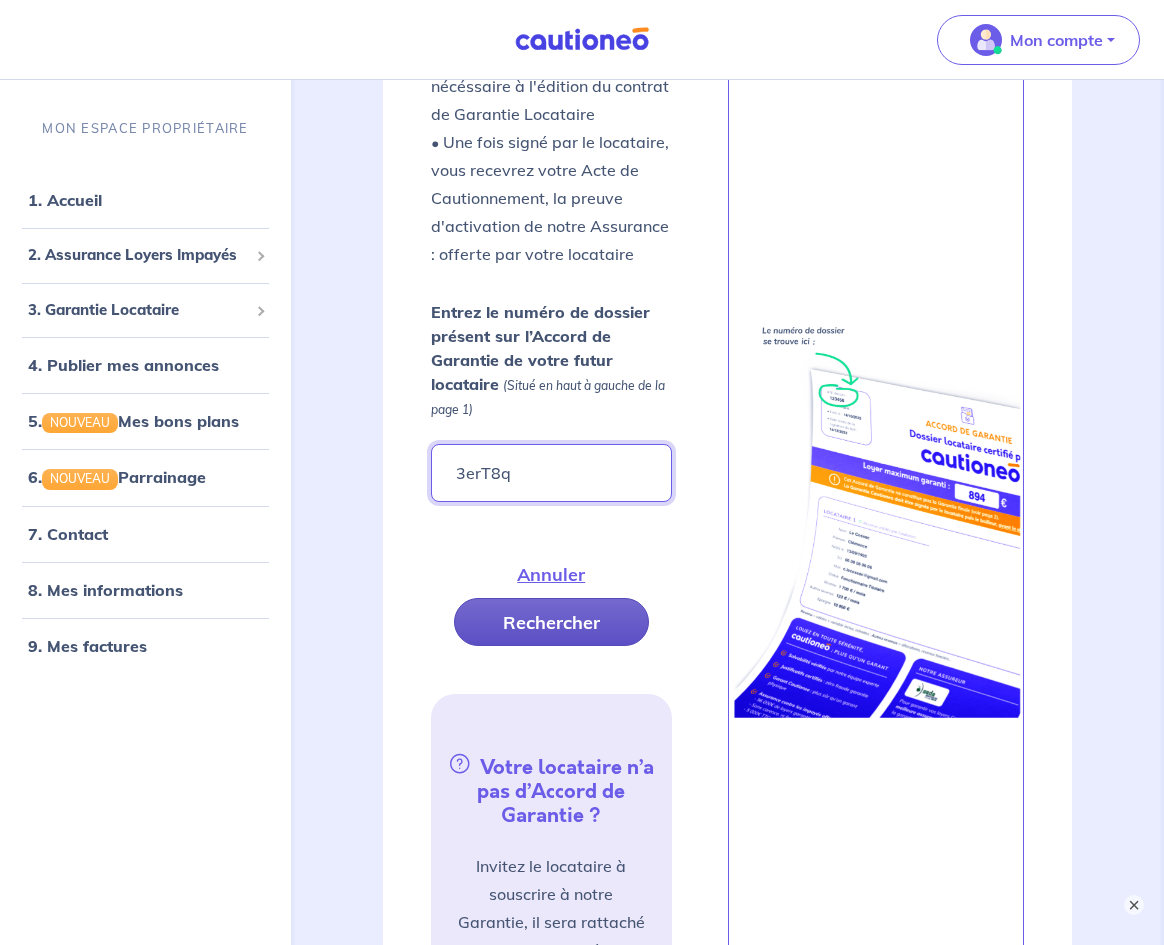 type on "3erT8q" 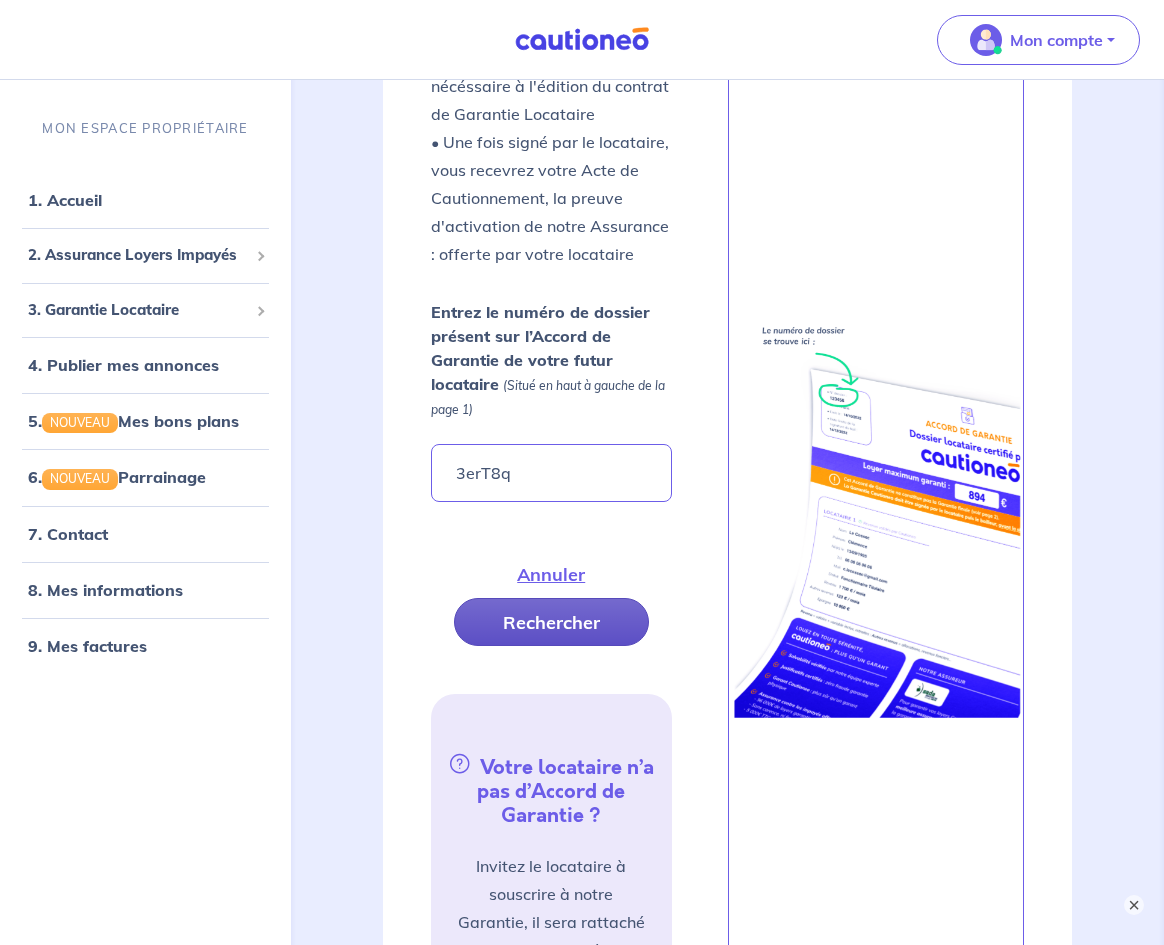 click on "Rechercher" at bounding box center (551, 622) 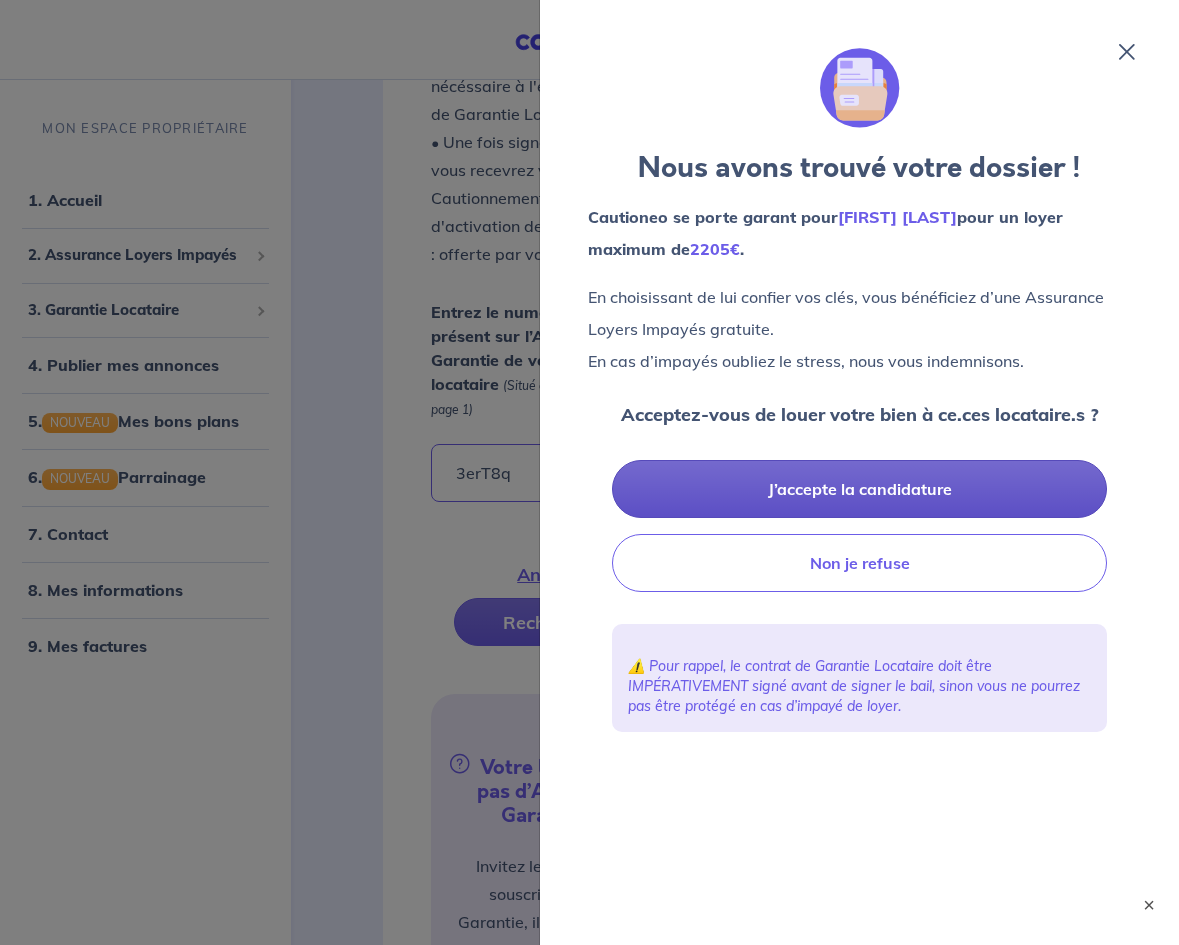 click on "J’accepte la candidature" at bounding box center (859, 489) 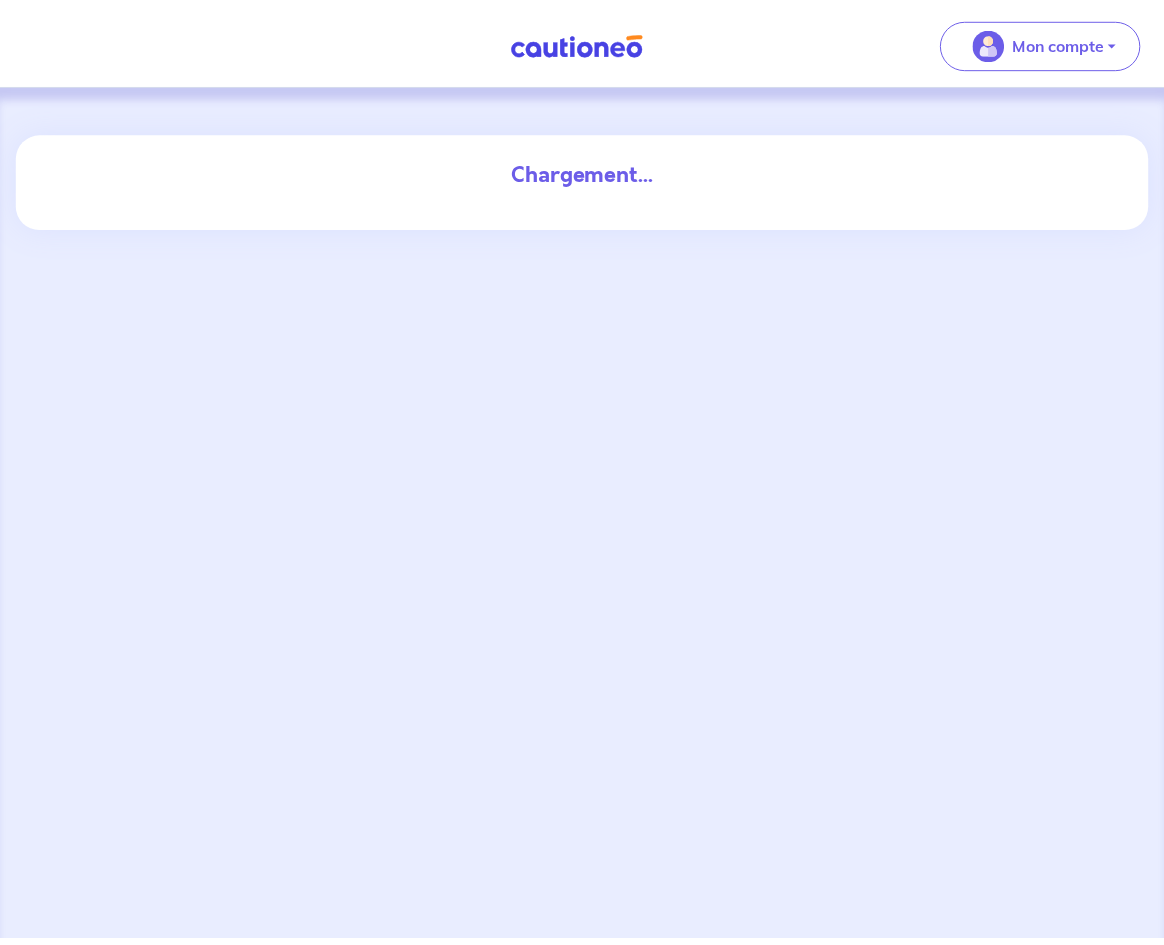 scroll, scrollTop: 0, scrollLeft: 0, axis: both 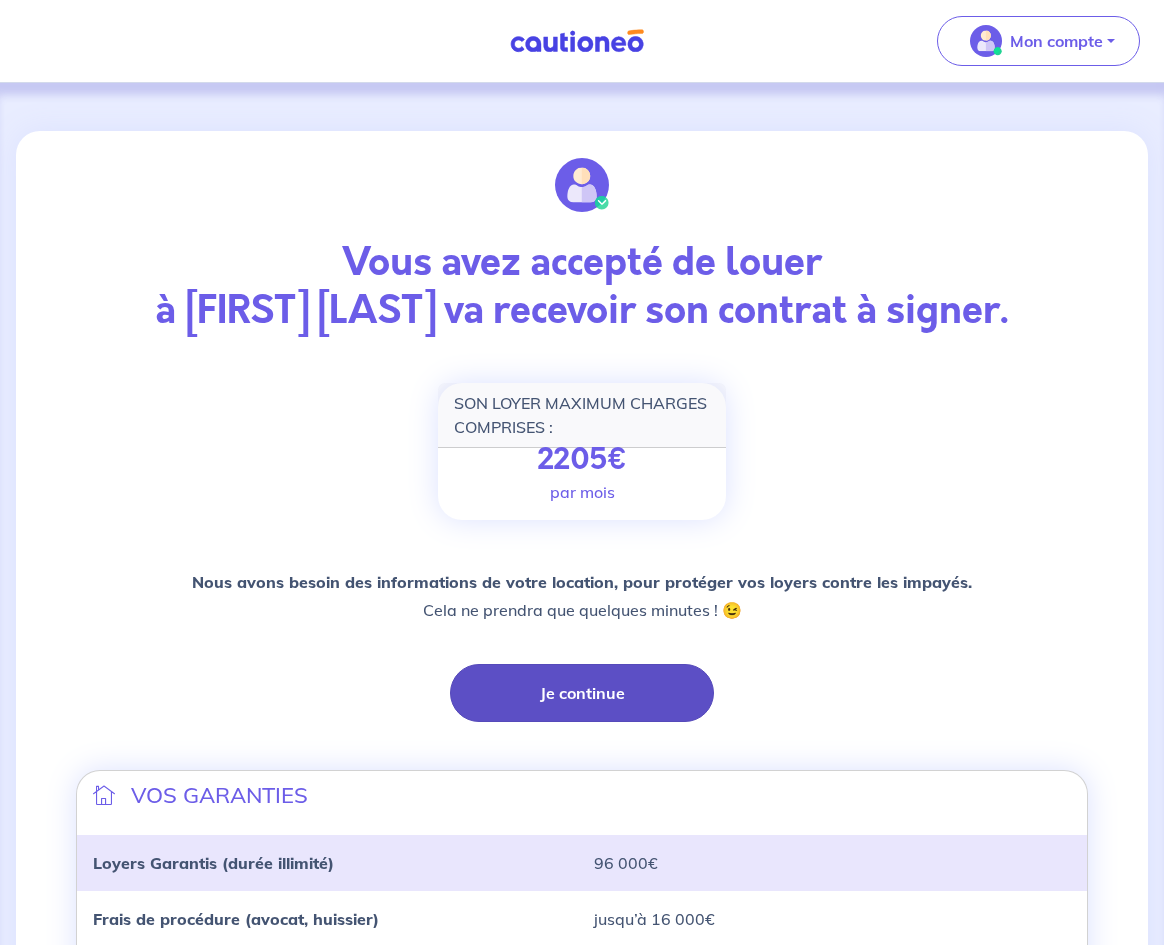 click on "Je continue" at bounding box center [582, 693] 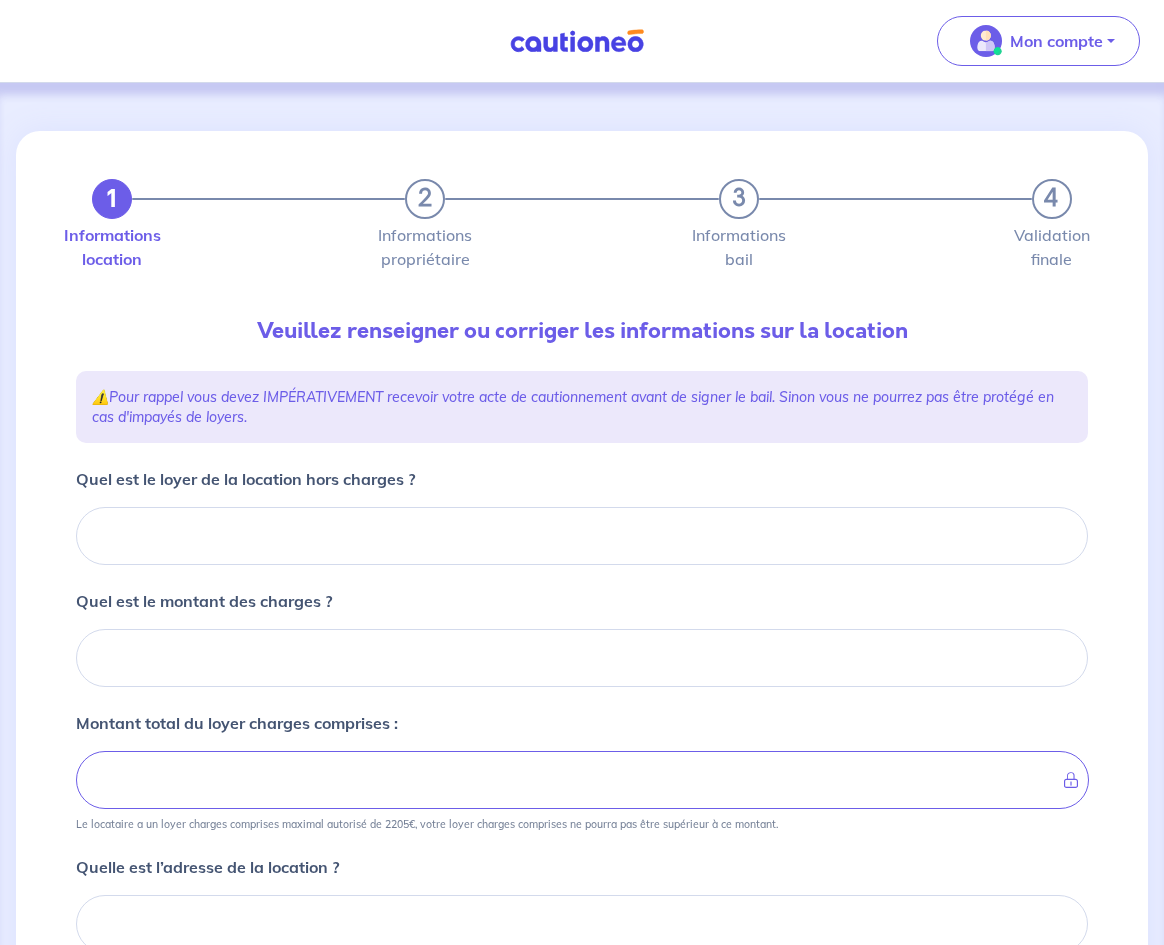 type 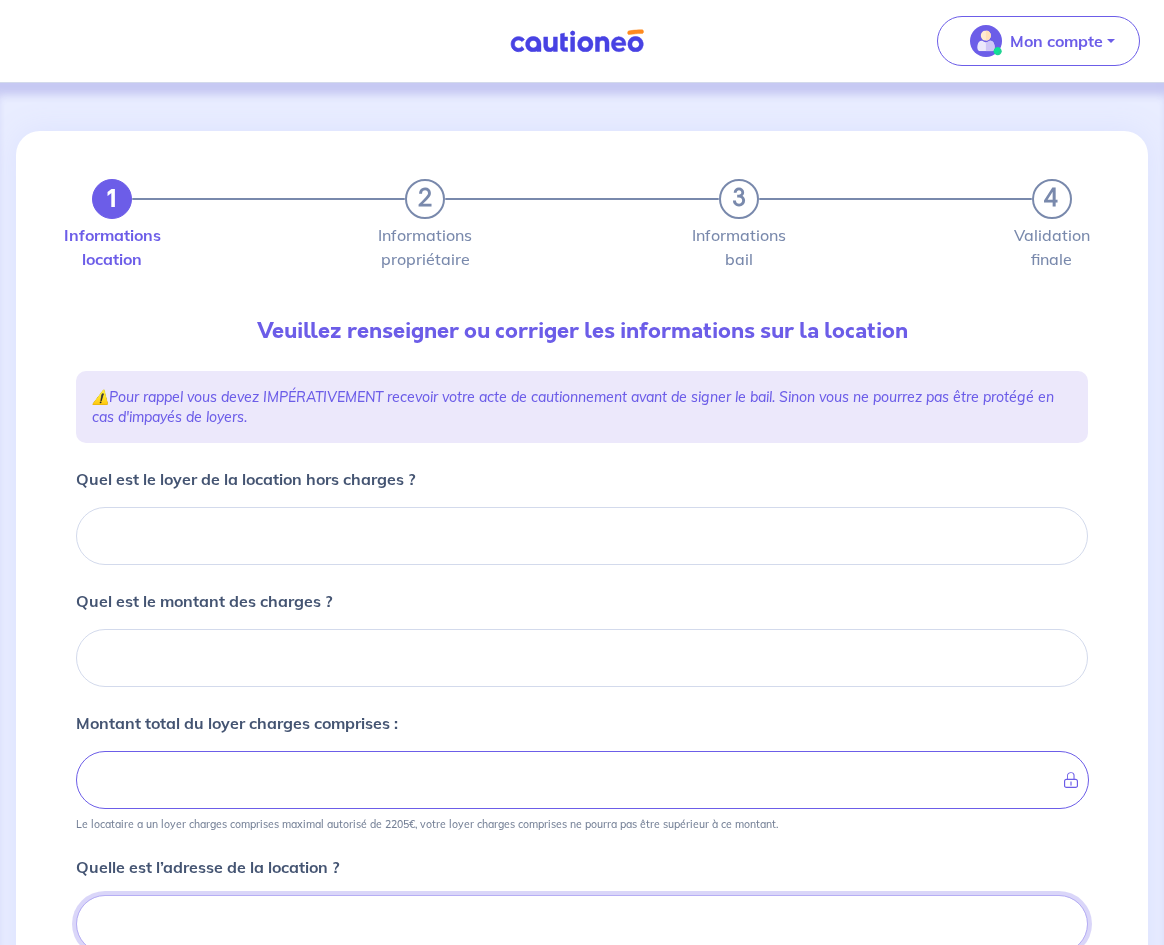 scroll, scrollTop: 8, scrollLeft: 0, axis: vertical 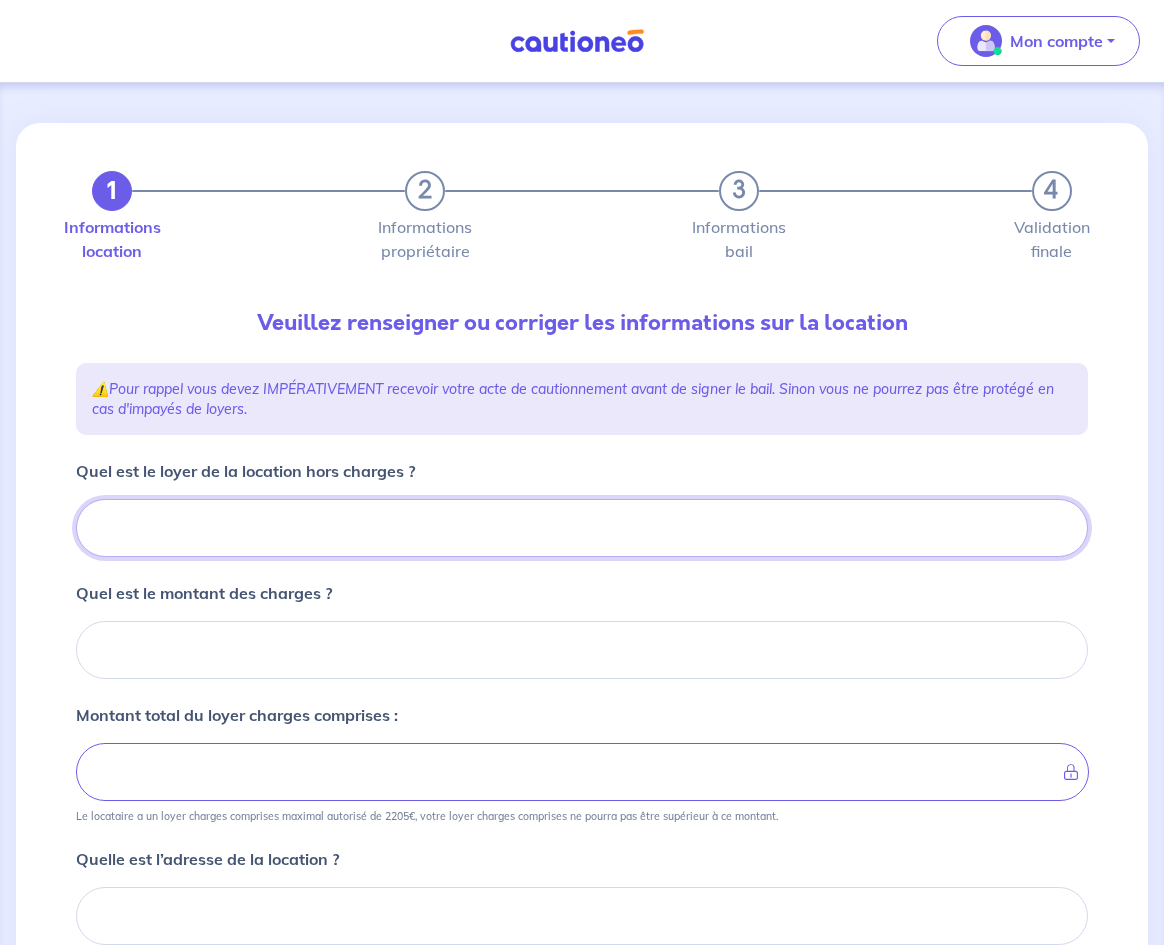 click on "Quel est le loyer de la location hors charges ?" at bounding box center (582, 528) 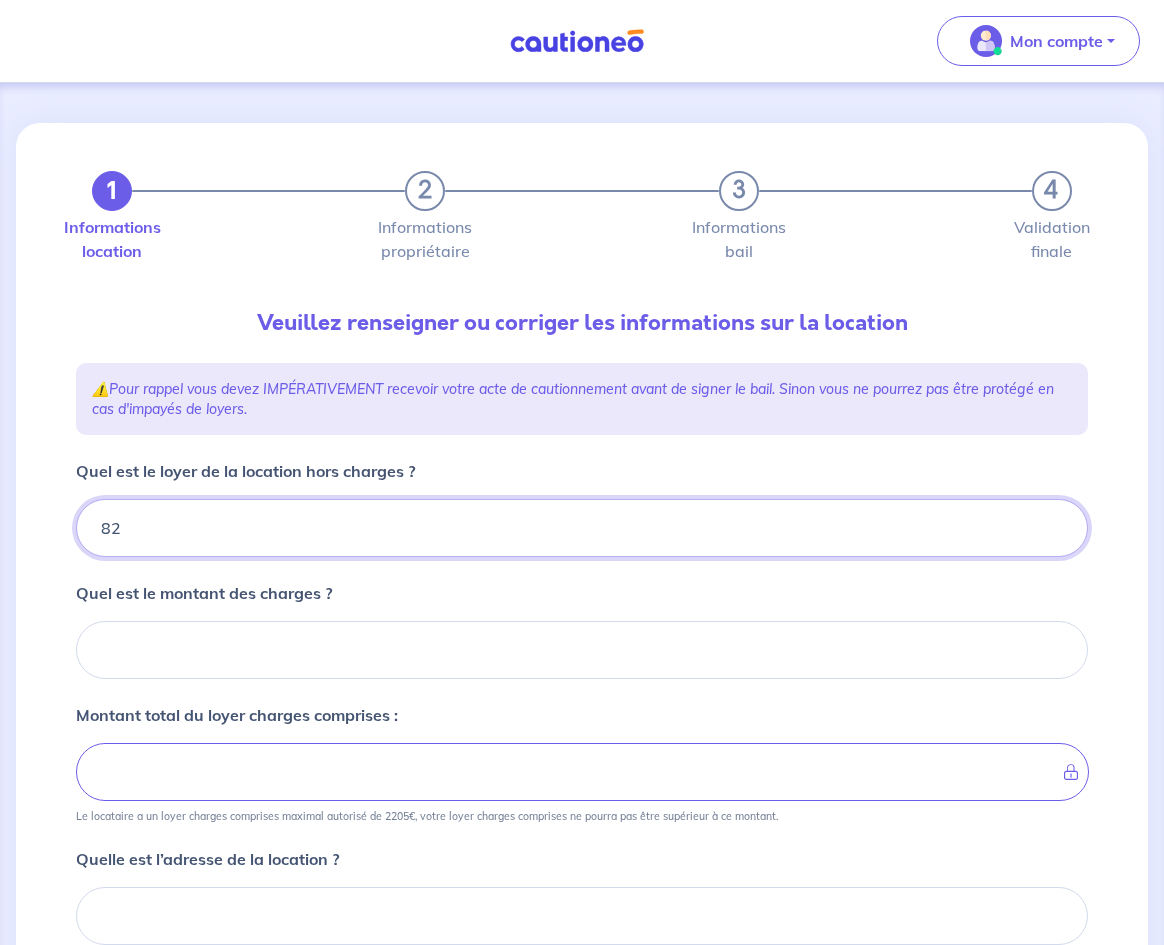 type on "820" 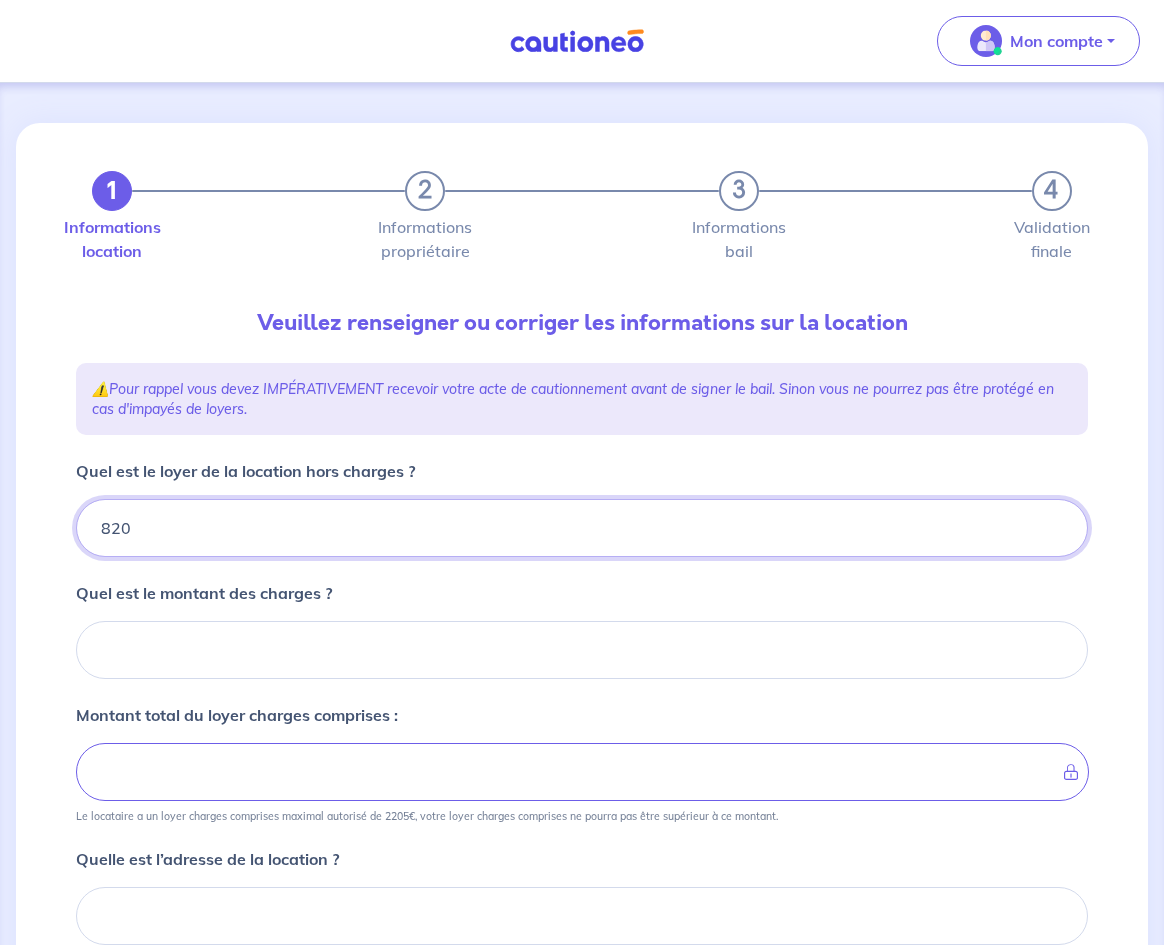 type 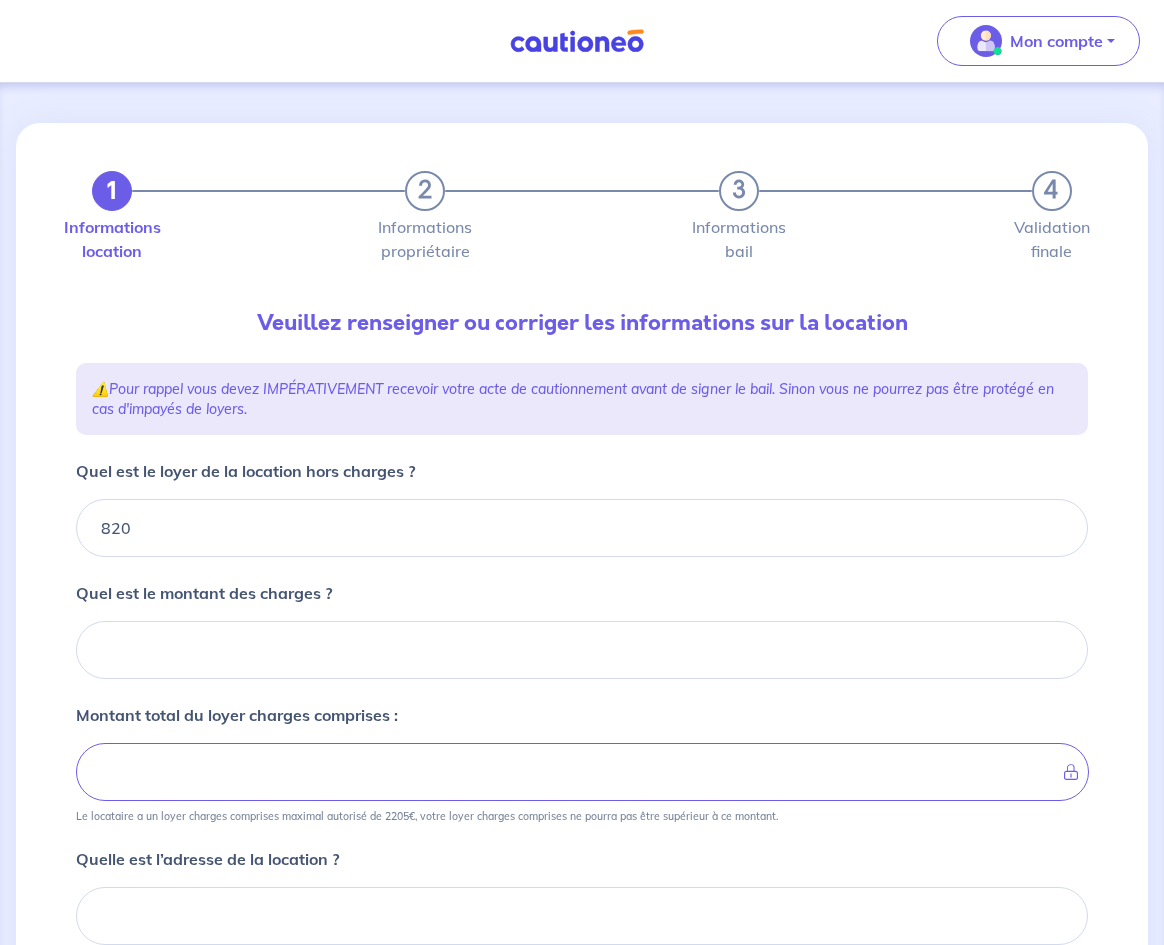 click on "Quel est le montant des charges ?" at bounding box center [204, 593] 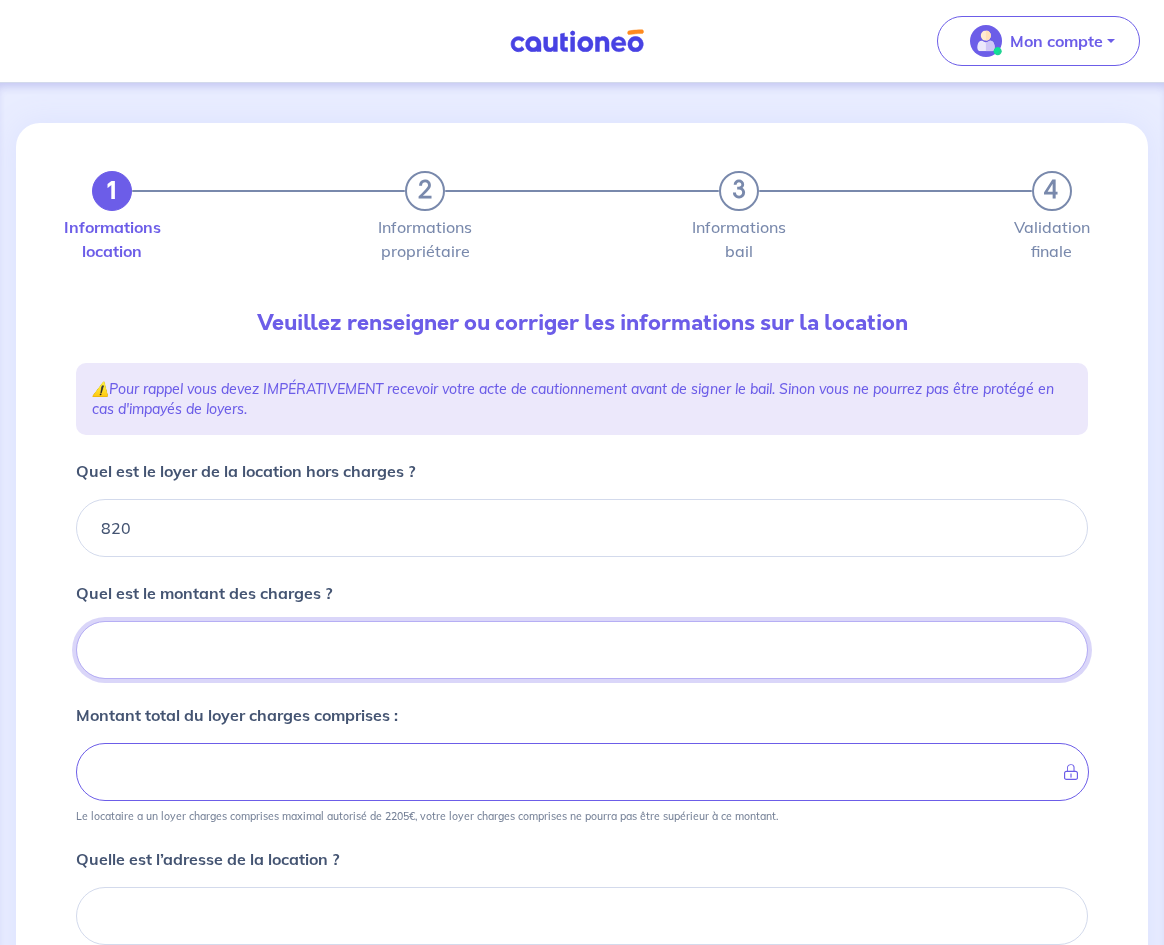 click on "Quel est le montant des charges ?" at bounding box center [582, 650] 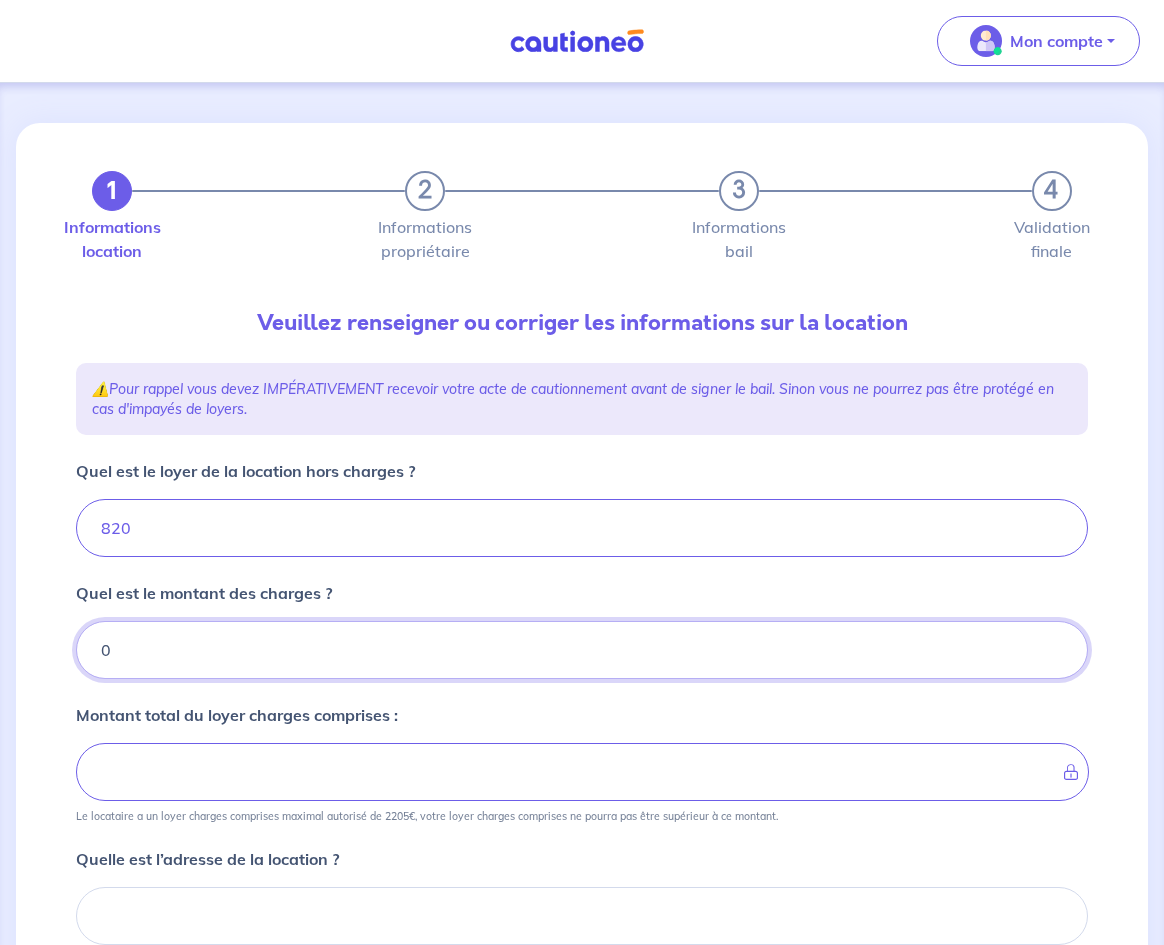 type on "820" 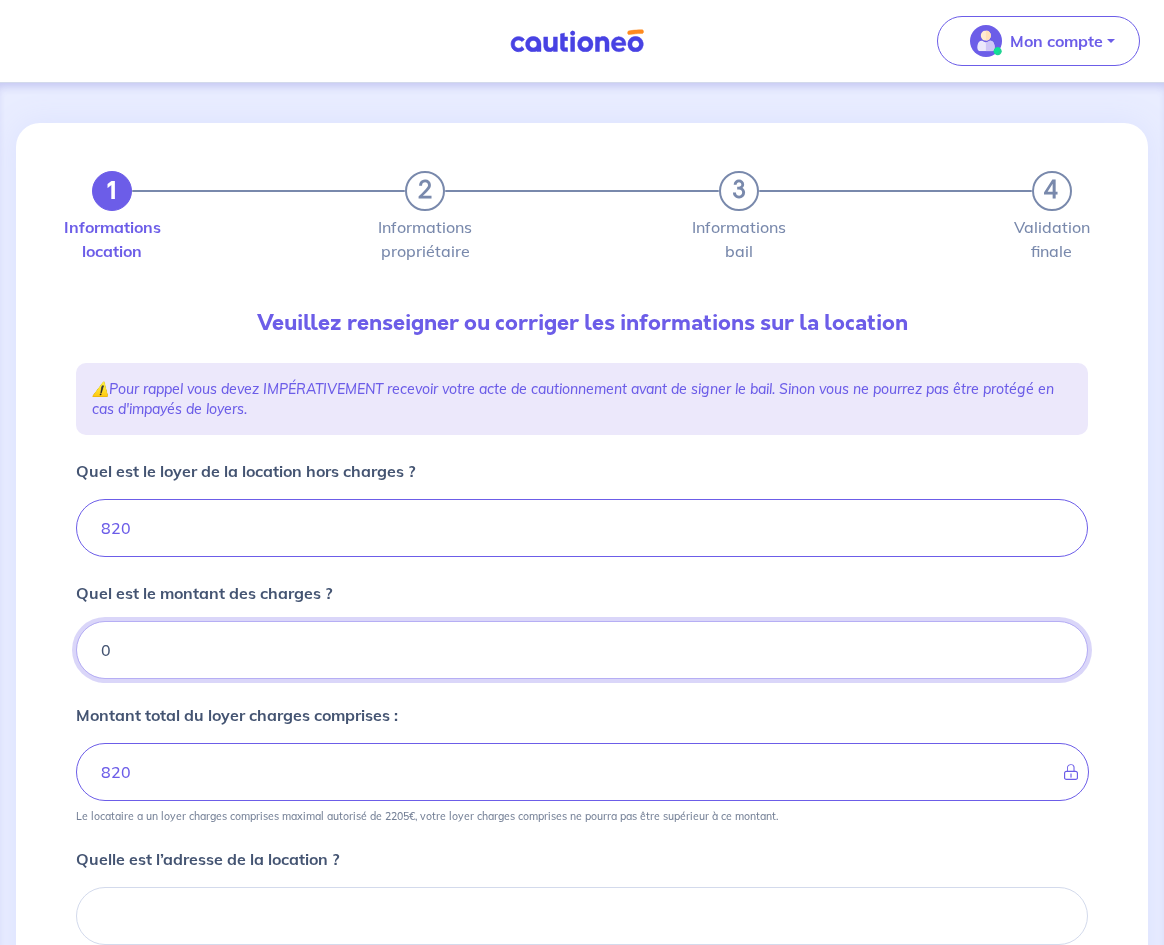 type on "0" 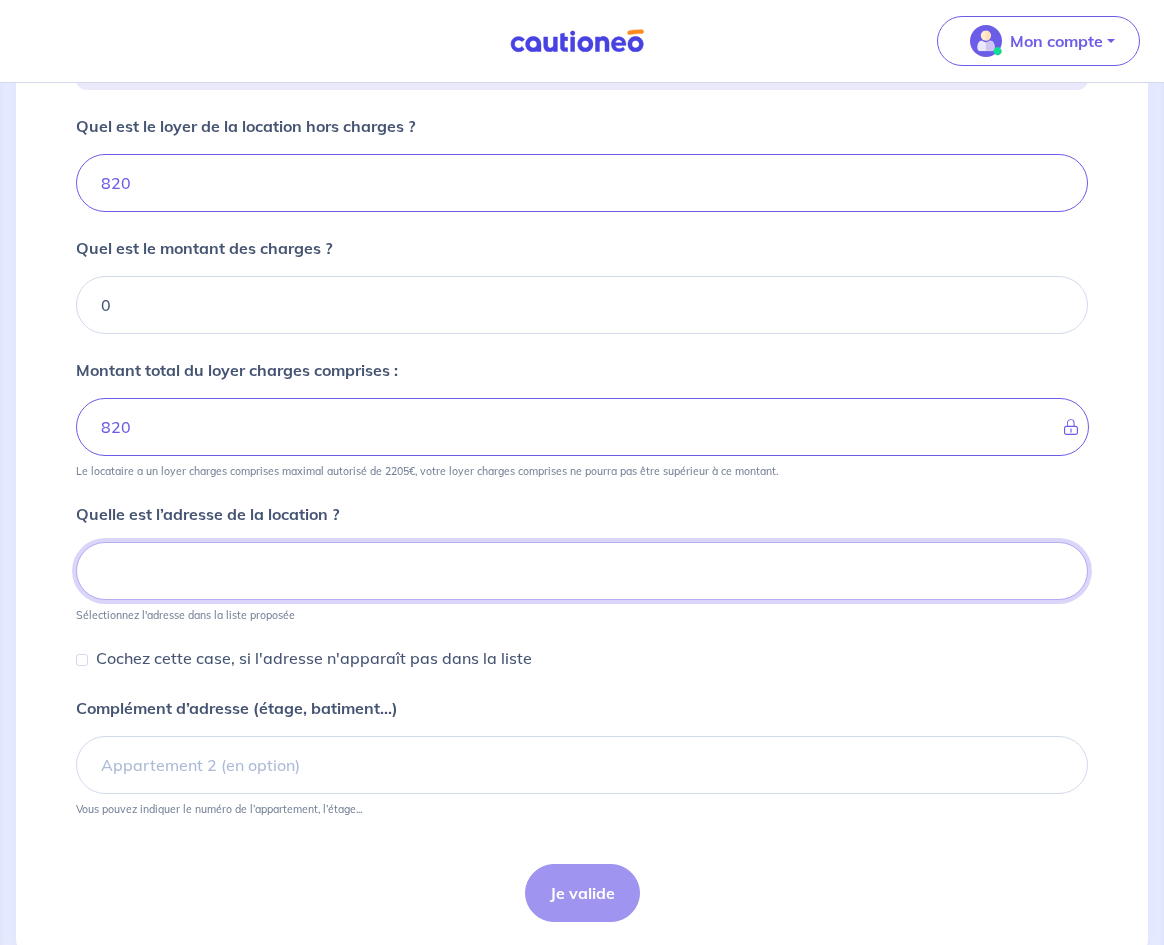 scroll, scrollTop: 418, scrollLeft: 0, axis: vertical 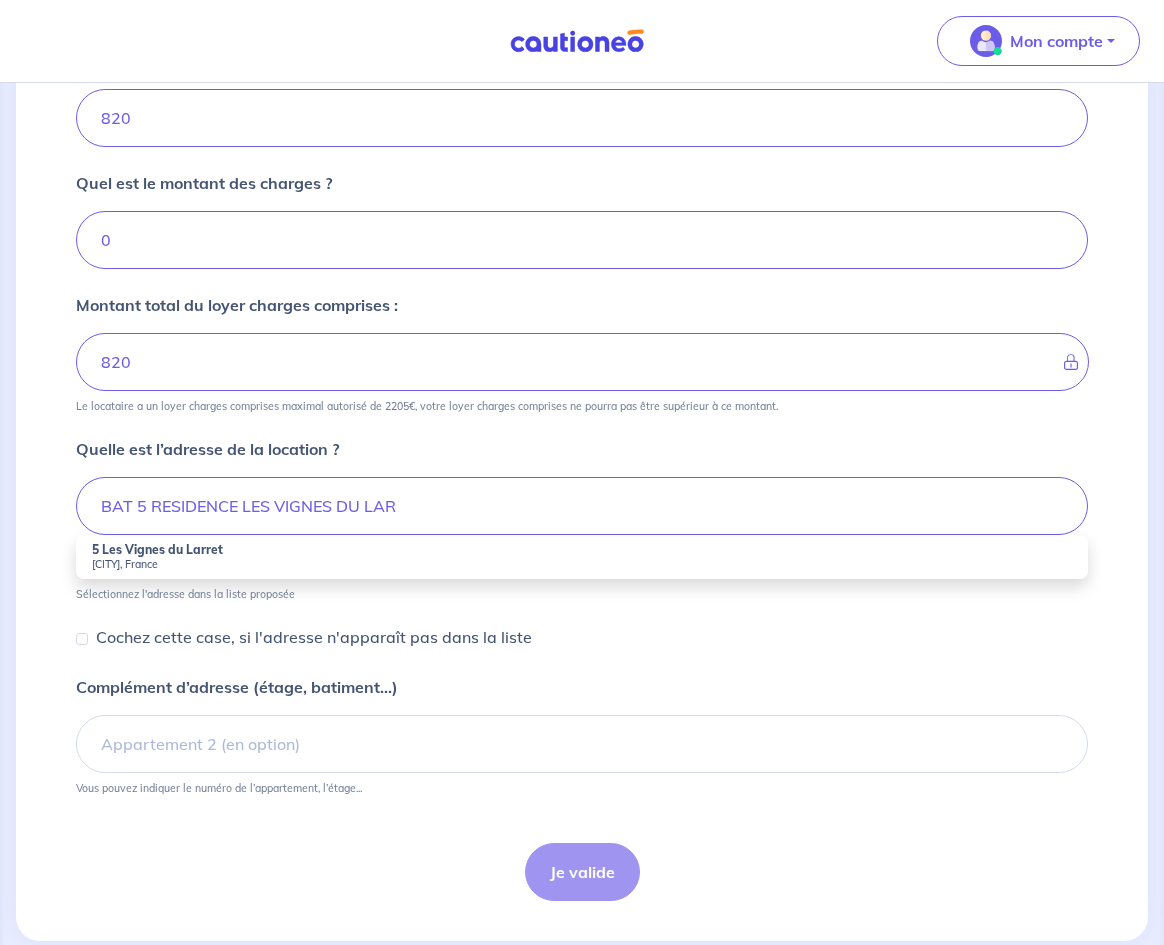 click on "[CITY], [COUNTRY]" at bounding box center (582, 564) 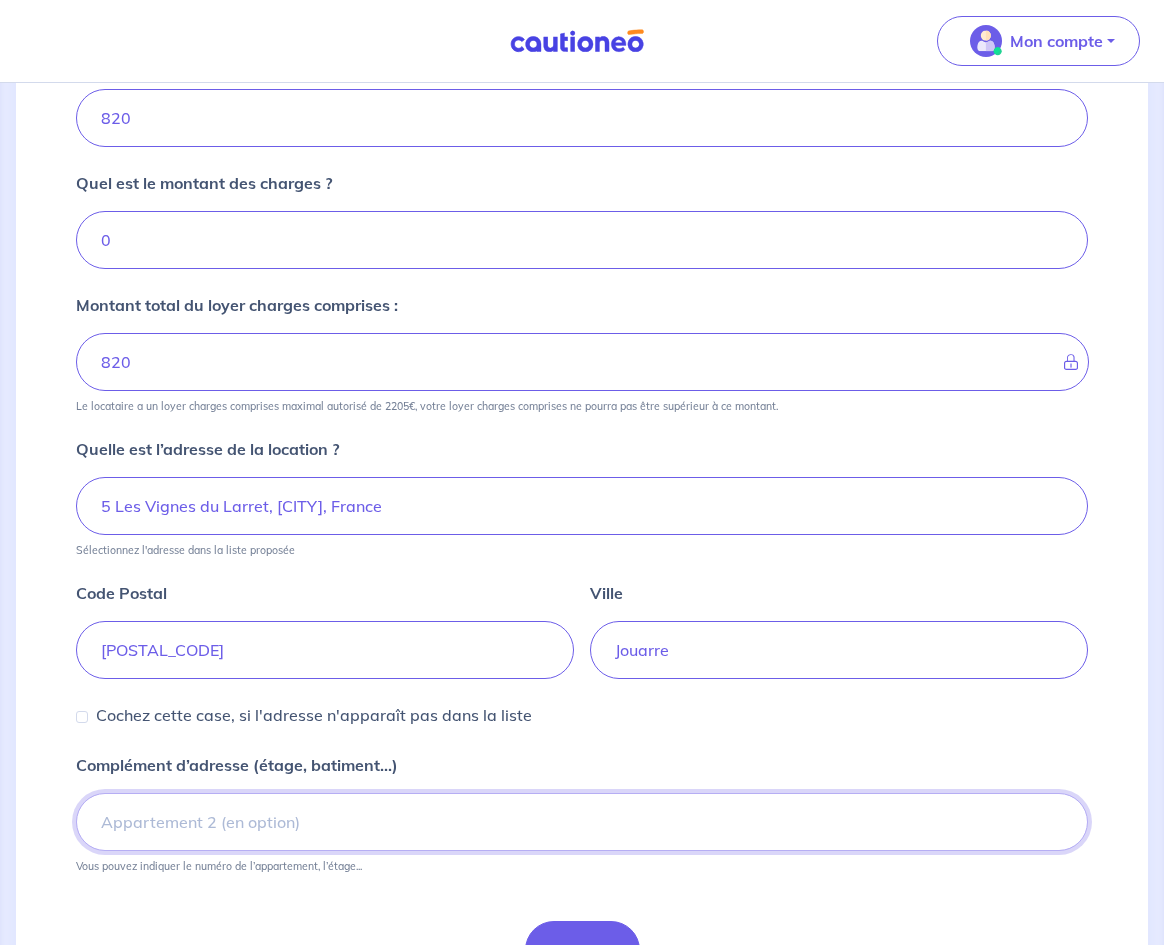 click on "Complément d’adresse (étage, batiment...)" at bounding box center (582, 822) 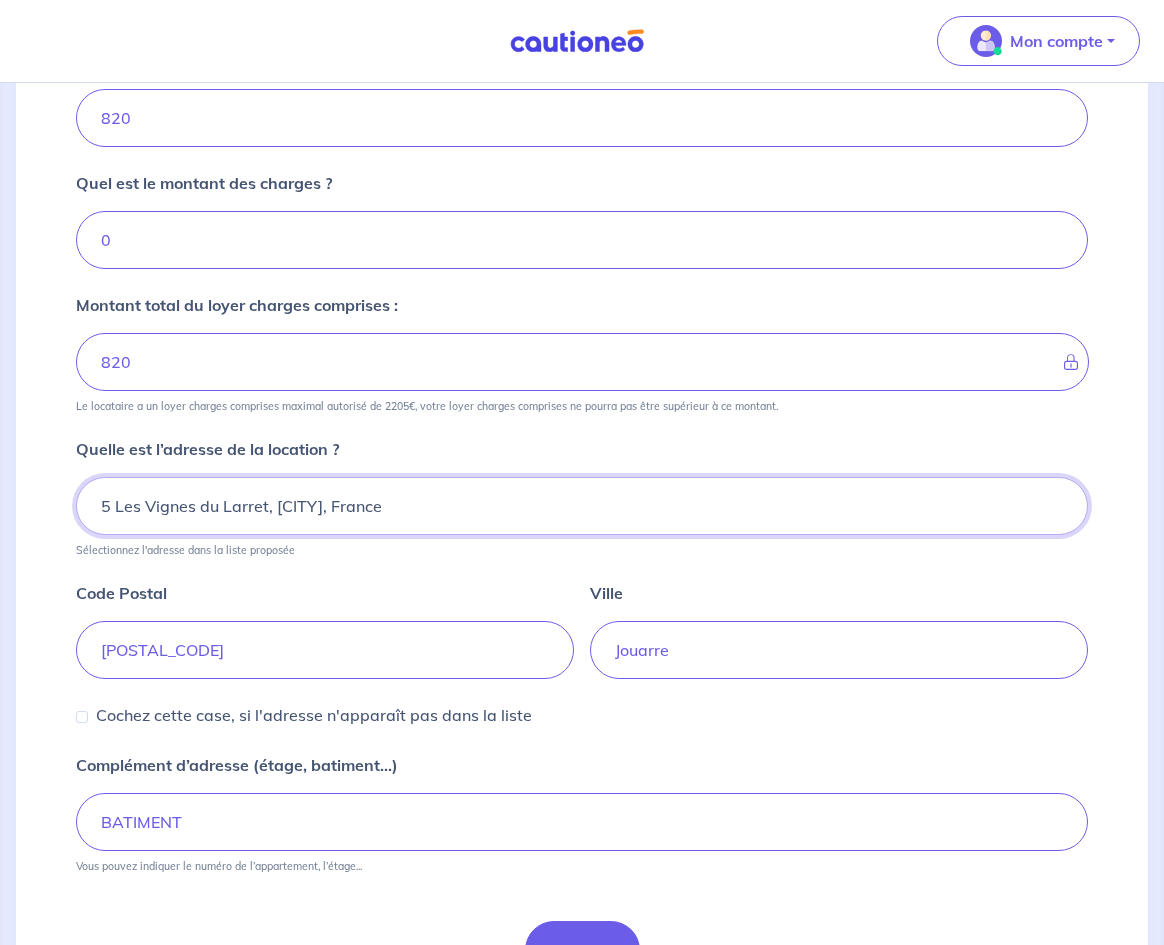 click on "5 Les Vignes du Larret, Jouarre, France" at bounding box center [582, 506] 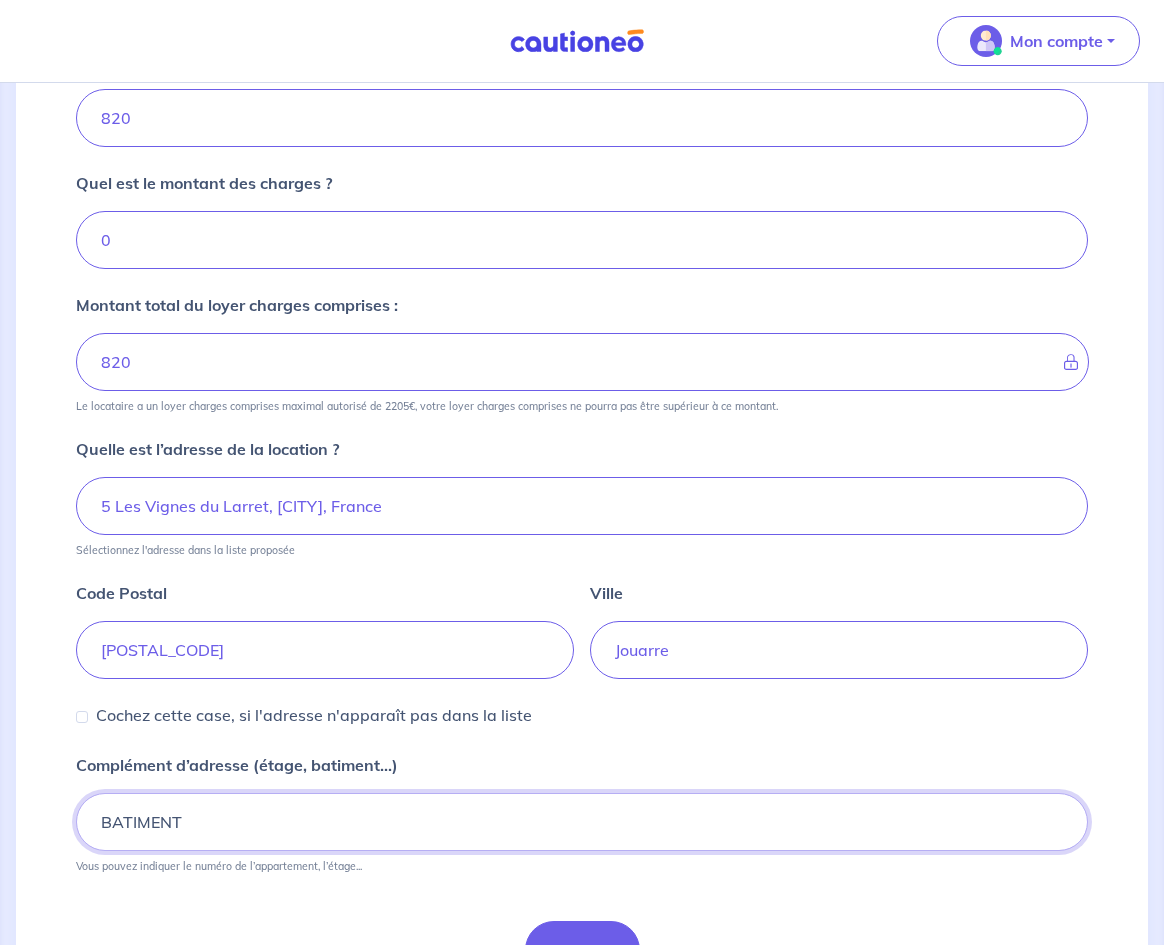 click on "BATIMENT" at bounding box center (582, 822) 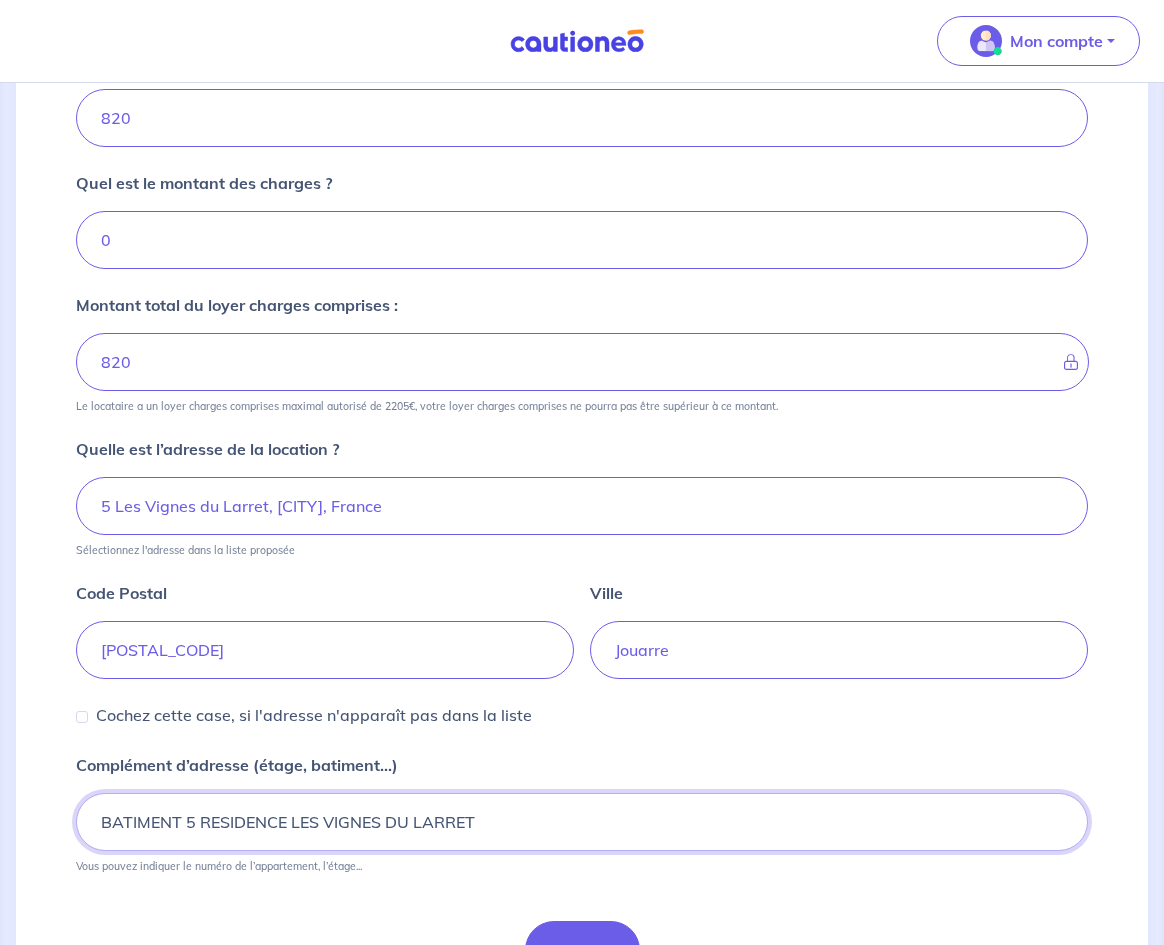 type on "BATIMENT 5 RESIDENCE LES VIGNES DU LARRET" 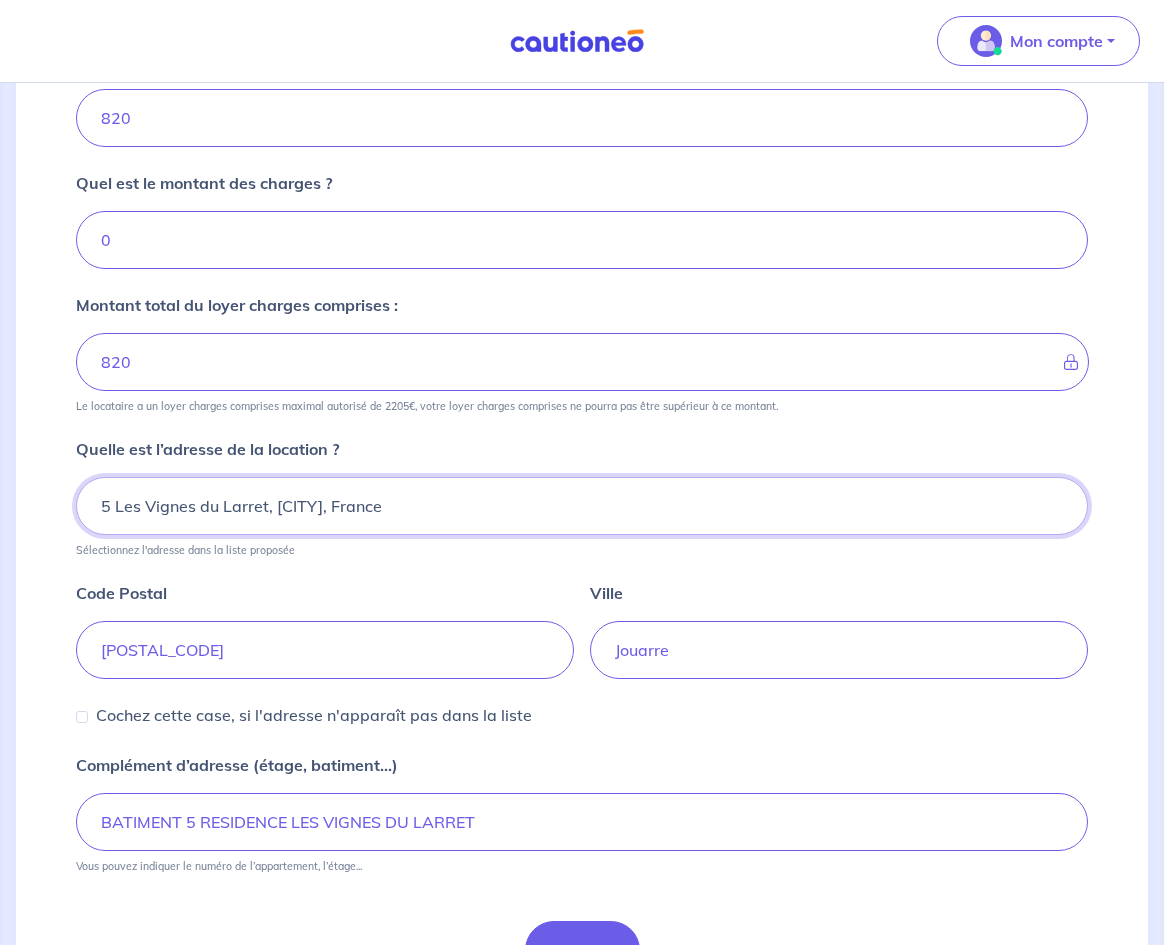 click on "5 Les Vignes du Larret, Jouarre, France" at bounding box center (582, 506) 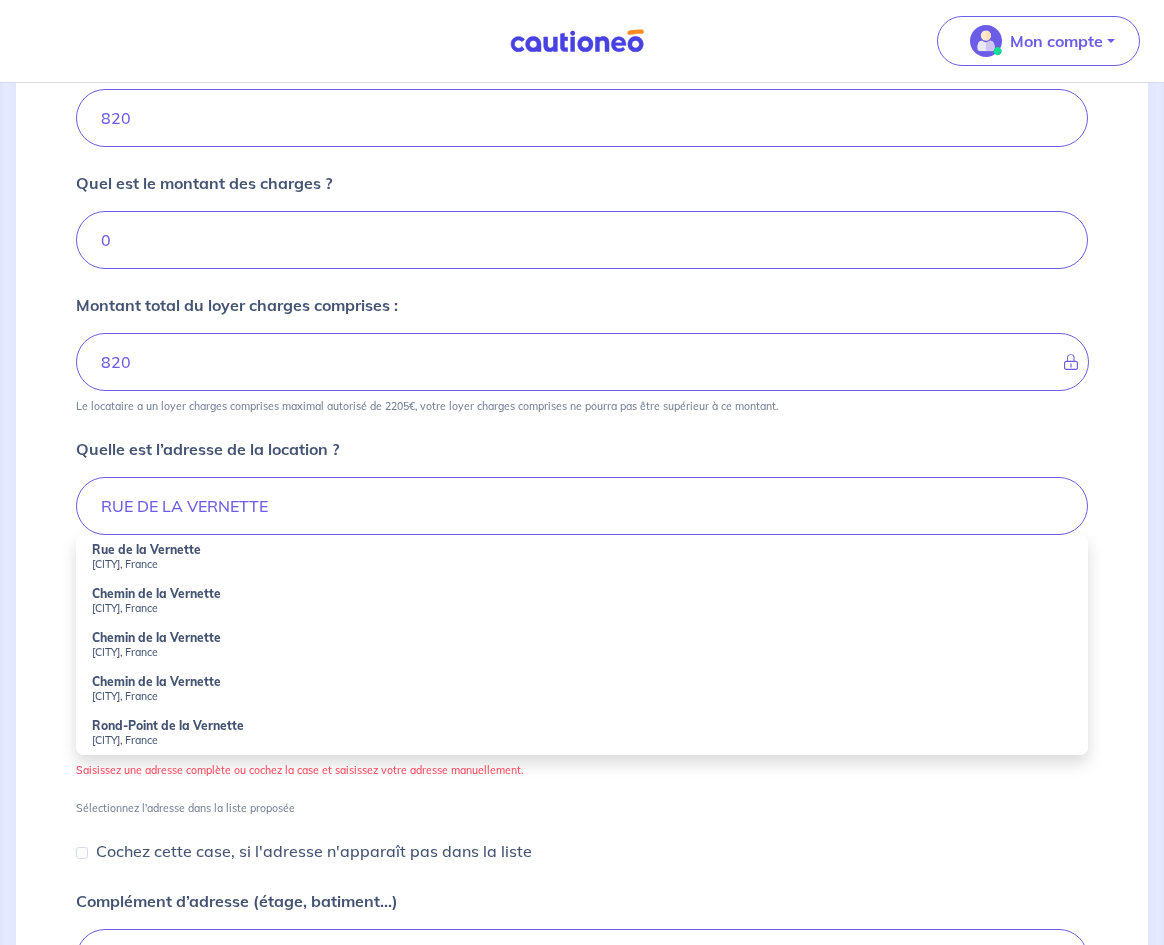 click on "[STREET], [CITY], [COUNTRY]" at bounding box center [582, 557] 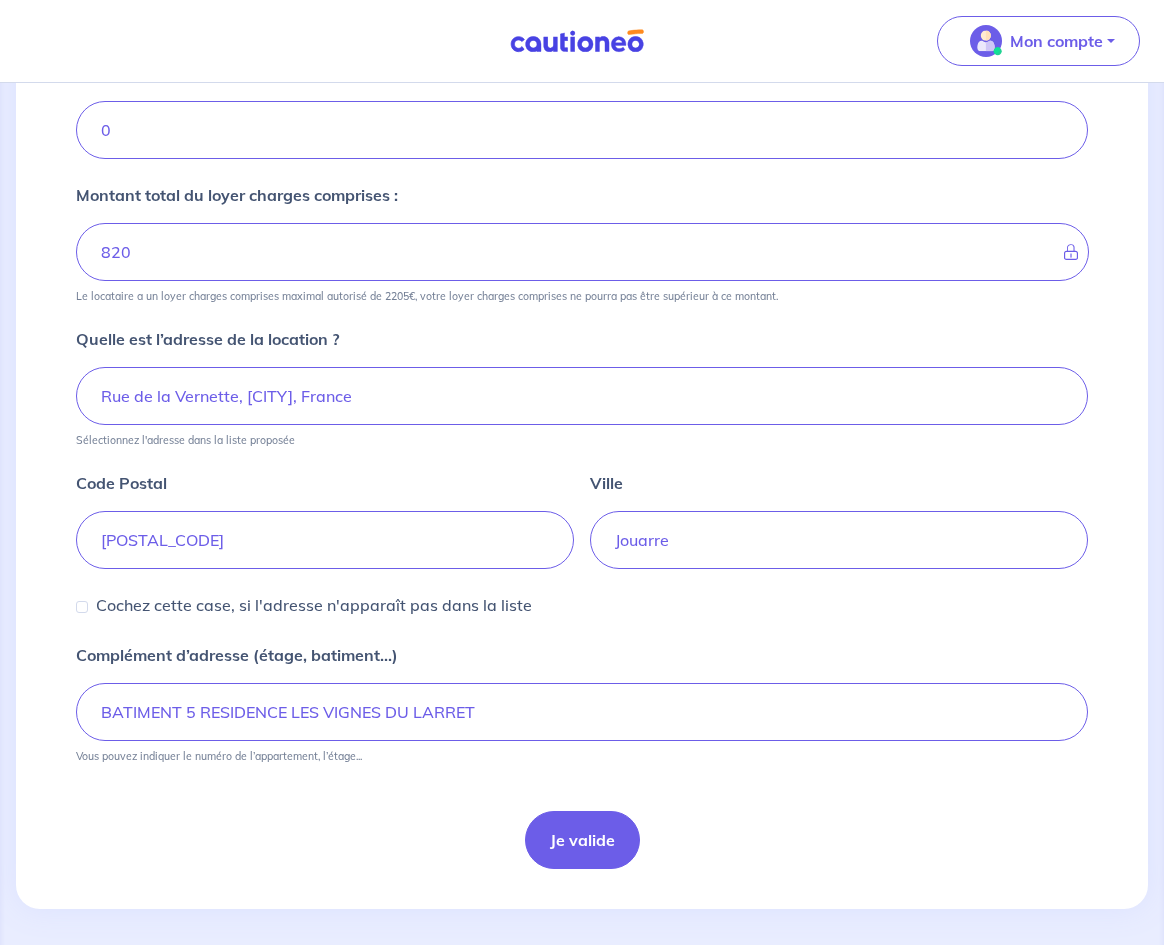 scroll, scrollTop: 540, scrollLeft: 0, axis: vertical 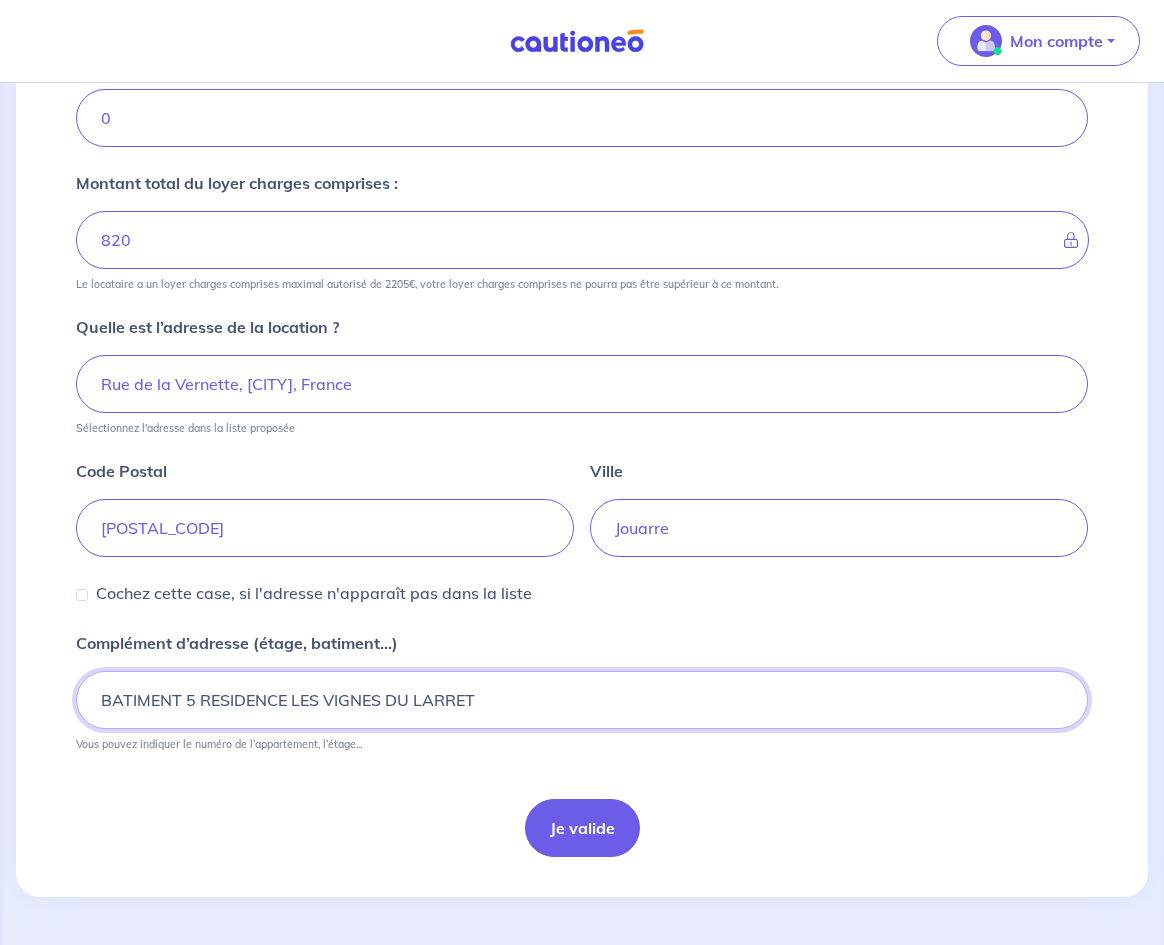 click on "BATIMENT 5 RESIDENCE LES VIGNES DU LARRET" at bounding box center [582, 700] 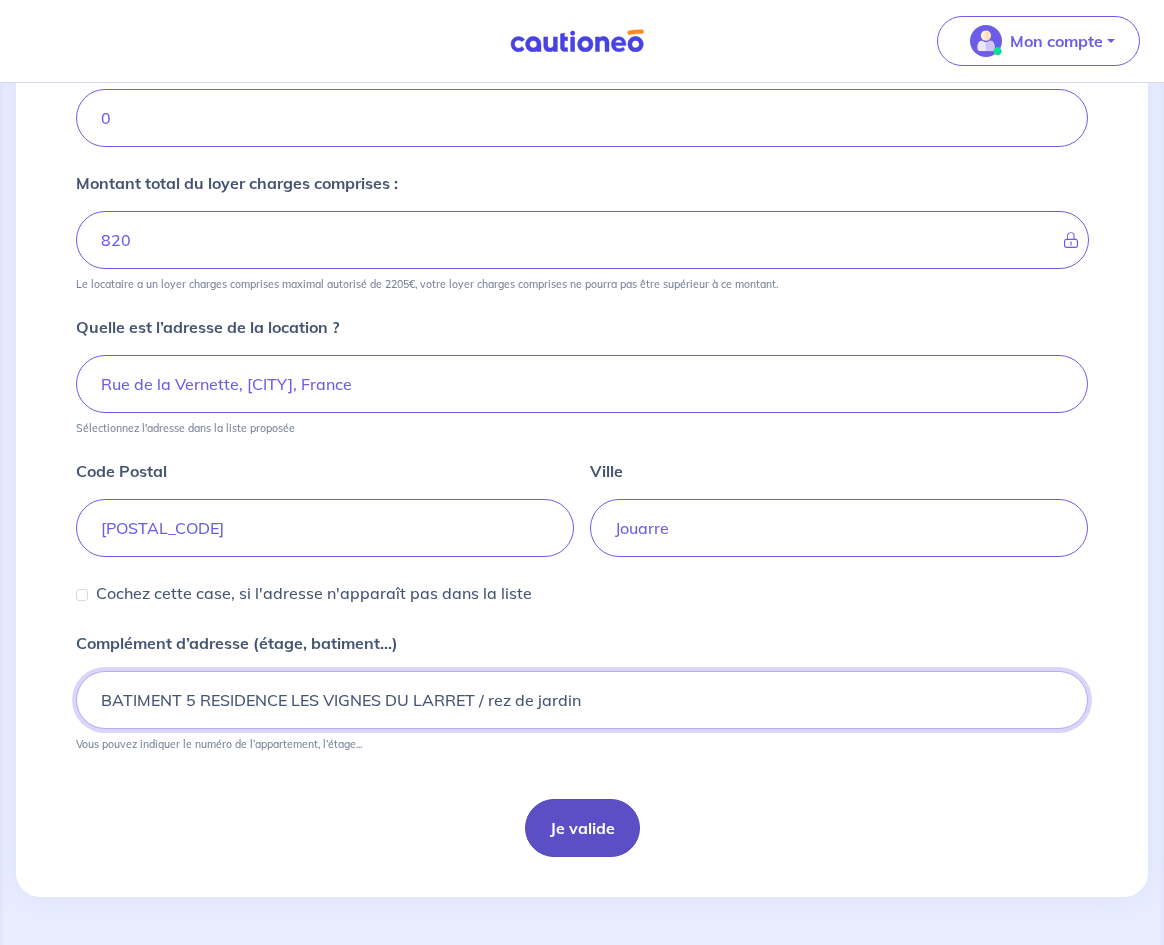 type on "BATIMENT 5 RESIDENCE LES VIGNES DU LARRET / rez de jardin" 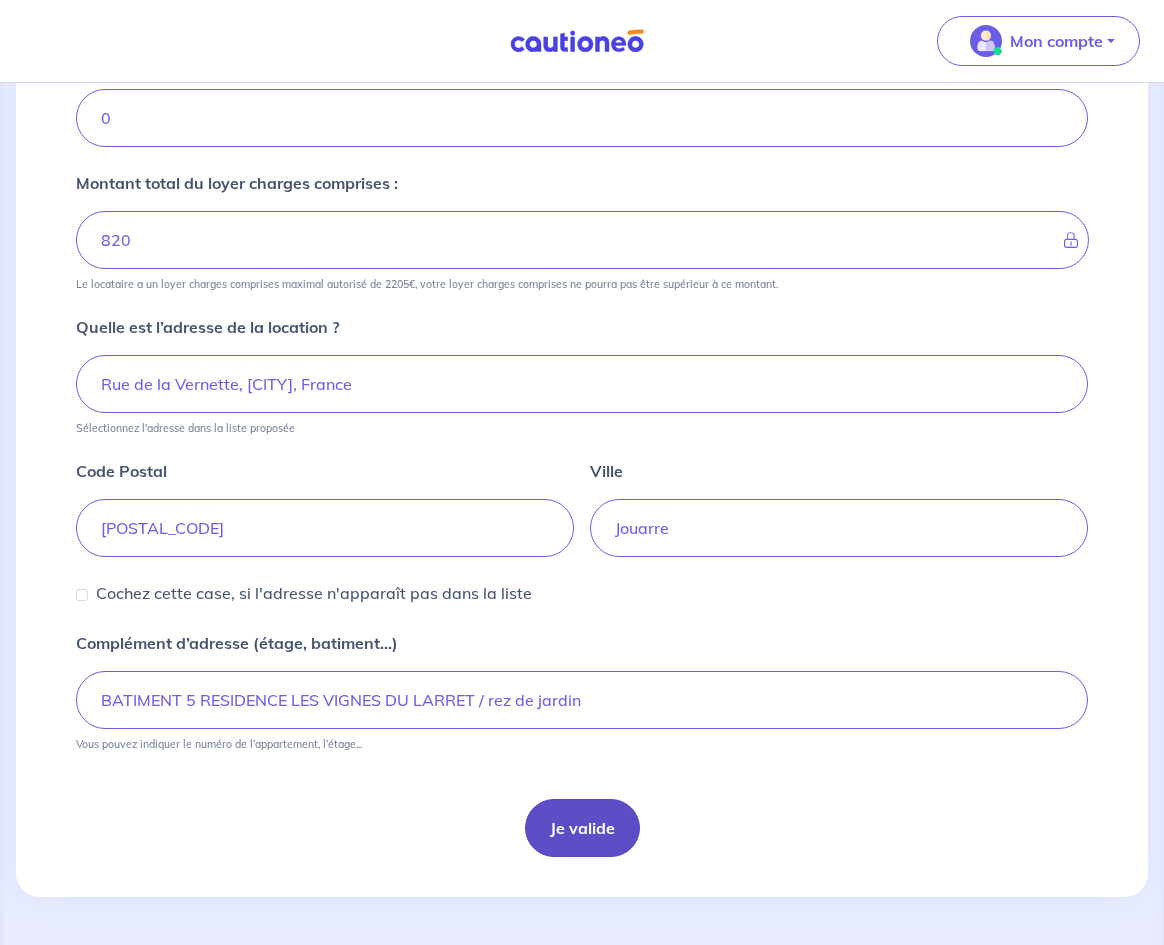 click on "Je valide" at bounding box center (582, 828) 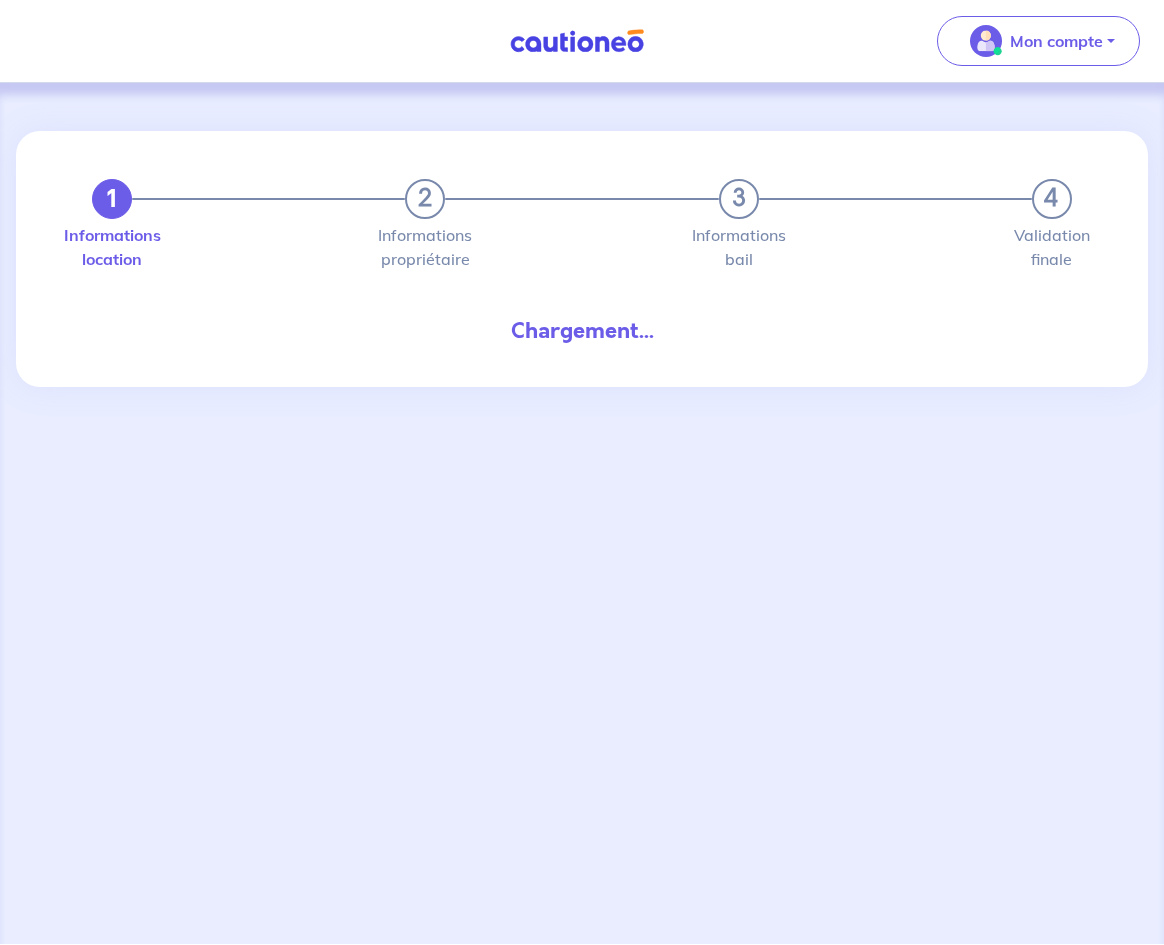 scroll, scrollTop: 0, scrollLeft: 0, axis: both 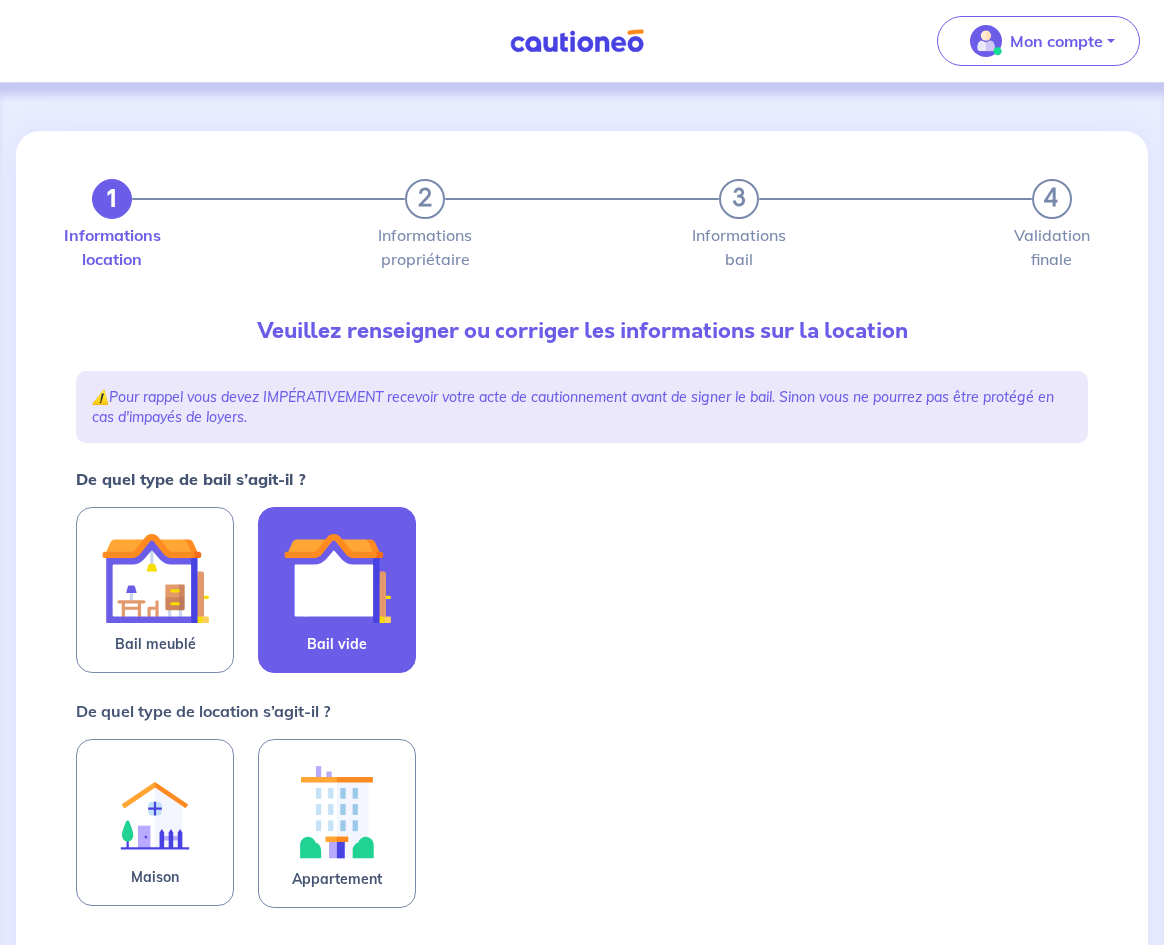 click on "Bail vide" at bounding box center [337, 590] 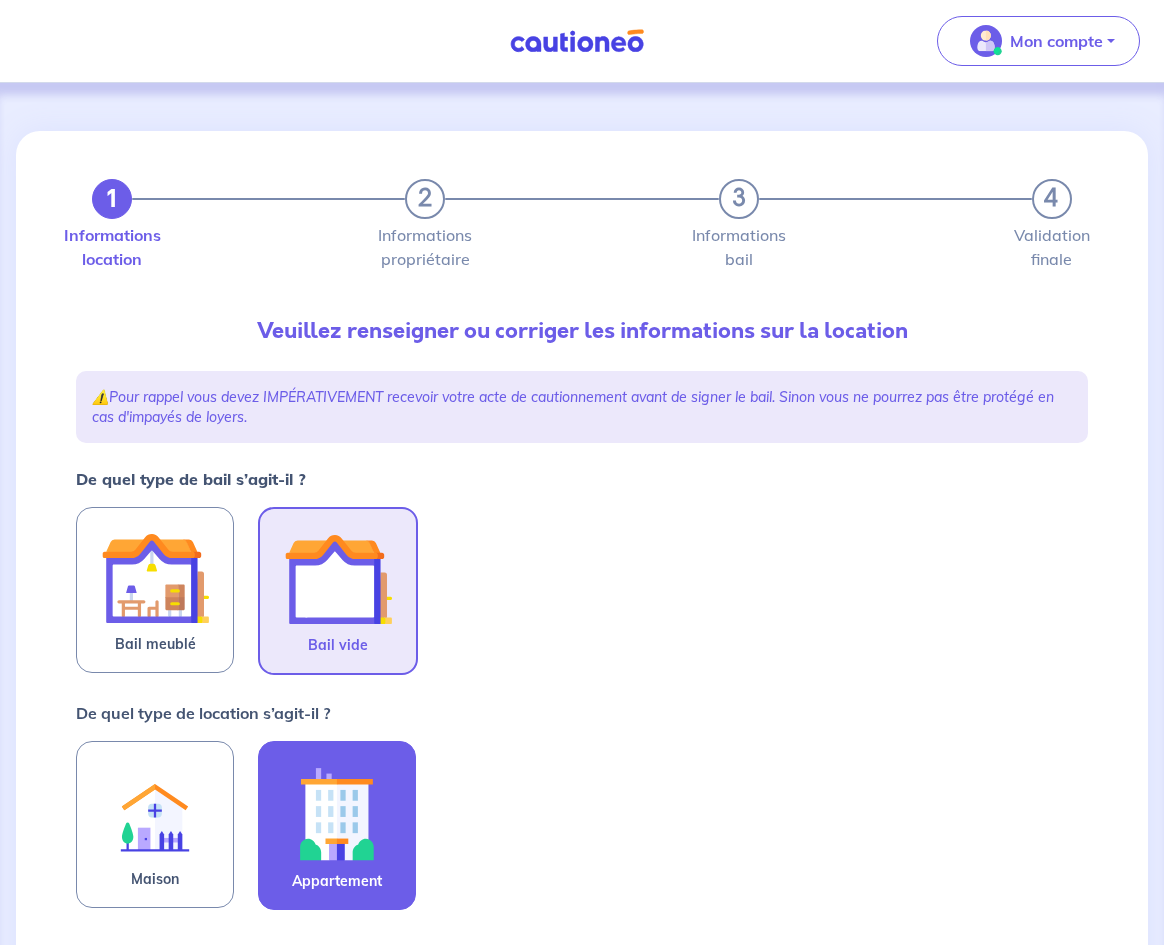 click at bounding box center (337, 813) 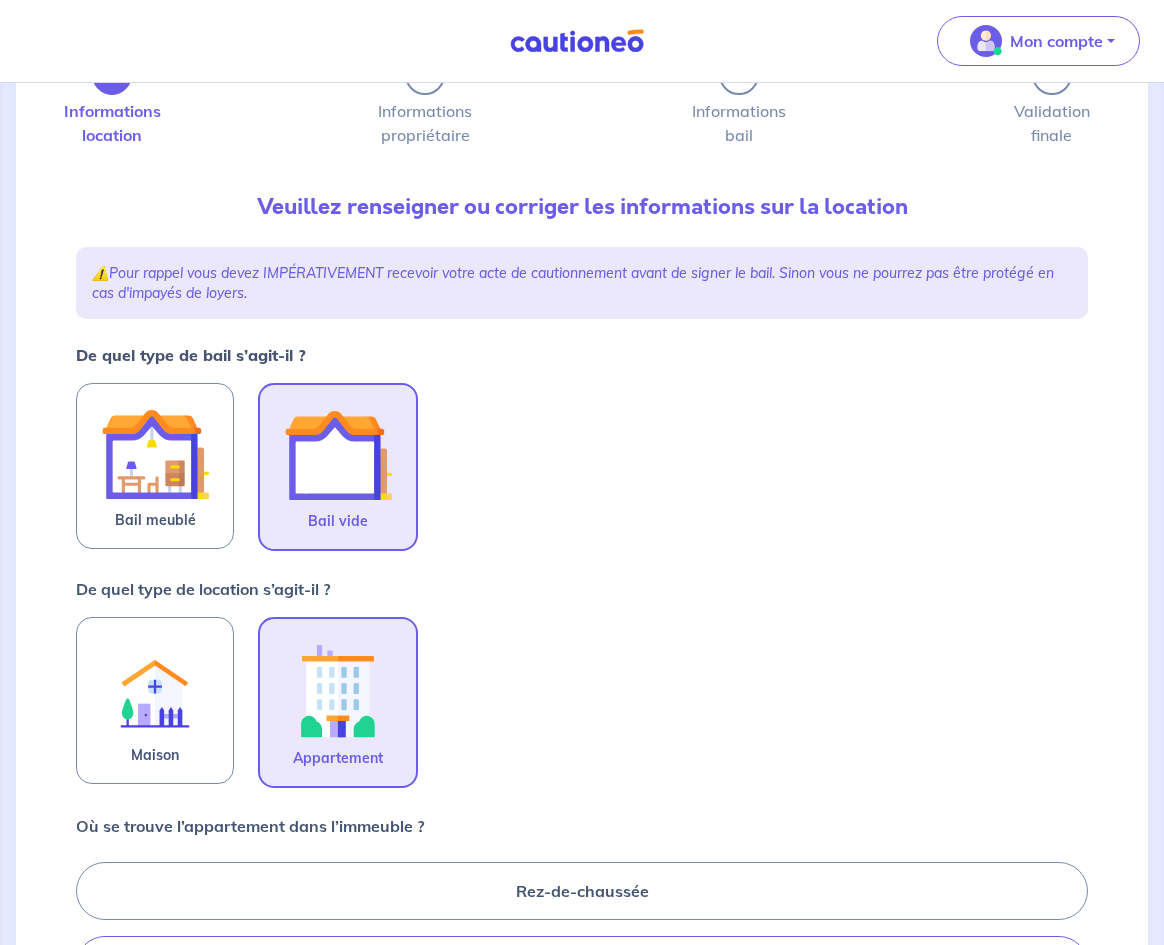 scroll, scrollTop: 300, scrollLeft: 0, axis: vertical 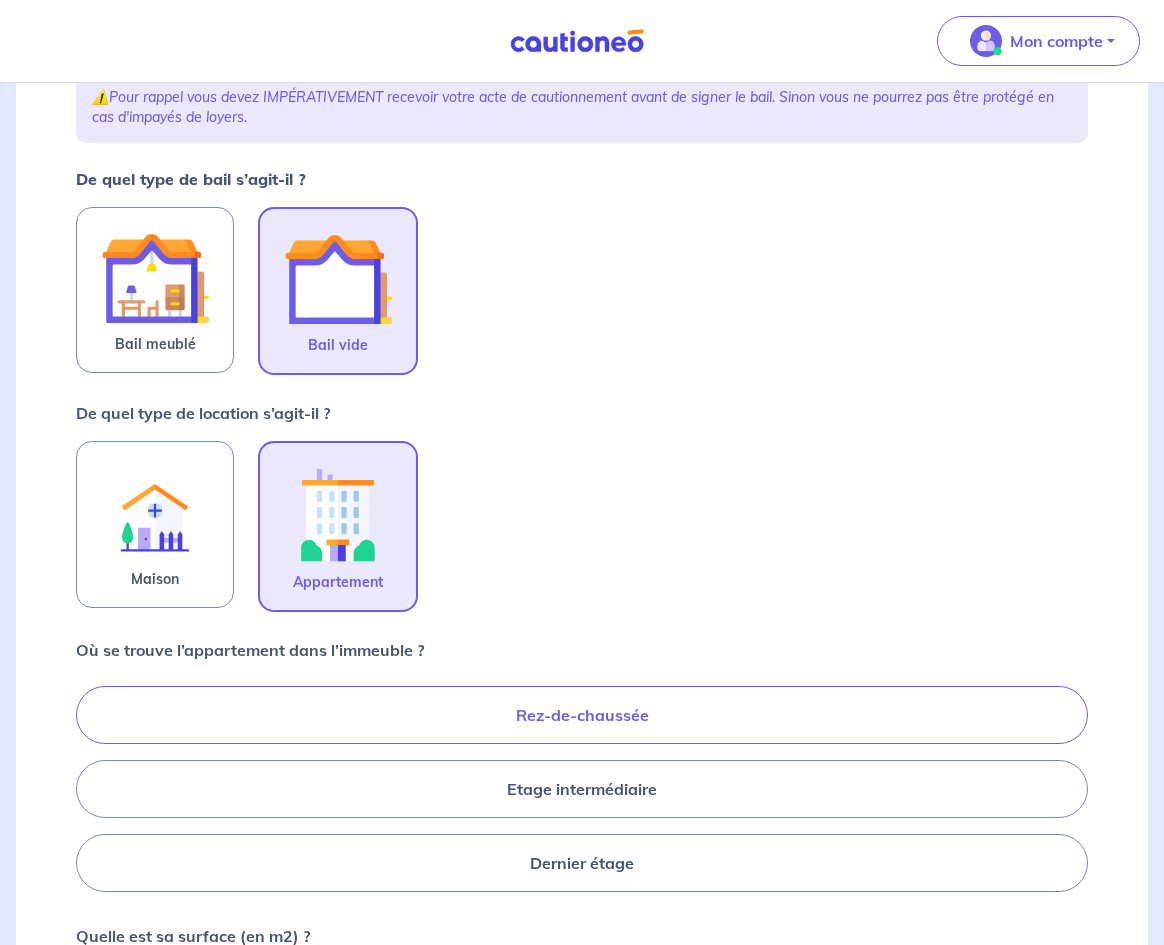 click on "Rez-de-chaussée" at bounding box center (582, 715) 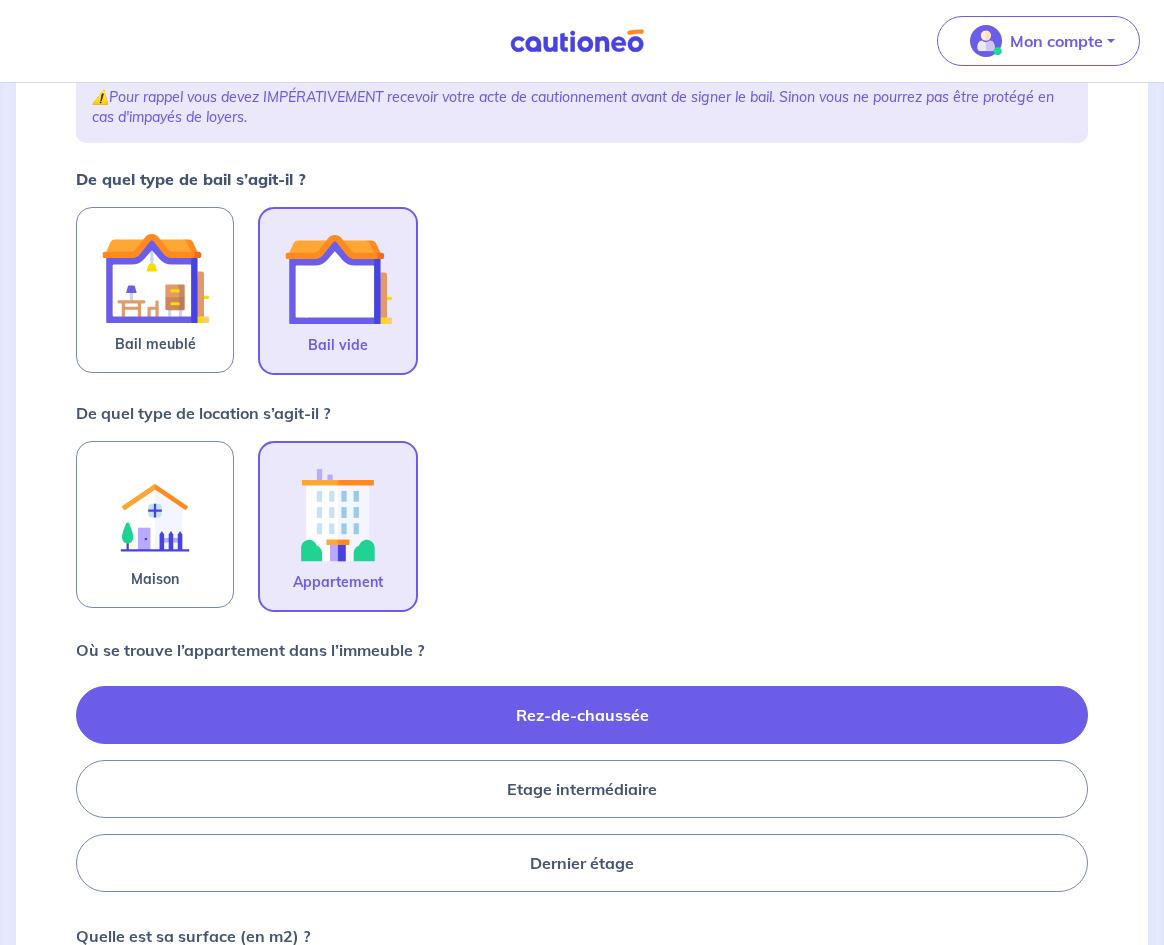 radio on "true" 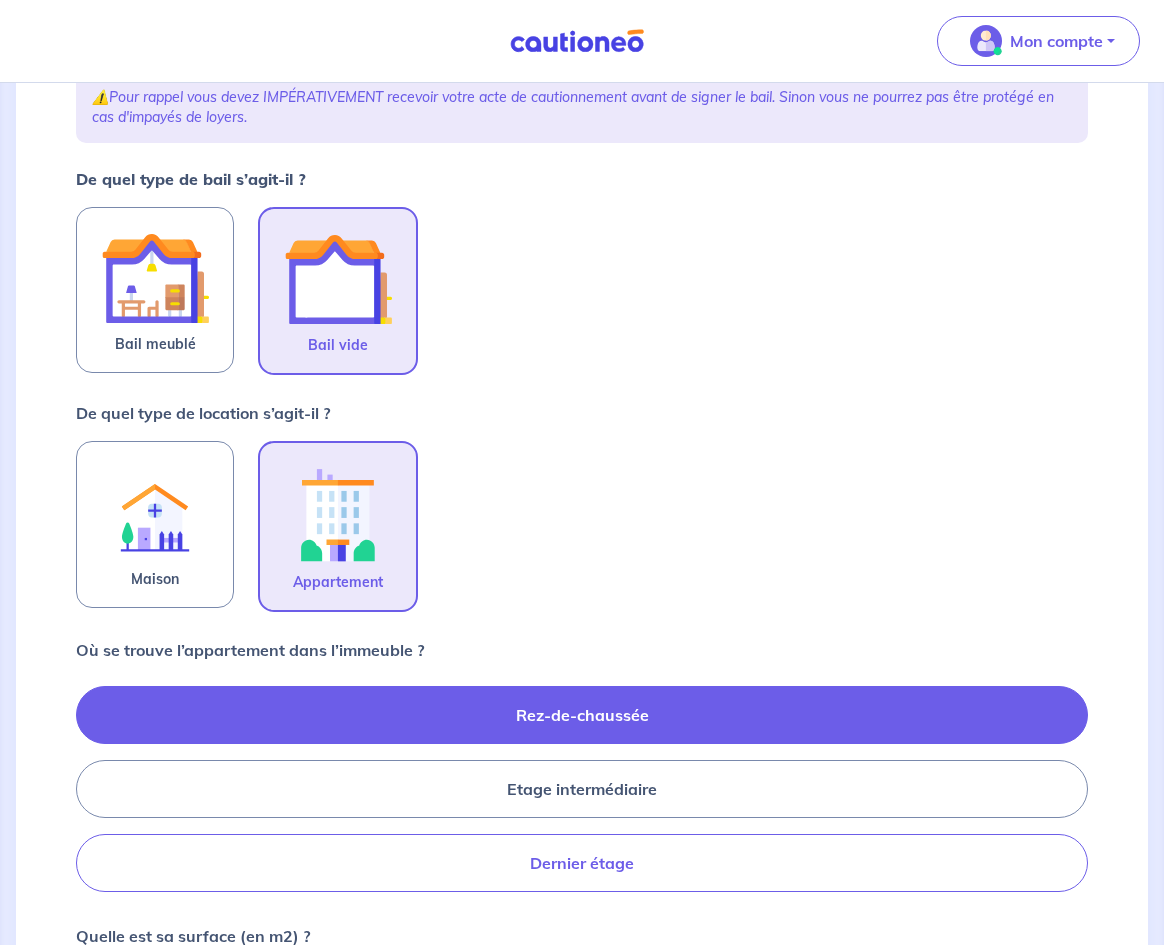 scroll, scrollTop: 700, scrollLeft: 0, axis: vertical 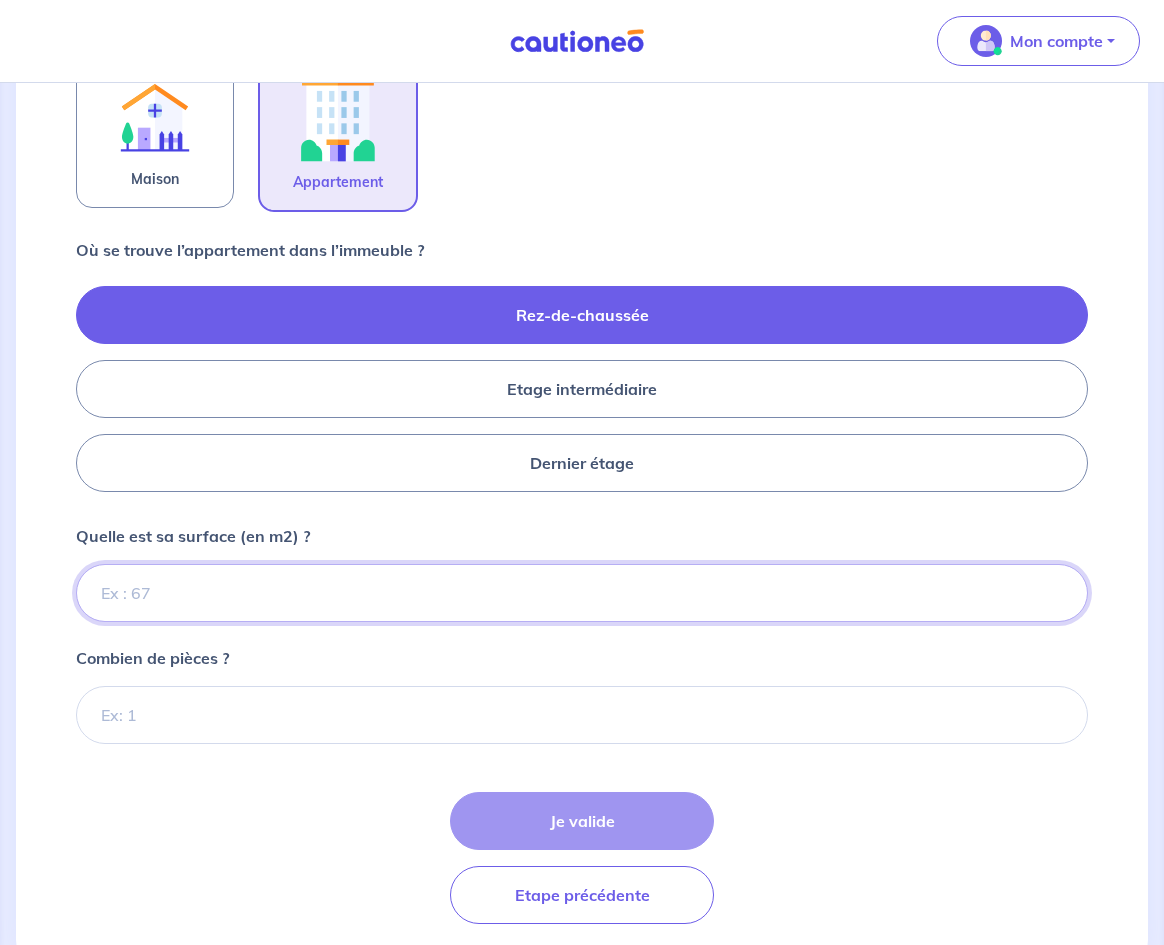 click on "Quelle est sa surface (en m2) ?" at bounding box center (582, 593) 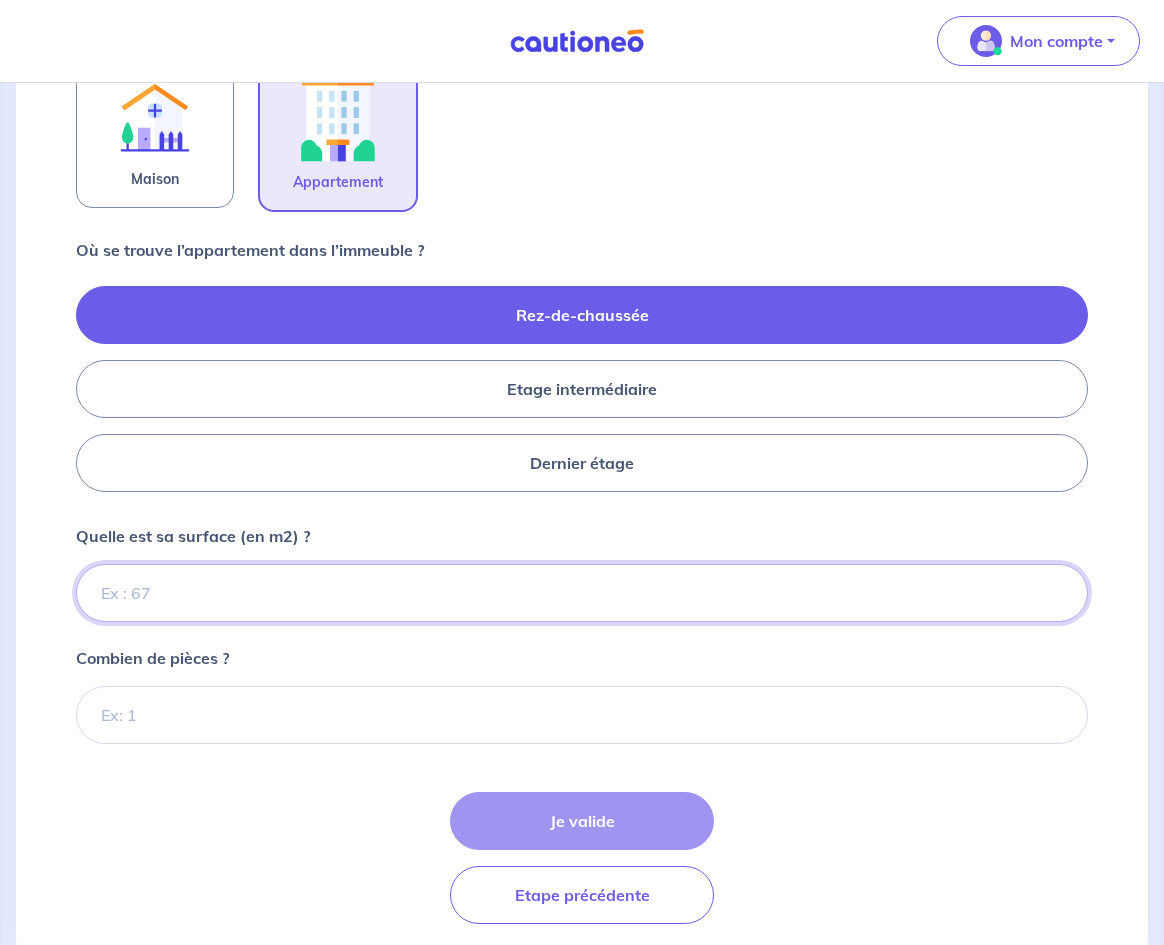 click on "Quelle est sa surface (en m2) ?" at bounding box center [582, 593] 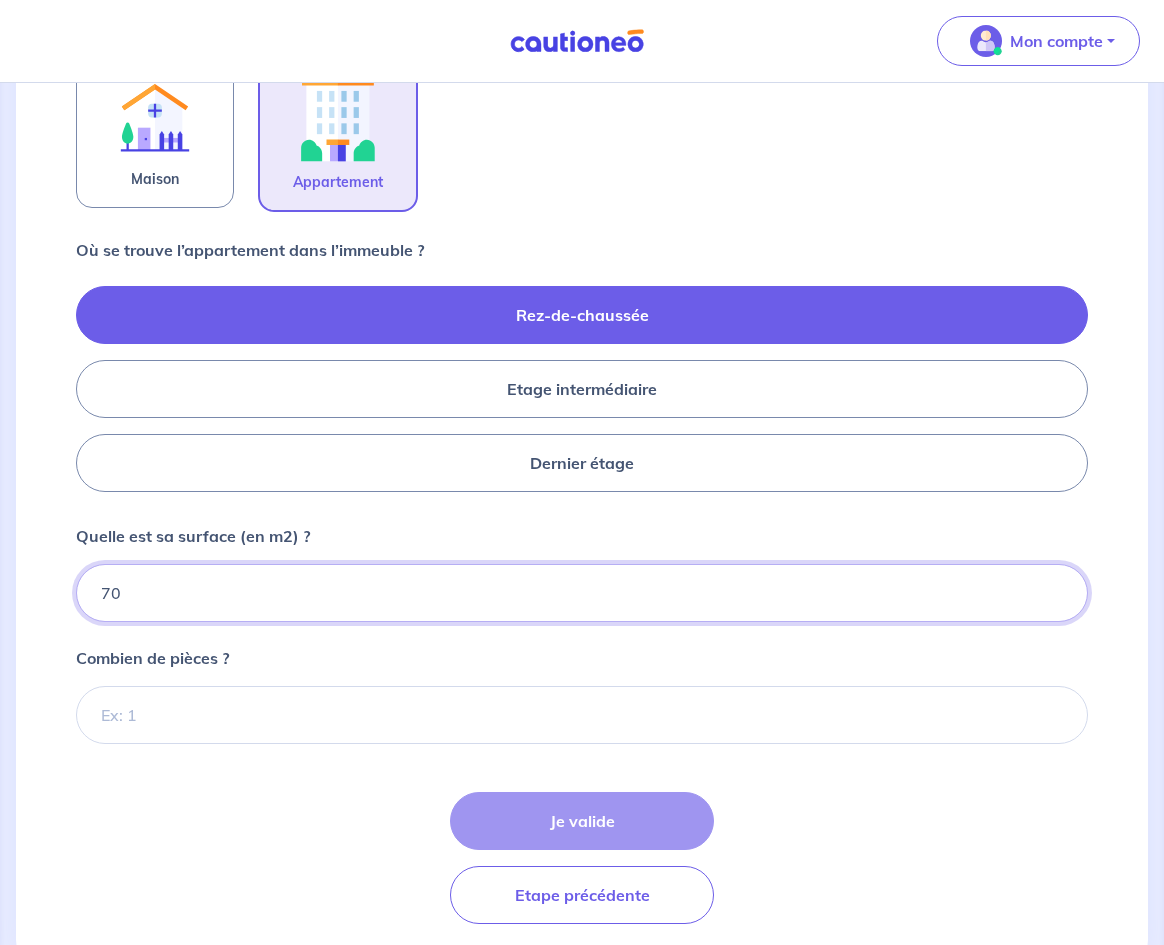 type on "70" 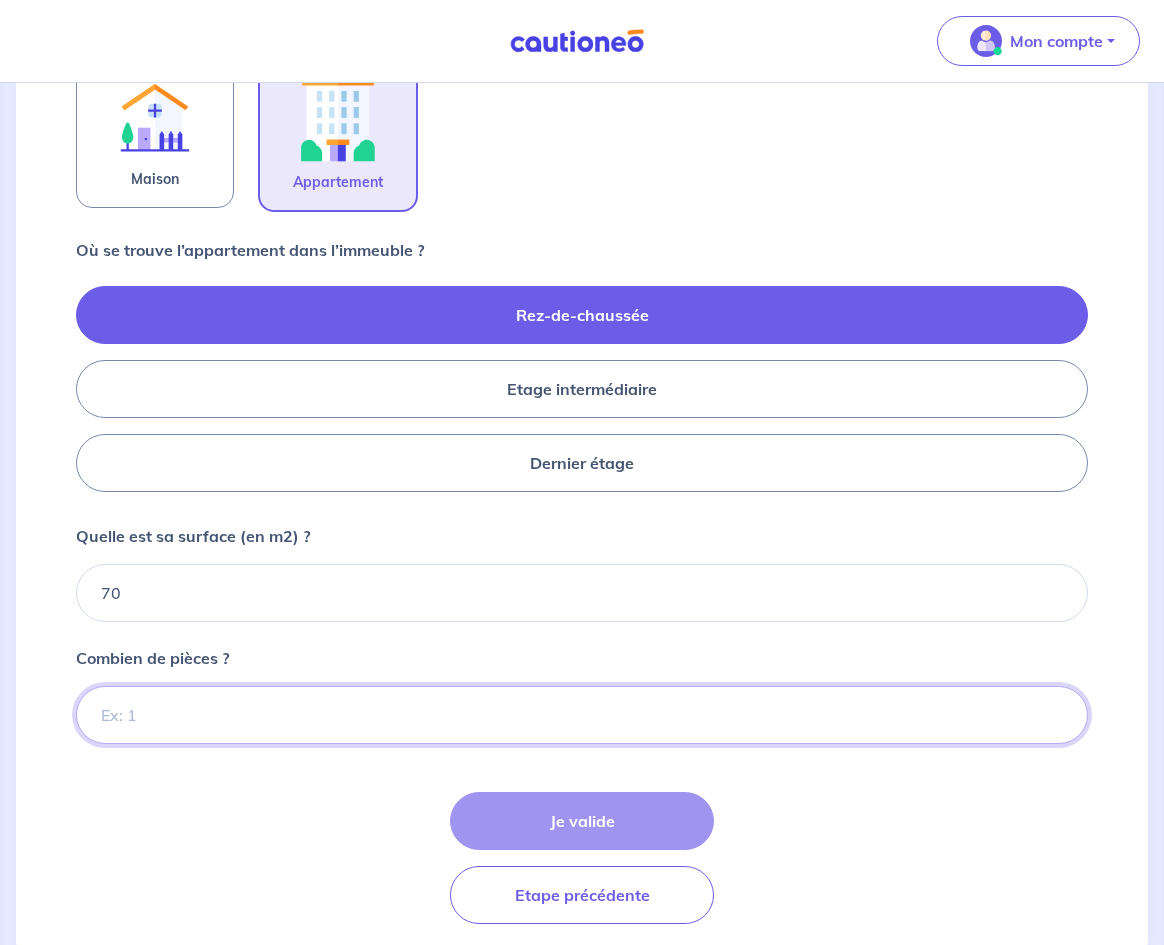 click on "Combien de pièces ?" at bounding box center (582, 715) 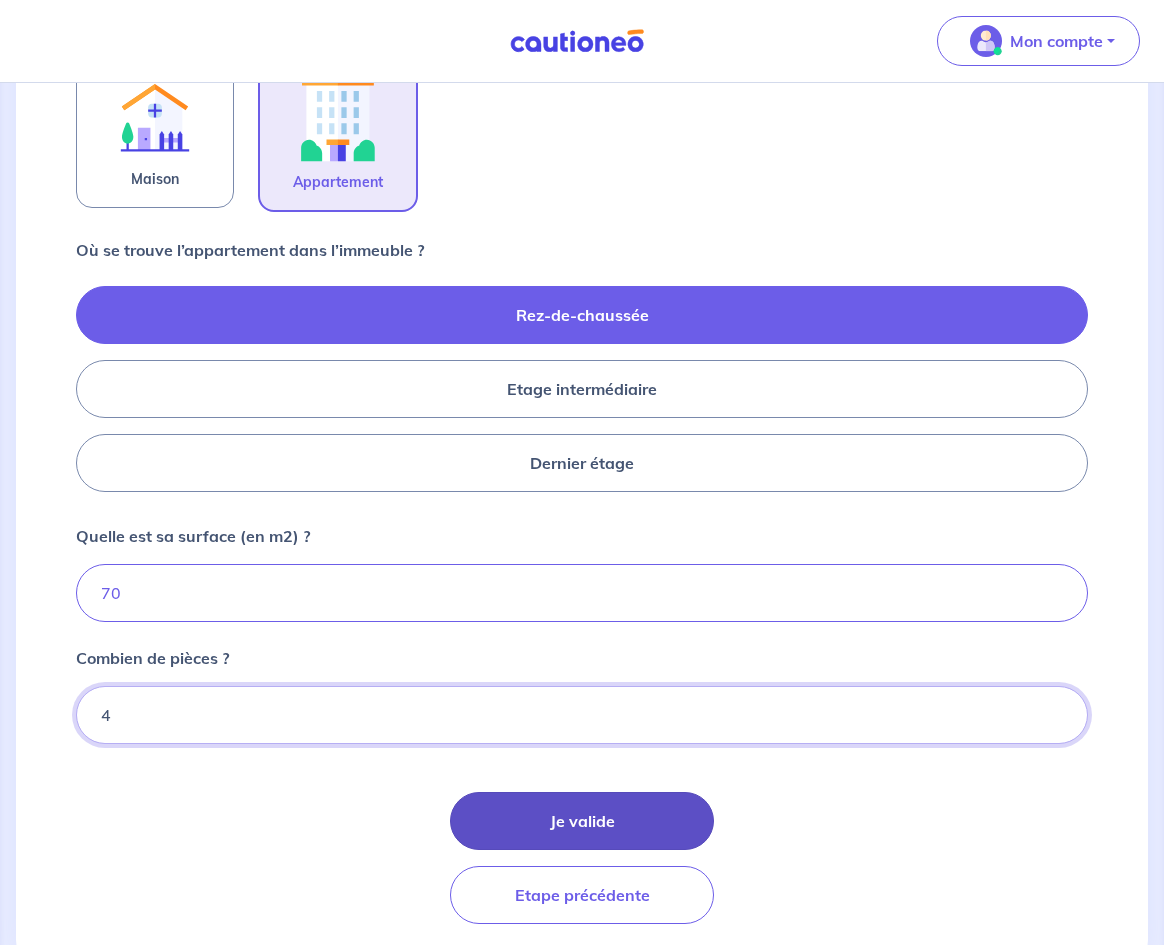 type on "4" 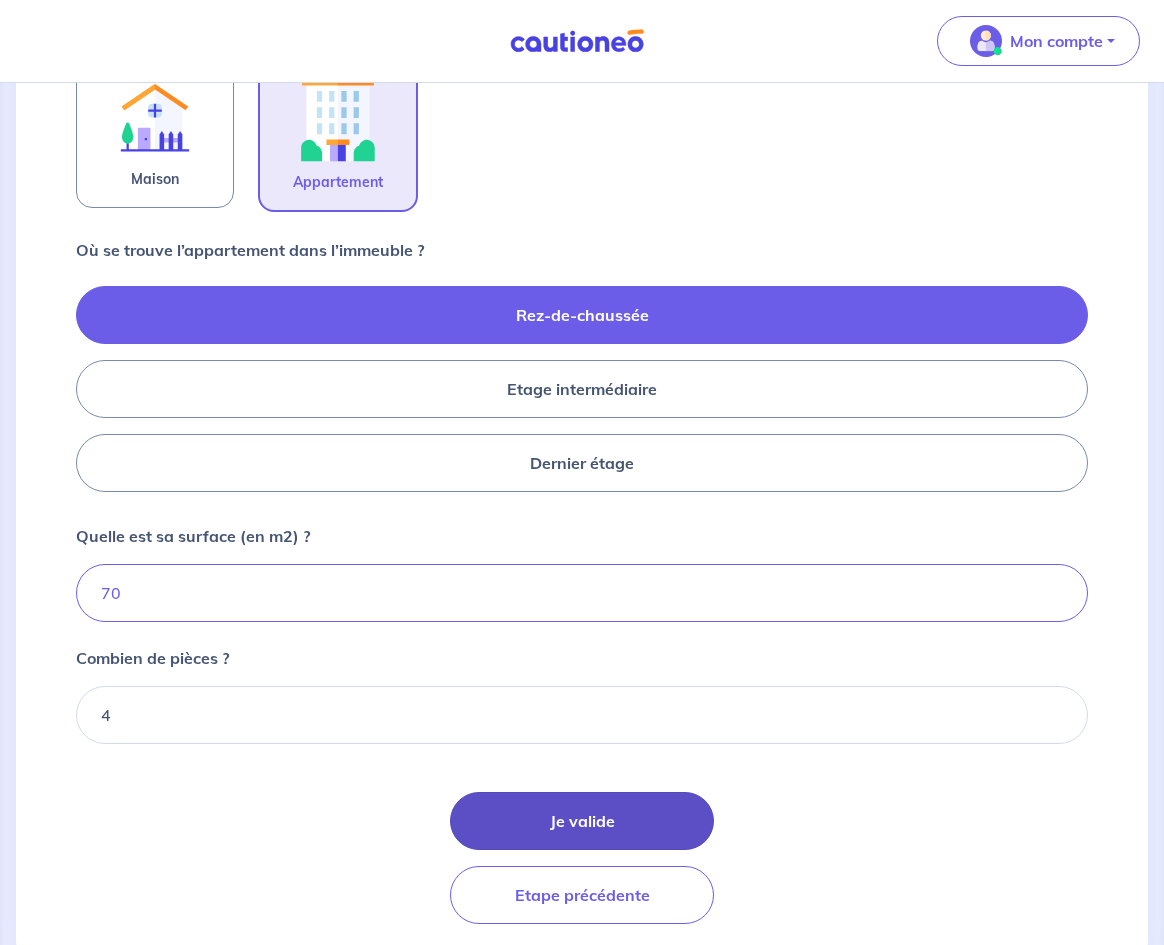 click on "Je valide" at bounding box center (582, 821) 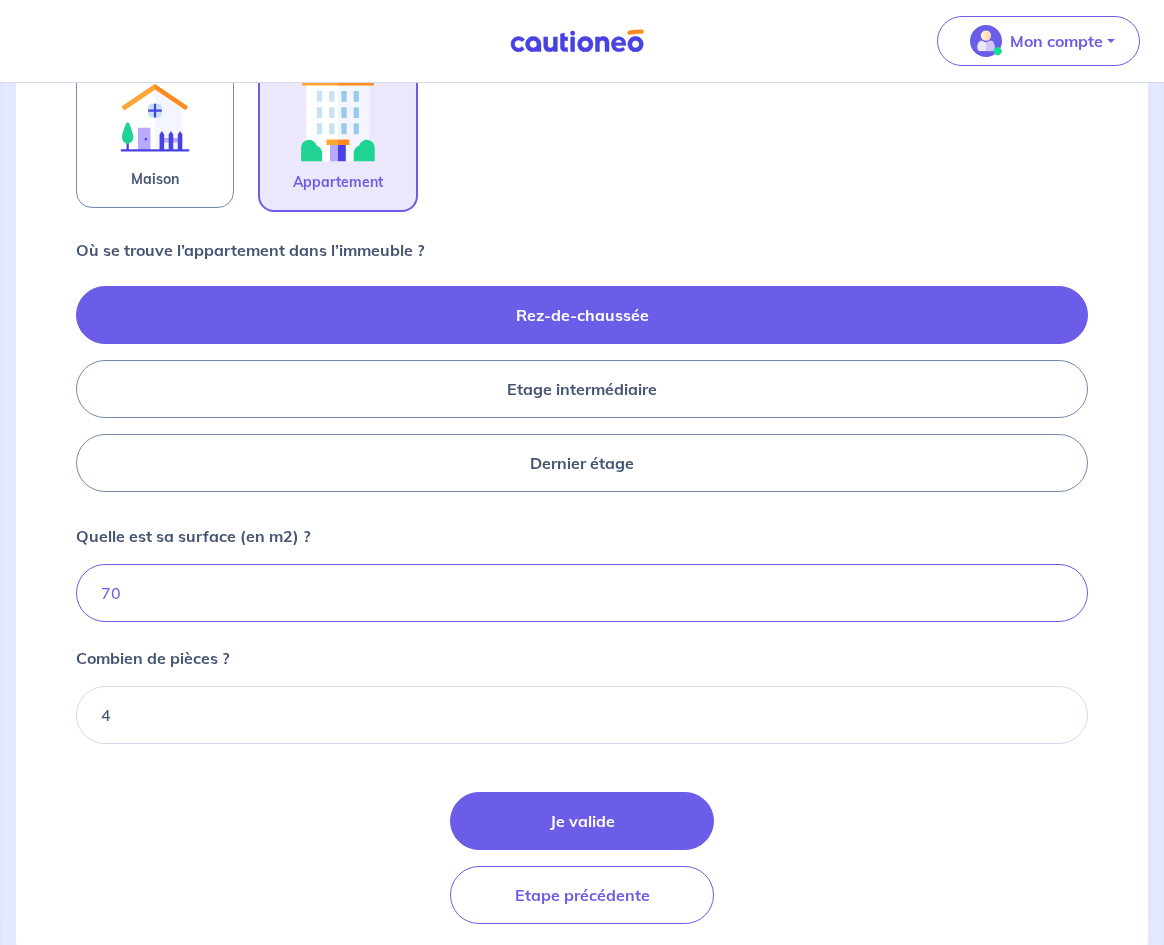 scroll, scrollTop: 0, scrollLeft: 0, axis: both 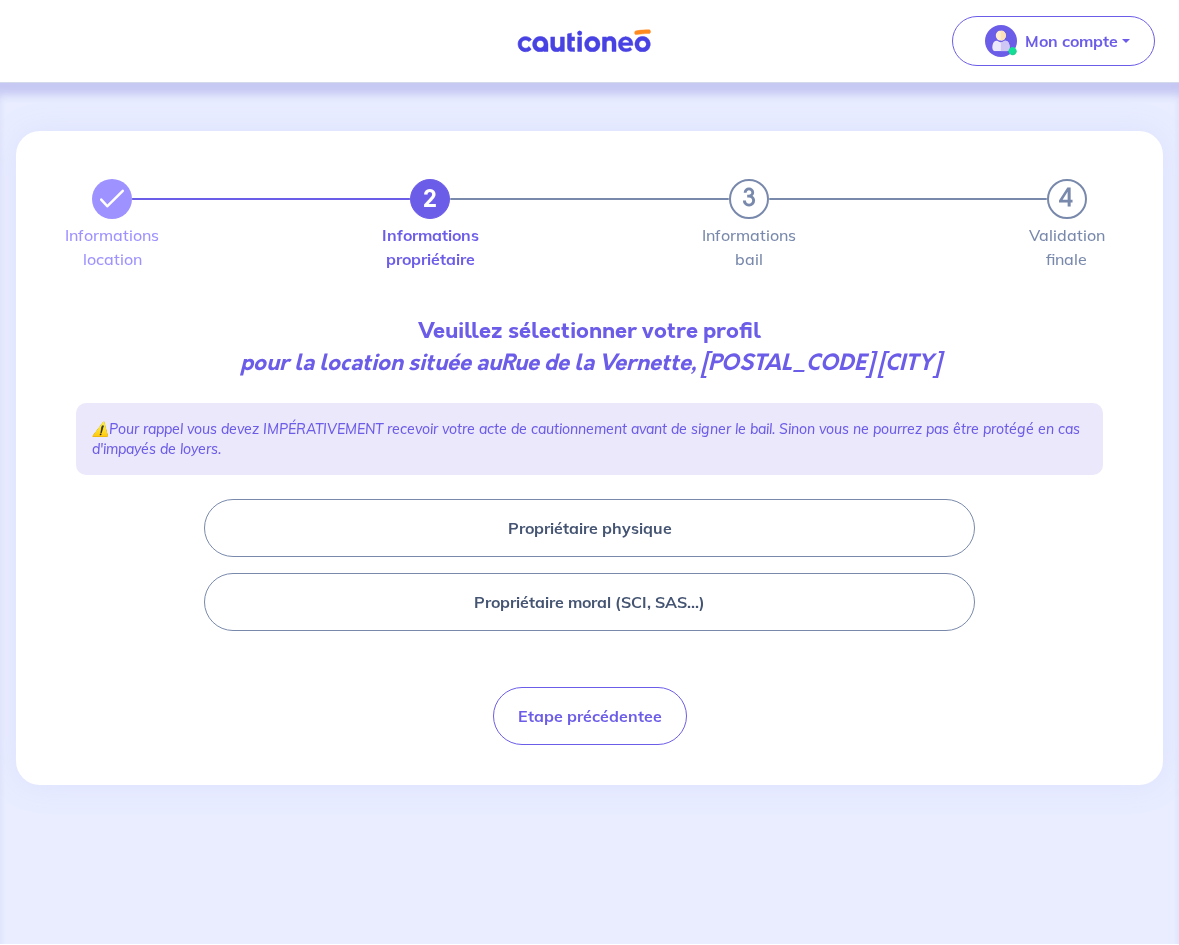 click on "Propriétaire moral  (SCI, SAS...)" at bounding box center [589, 602] 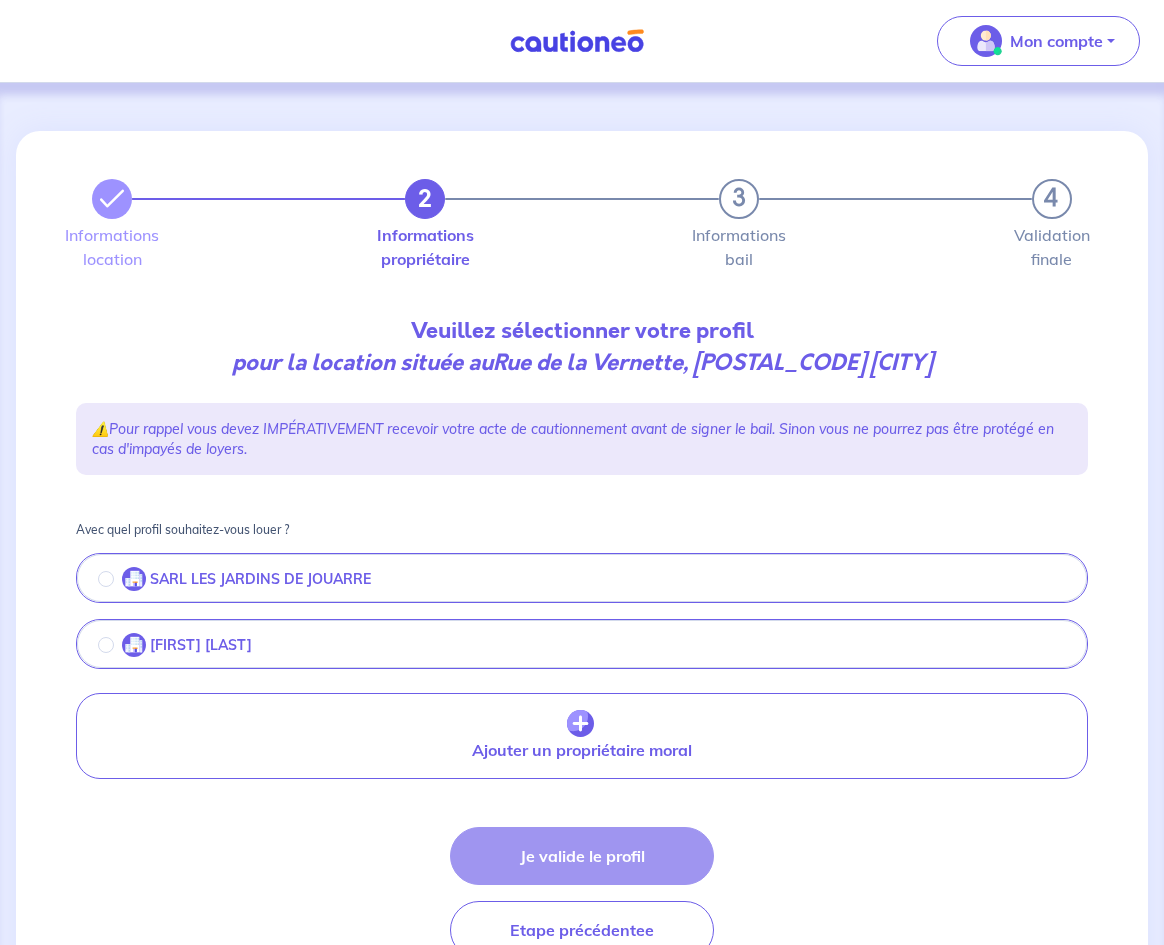 click on "SARL LES JARDINS DE JOUARRE" at bounding box center (260, 579) 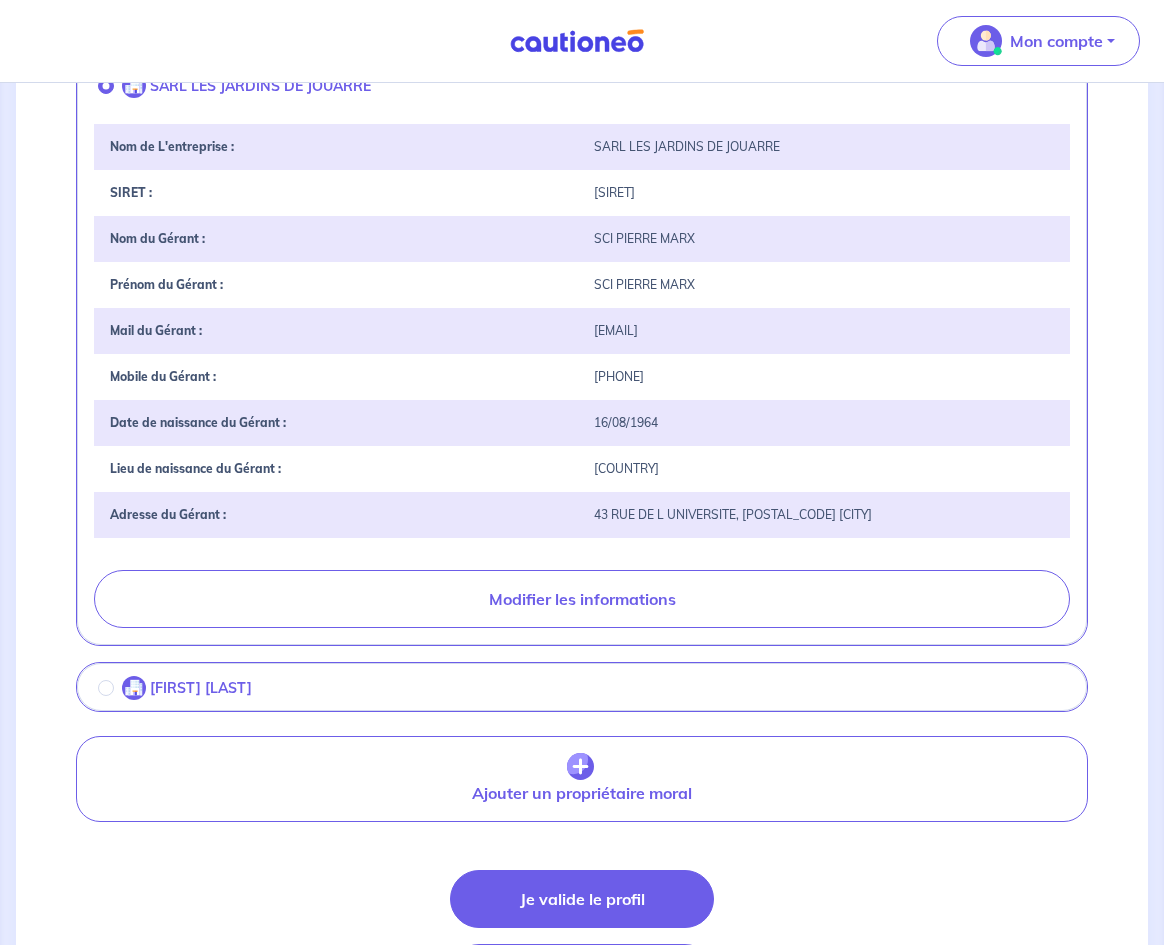 scroll, scrollTop: 638, scrollLeft: 0, axis: vertical 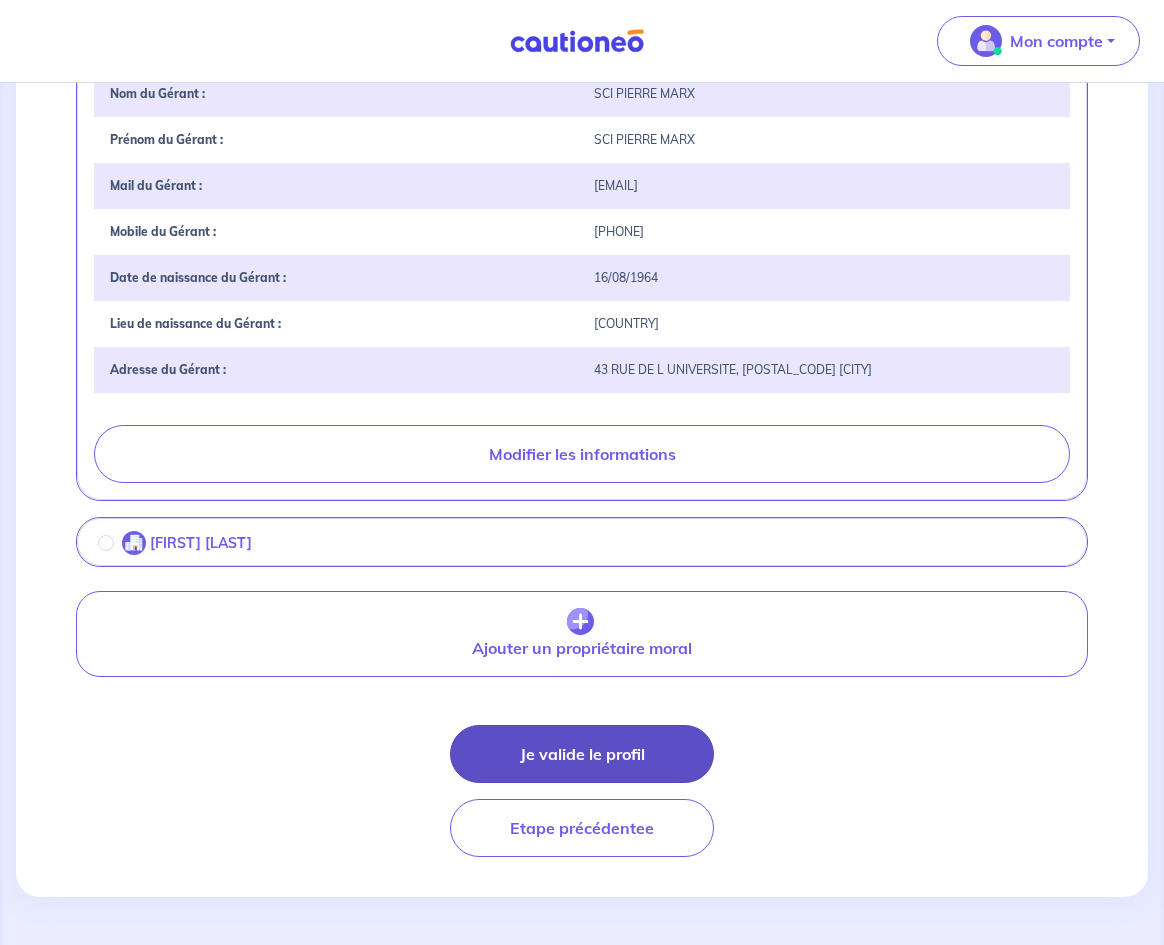click on "Je valide le profil" at bounding box center [582, 754] 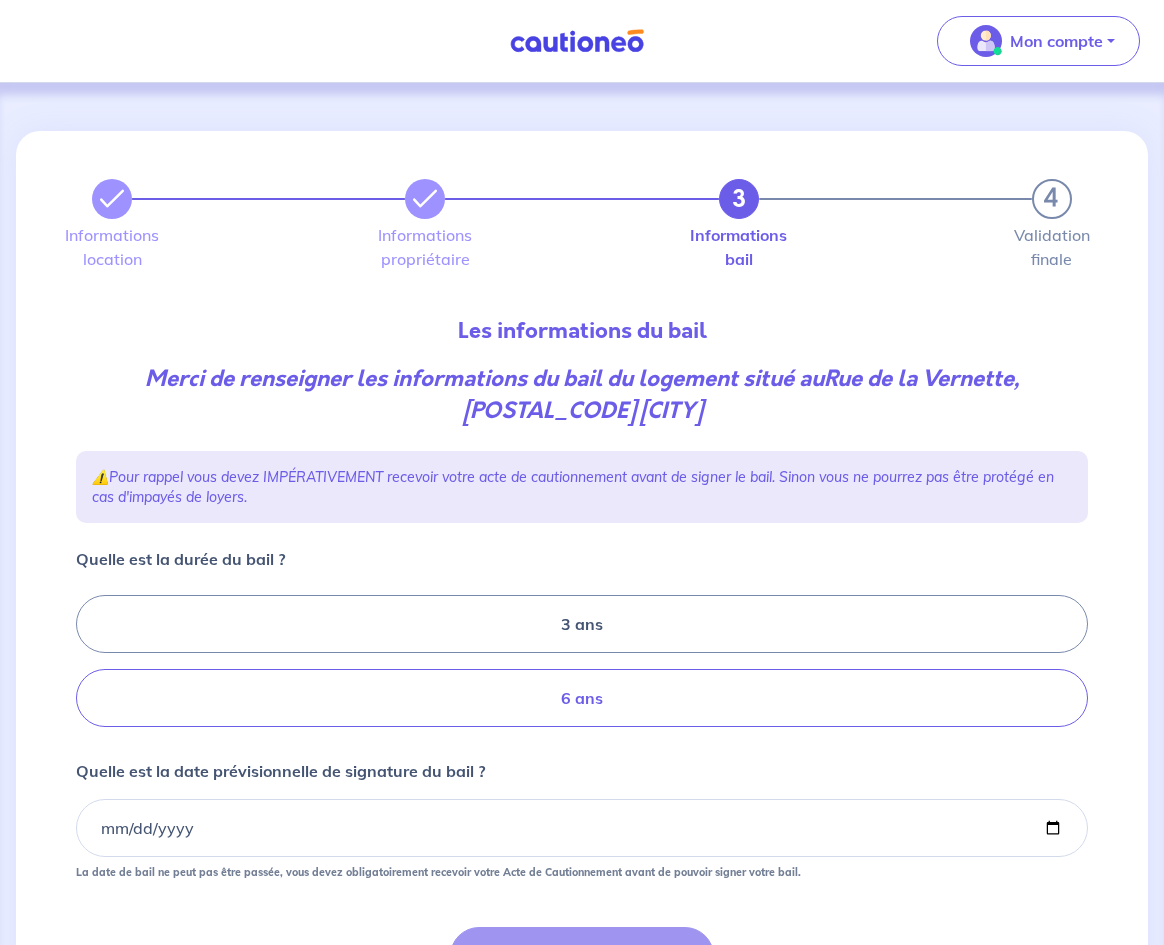 click on "6 ans" at bounding box center [582, 698] 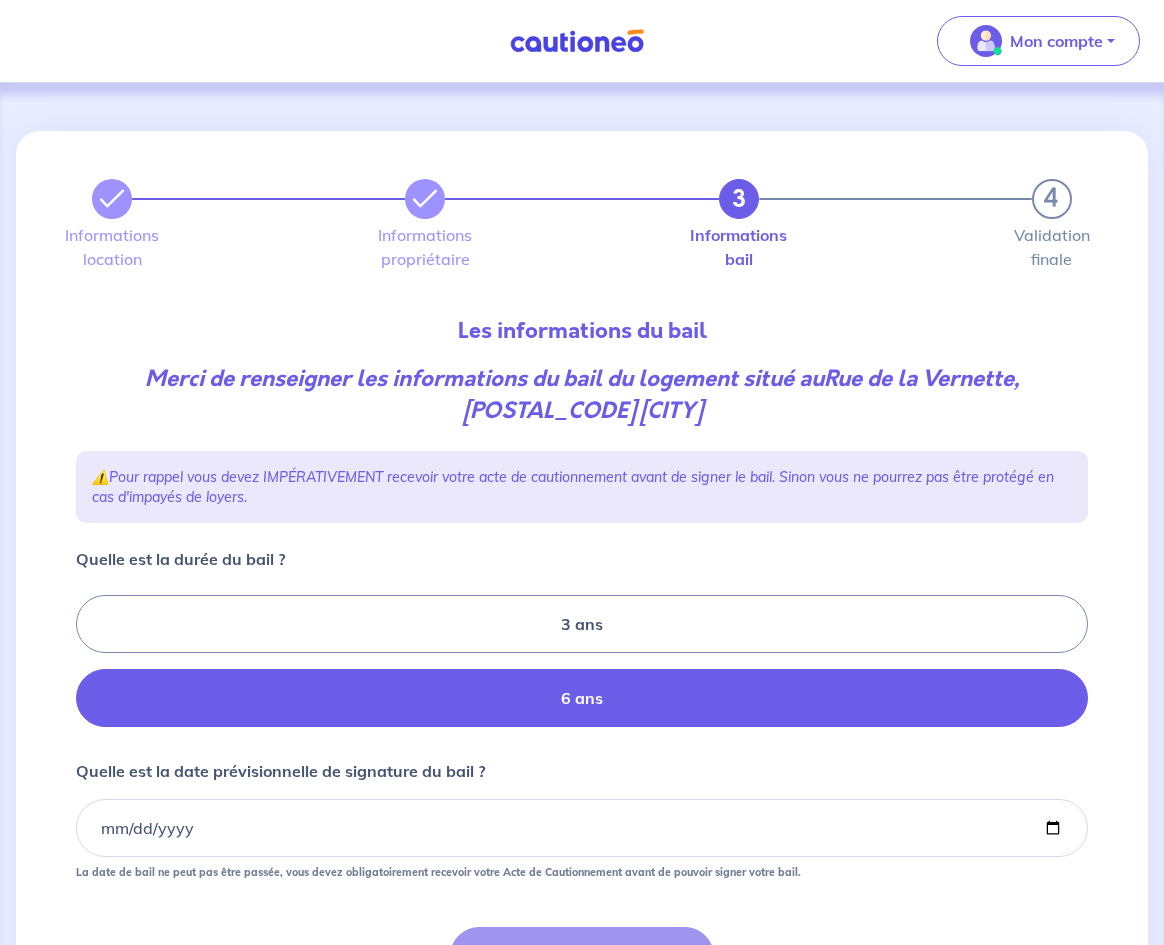 radio on "true" 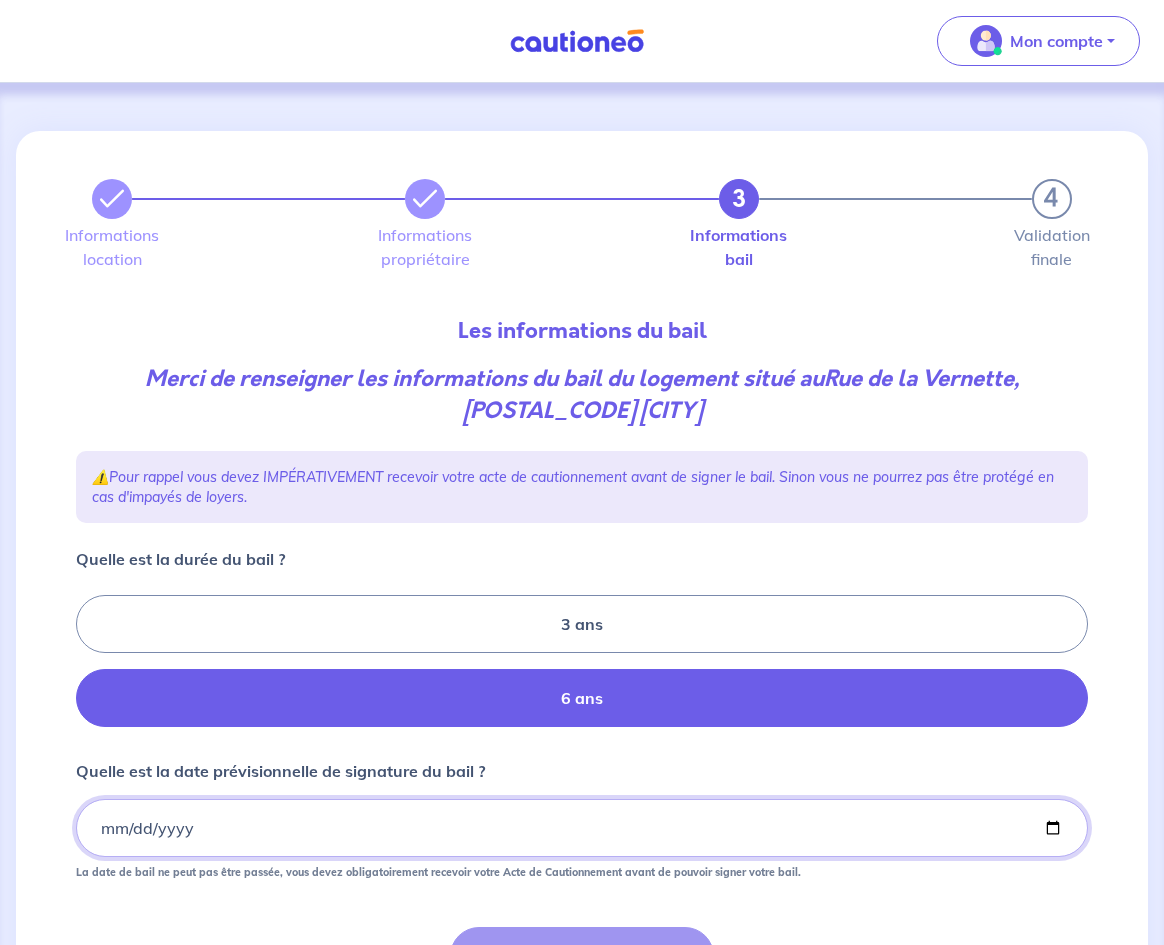click on "Quelle est la date prévisionnelle de signature du bail ?" at bounding box center [582, 828] 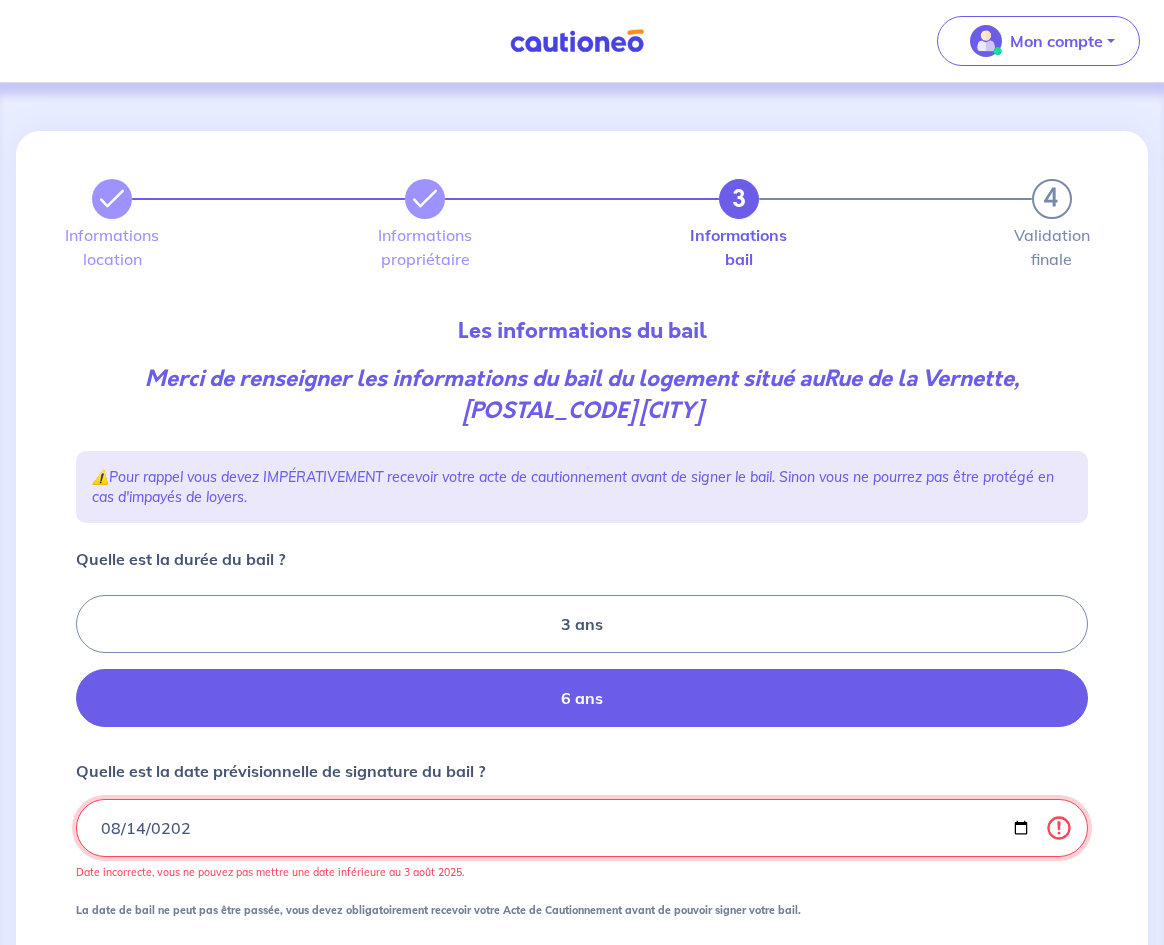 type on "[DATE]" 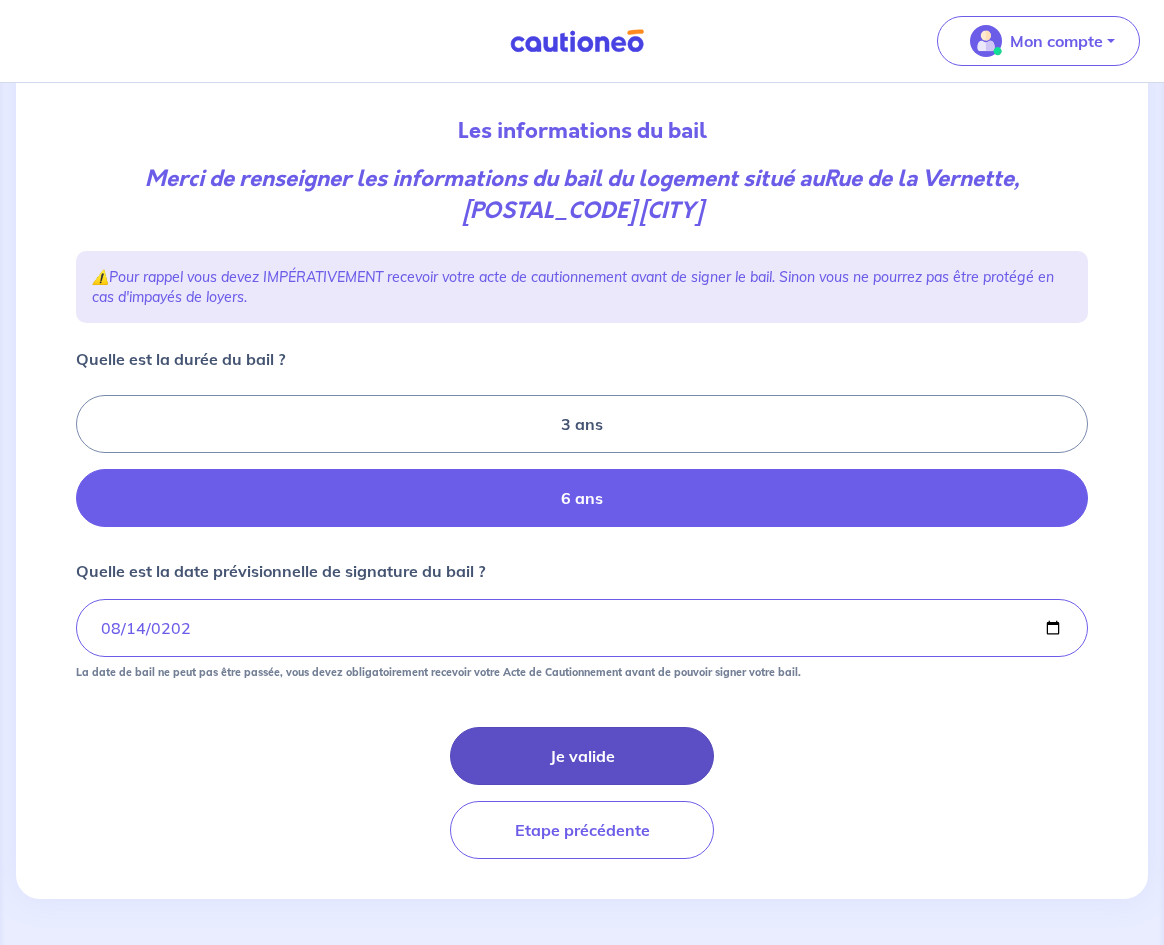 scroll, scrollTop: 202, scrollLeft: 0, axis: vertical 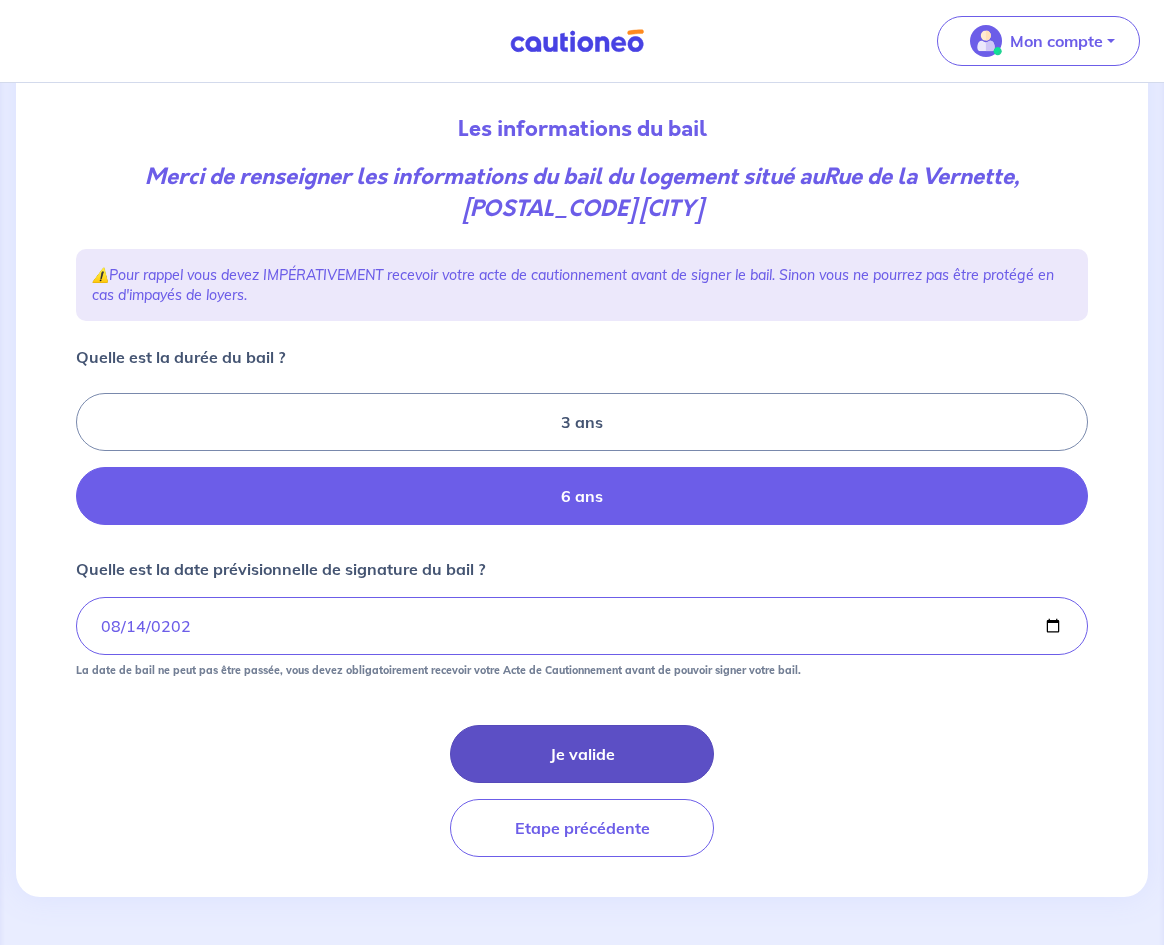 click on "Je valide" at bounding box center (582, 754) 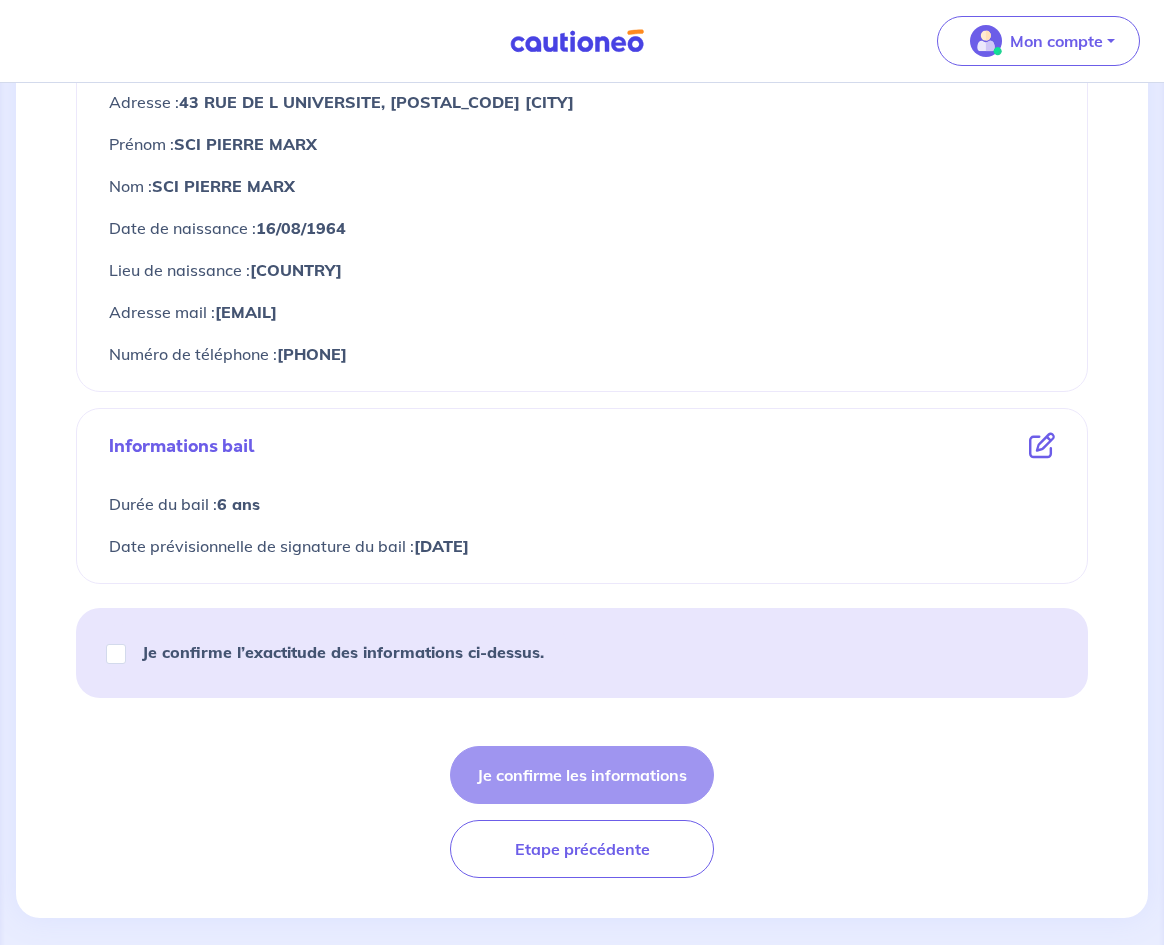 scroll, scrollTop: 942, scrollLeft: 0, axis: vertical 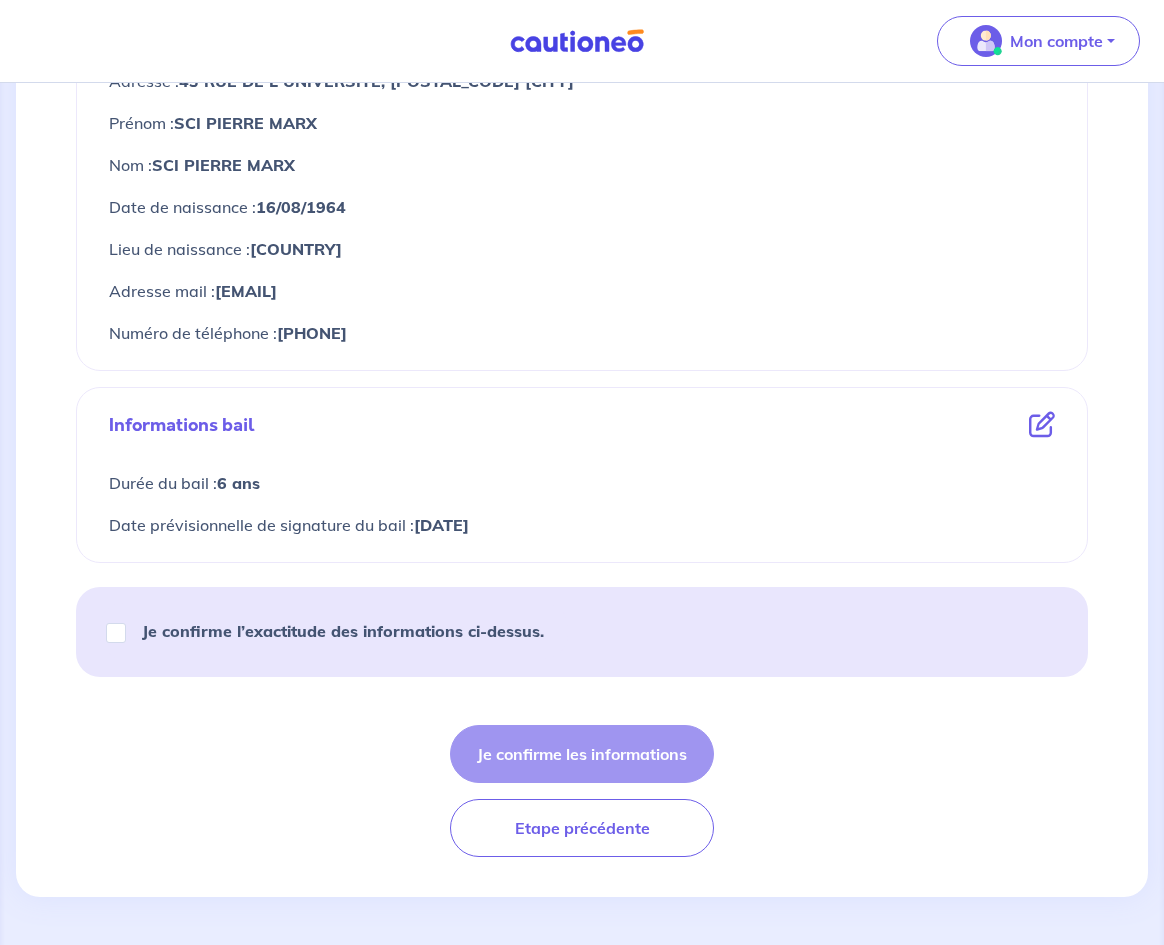 click on "Je confirme l’exactitude des informations ci-dessus." at bounding box center (343, 631) 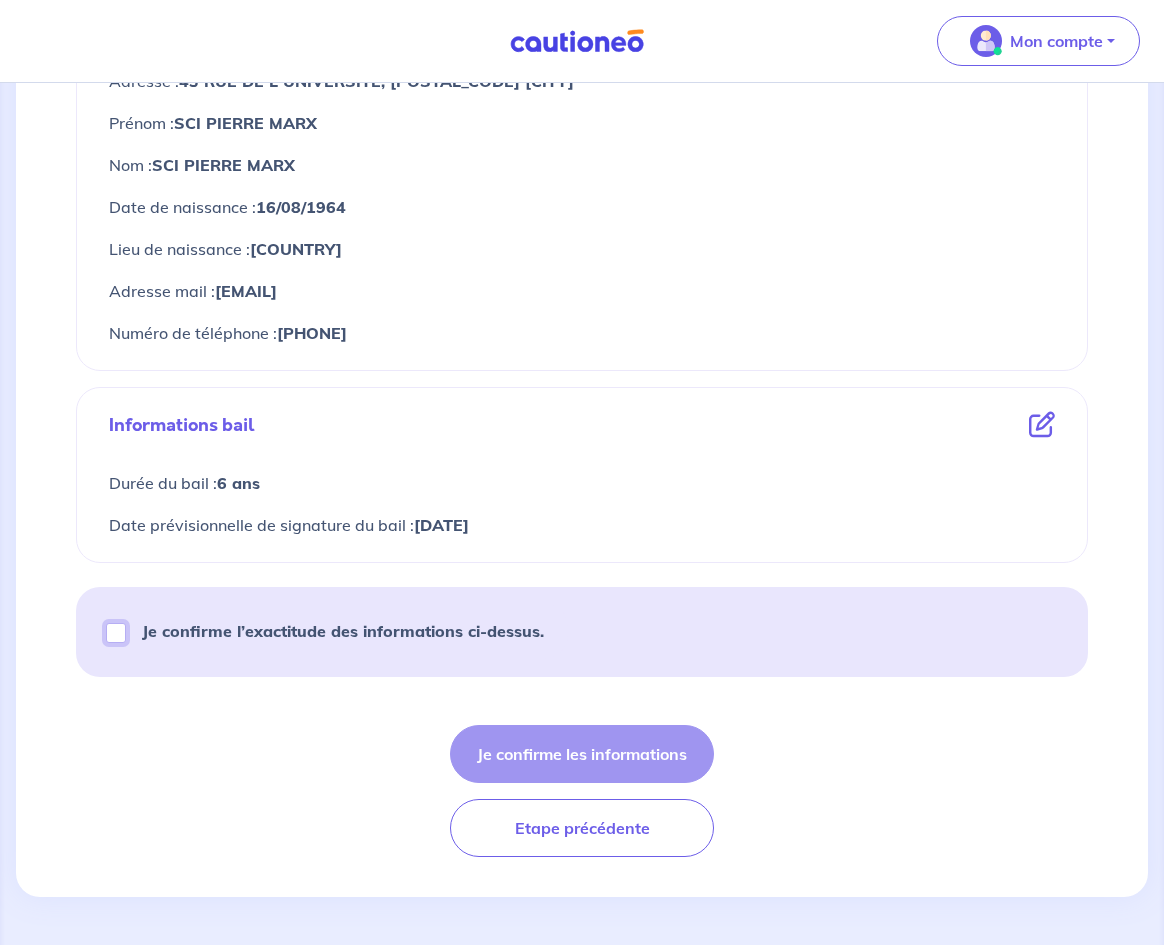 checkbox on "true" 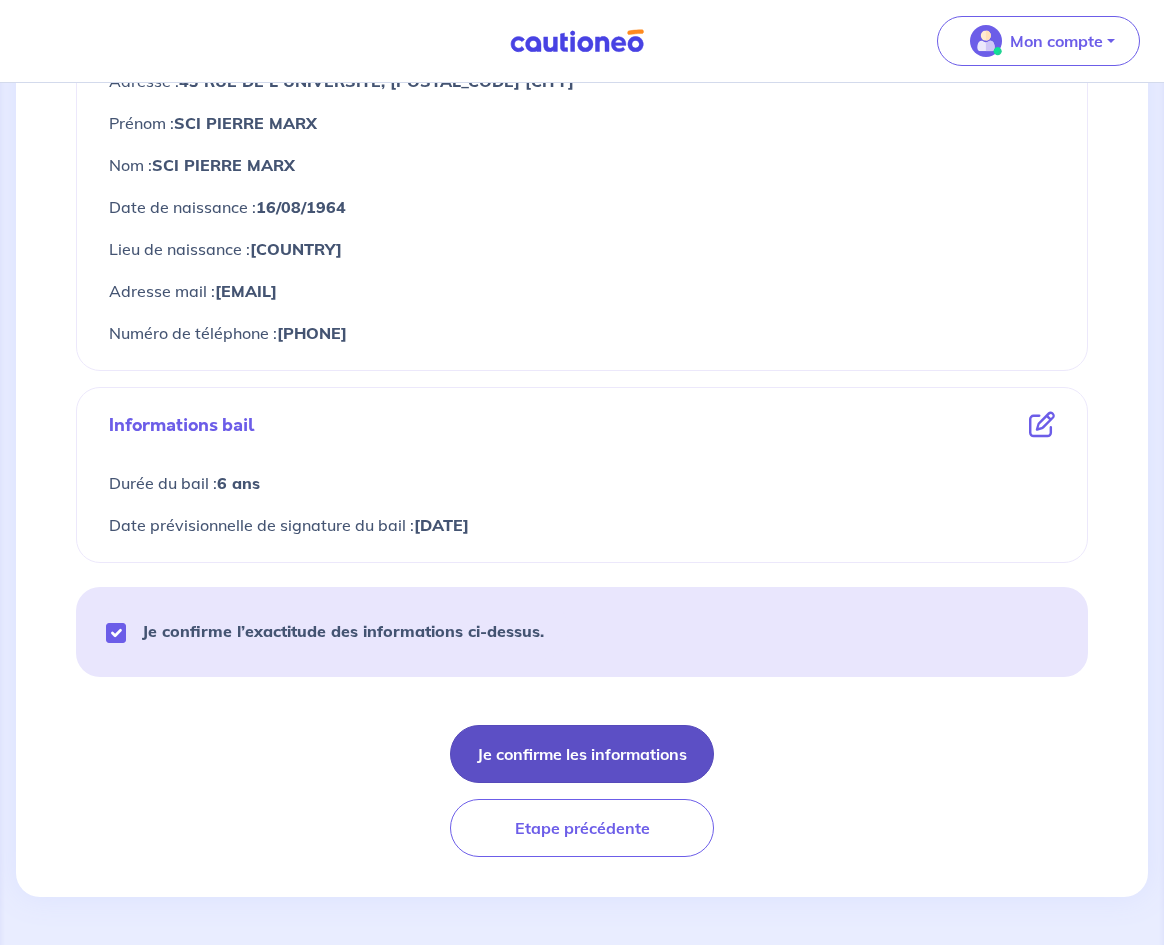 click on "Je confirme les informations" at bounding box center [582, 754] 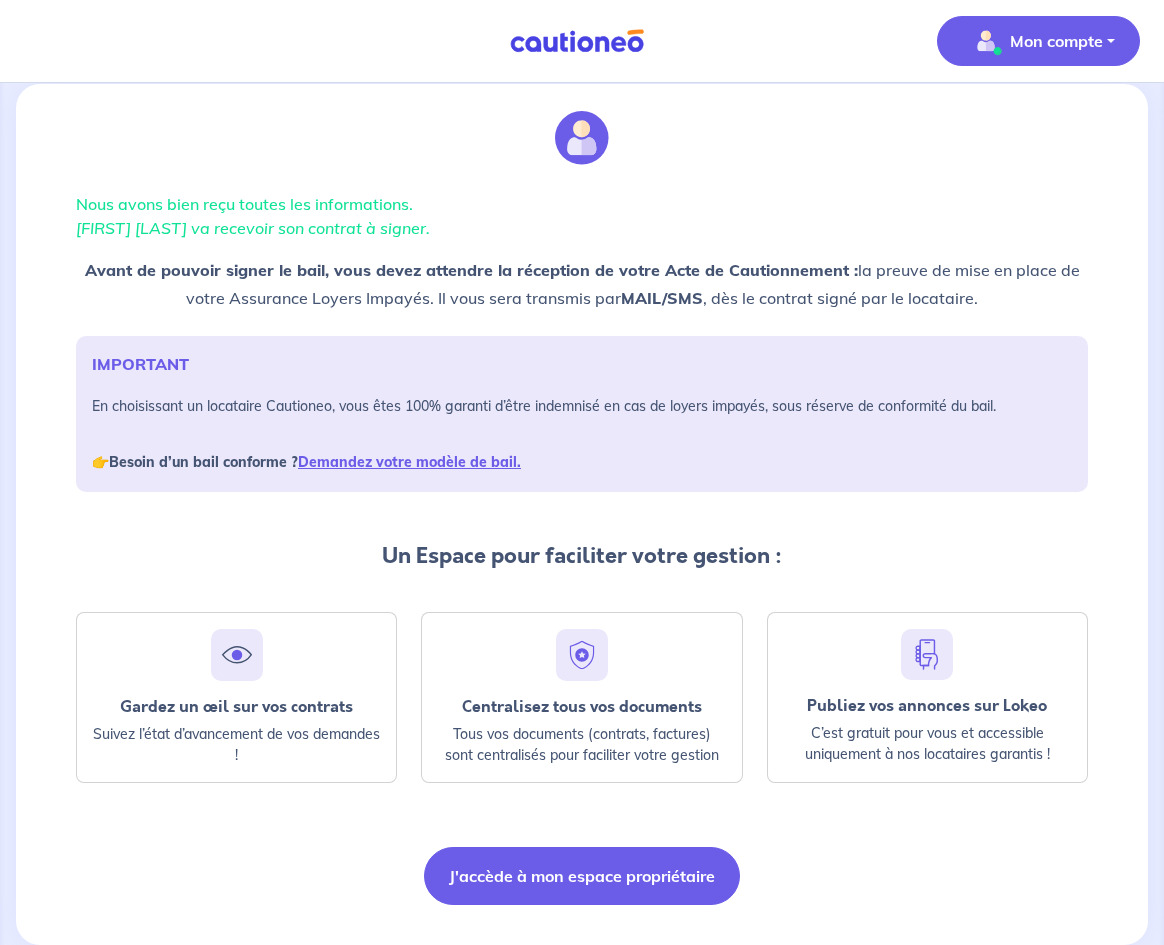 scroll, scrollTop: 0, scrollLeft: 0, axis: both 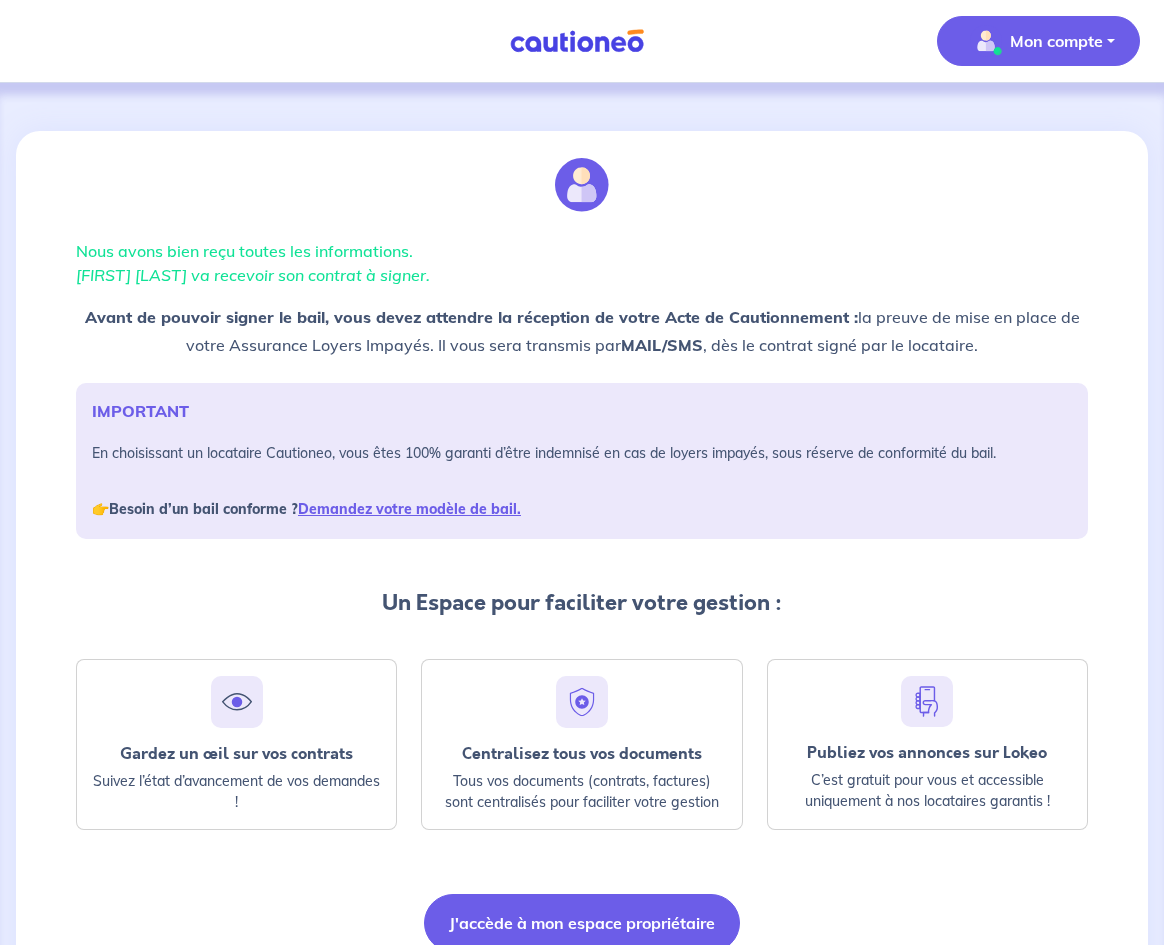 click on "Mon compte" at bounding box center [1038, 41] 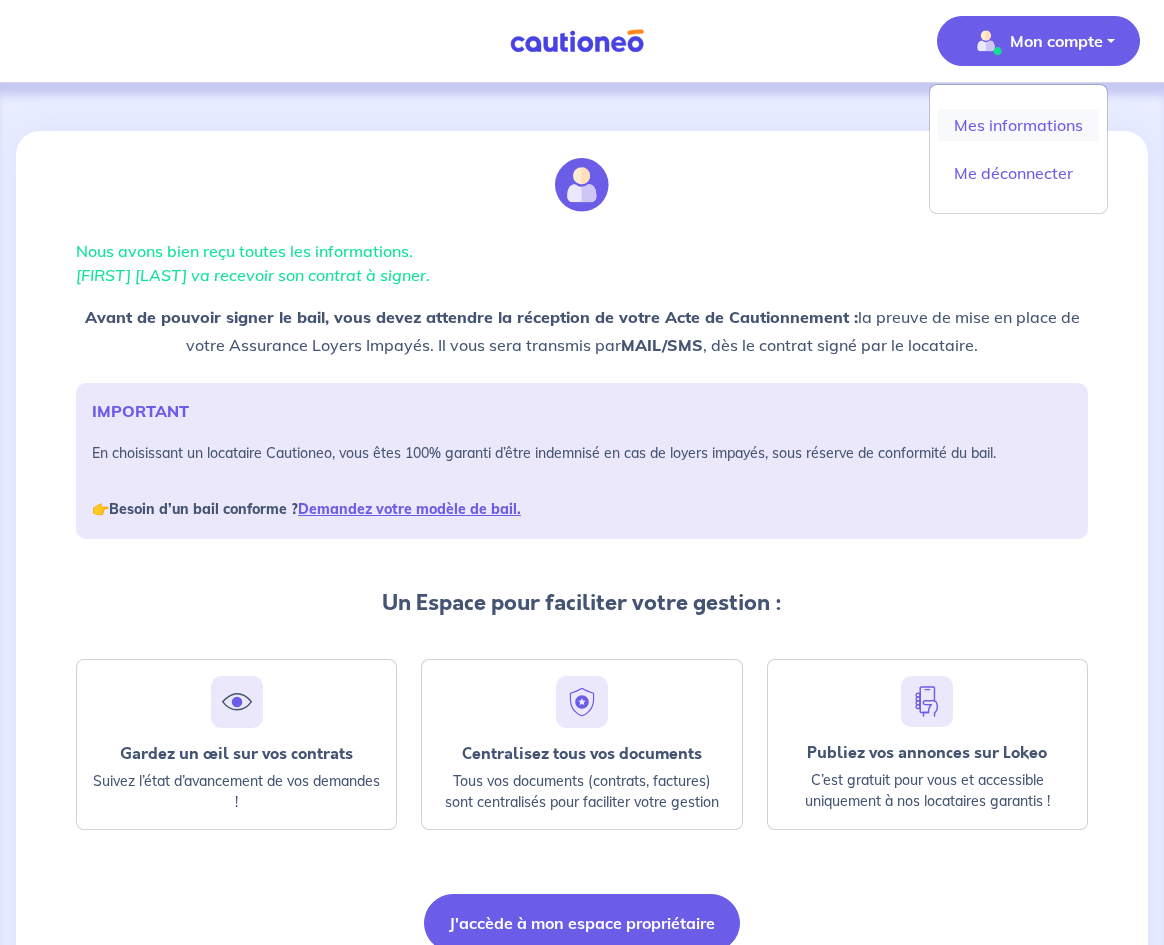 click on "Mes informations" at bounding box center (1018, 125) 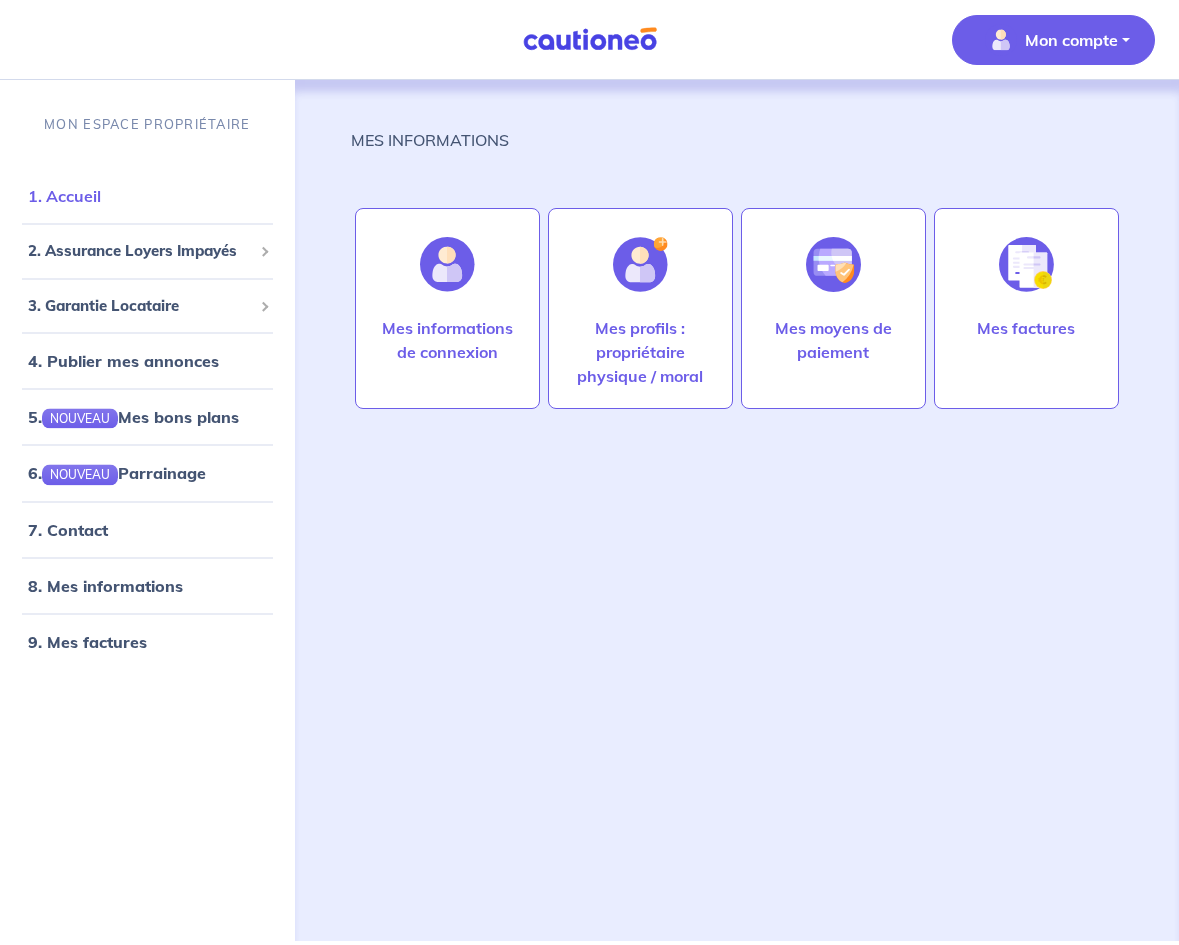 scroll, scrollTop: 0, scrollLeft: 0, axis: both 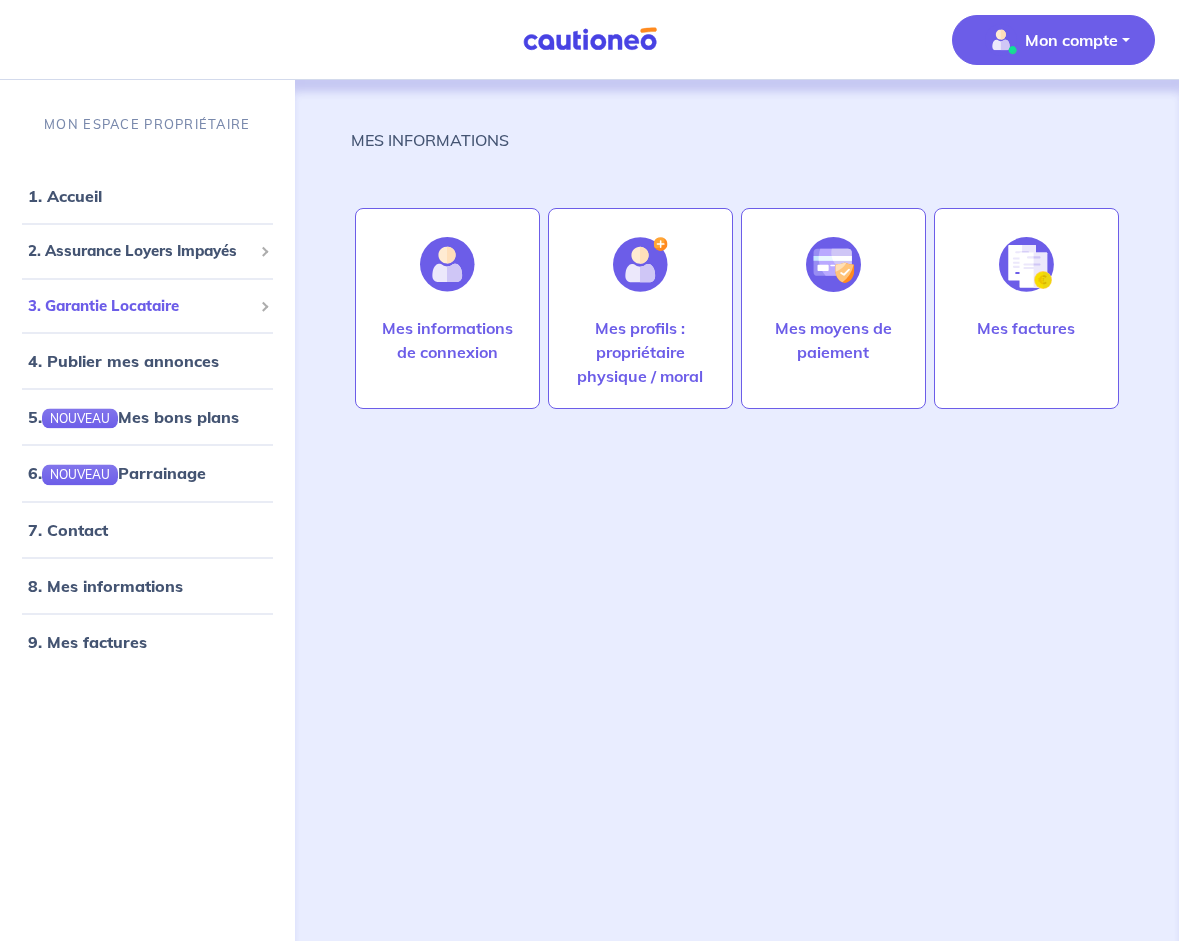 click on "3. Garantie Locataire" at bounding box center (140, 305) 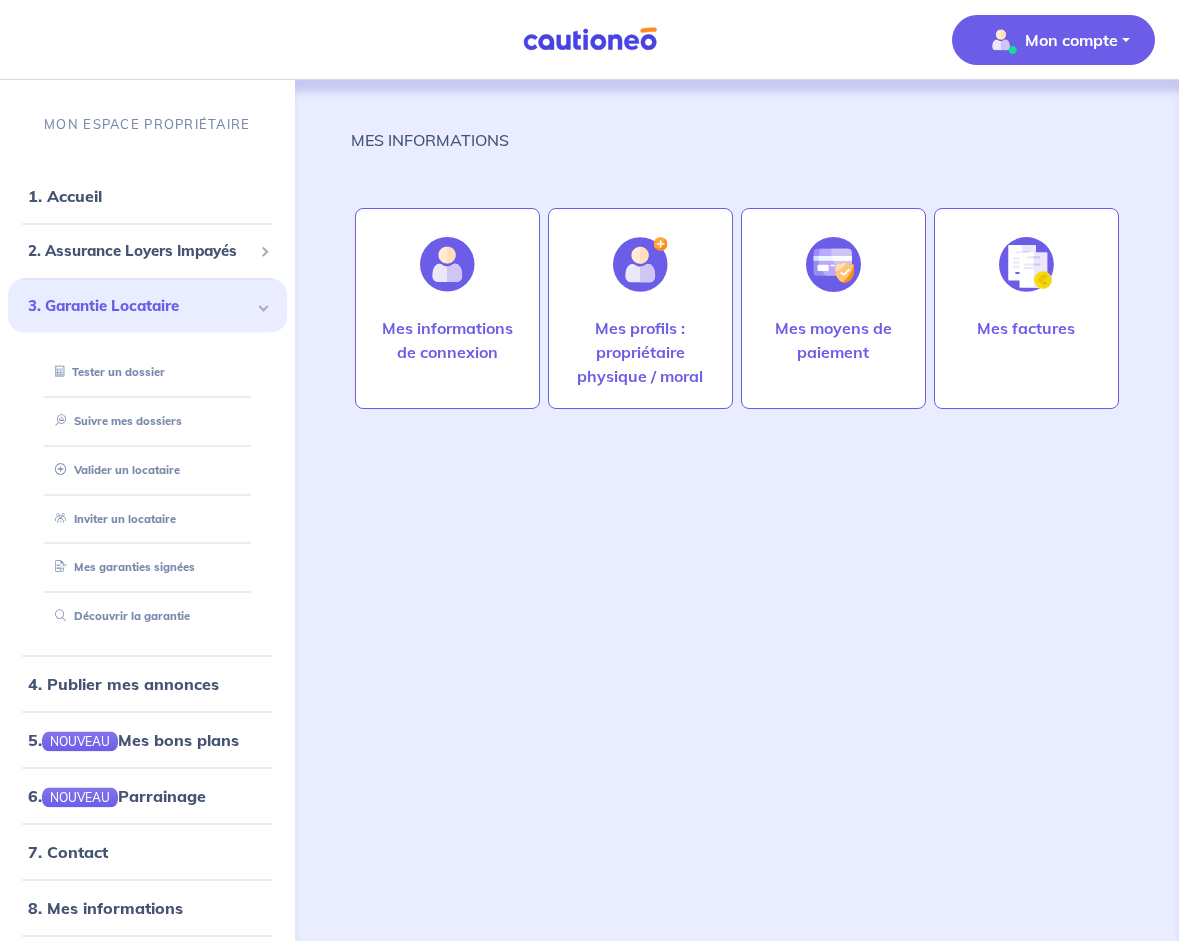 drag, startPoint x: 156, startPoint y: 472, endPoint x: 274, endPoint y: 455, distance: 119.218285 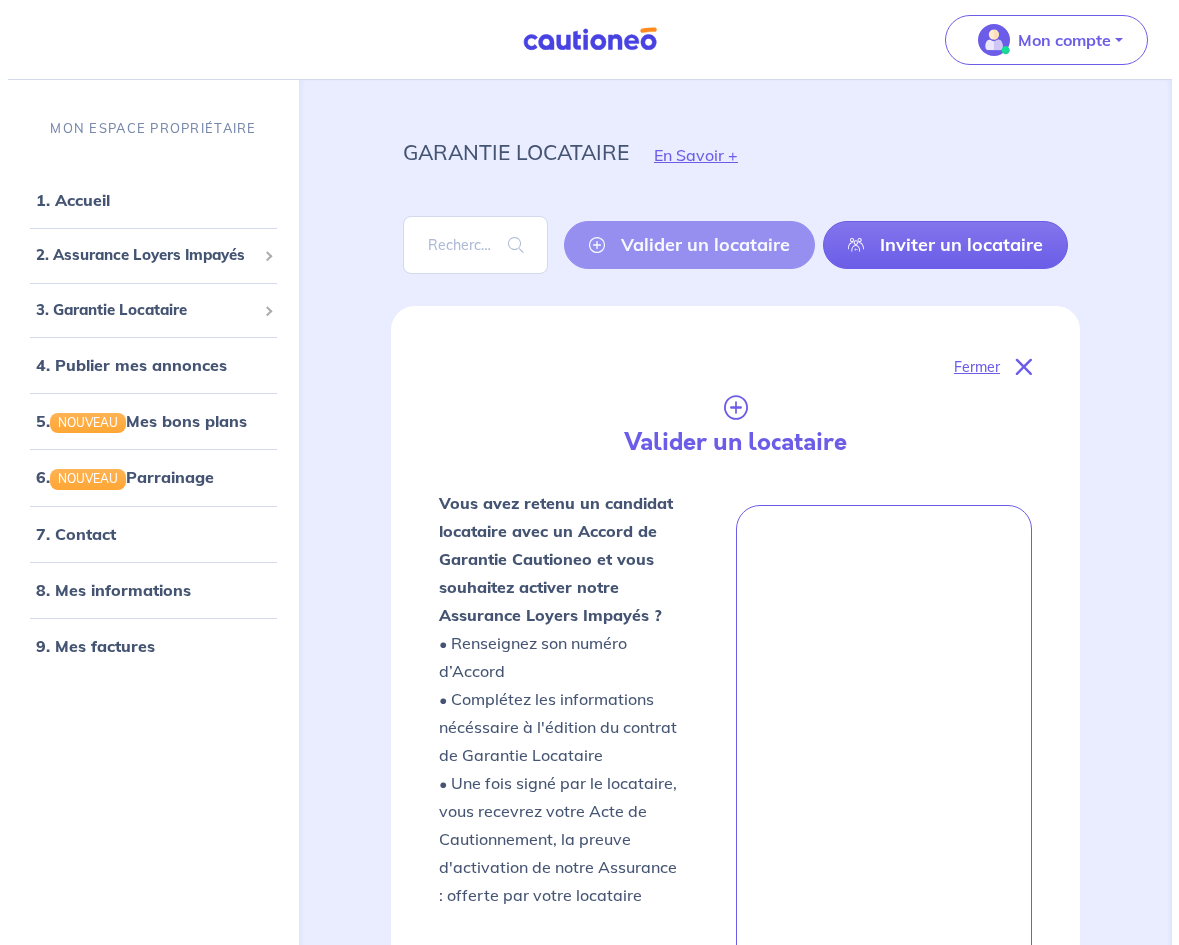 scroll, scrollTop: 659, scrollLeft: 0, axis: vertical 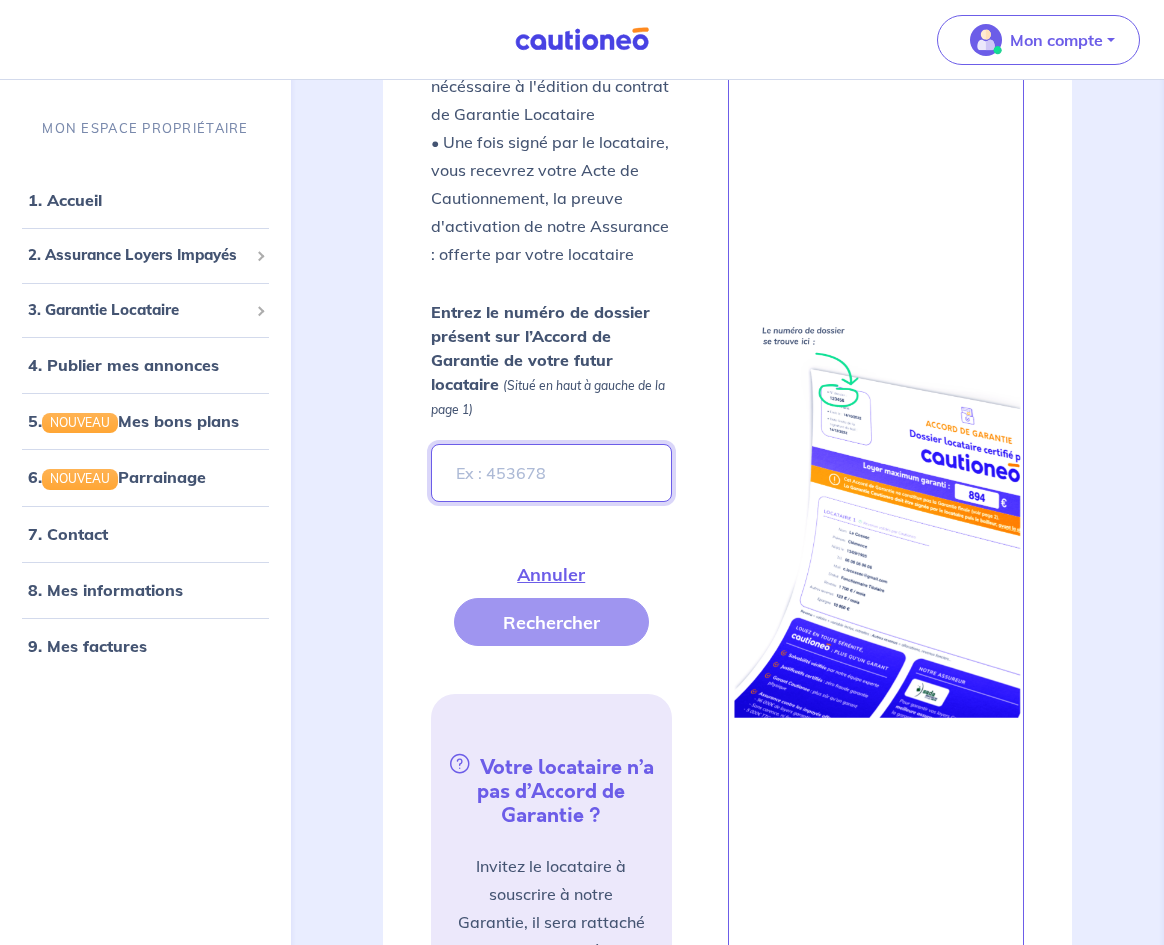 paste on "srdTtA" 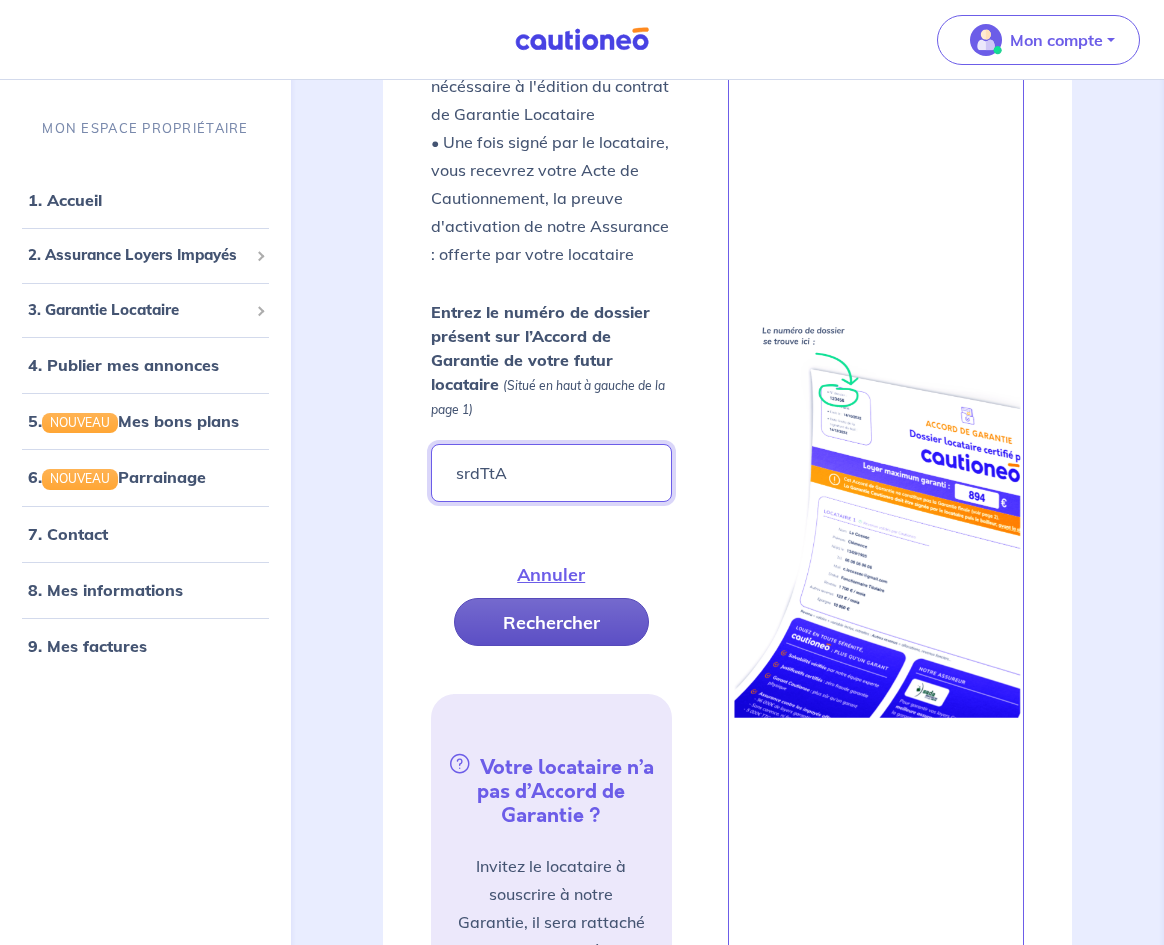 type on "srdTtA" 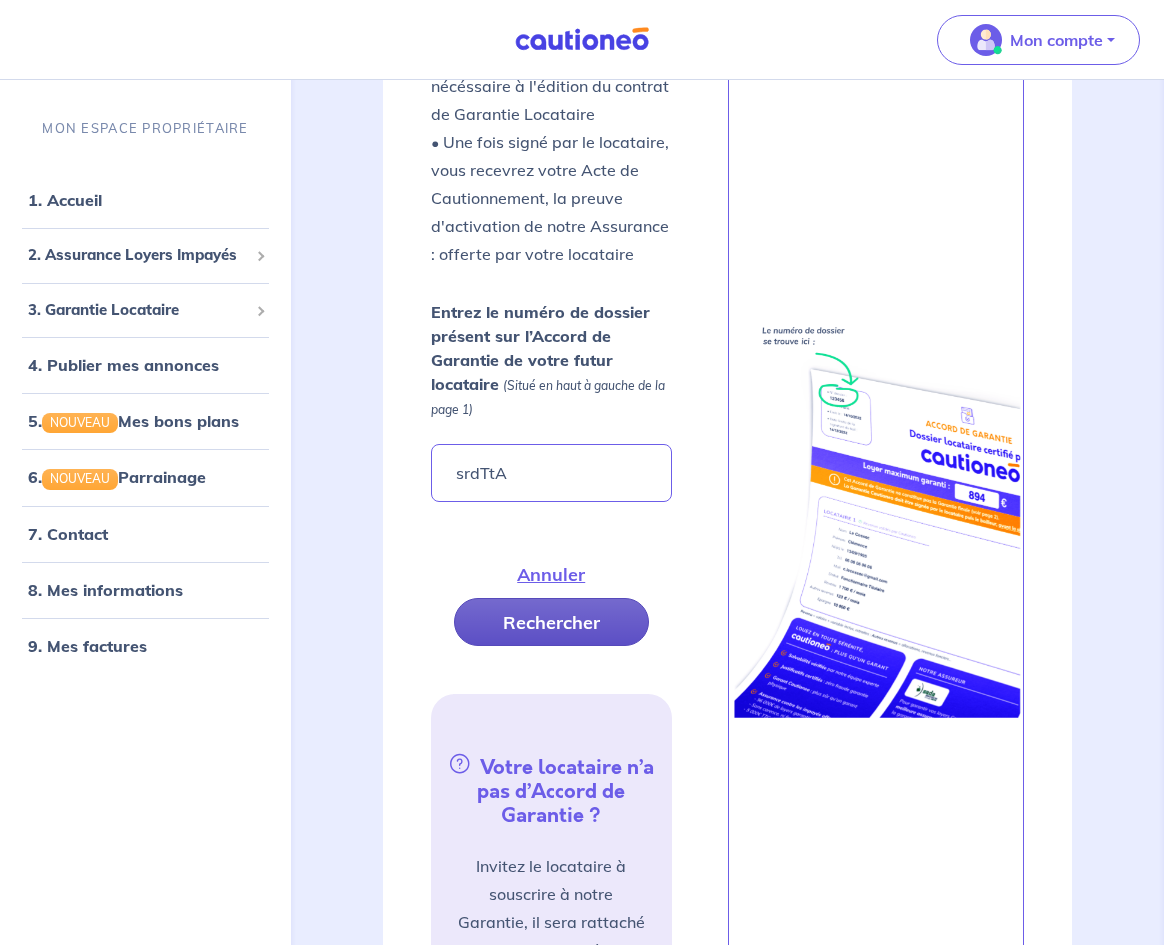click on "Rechercher" at bounding box center (551, 622) 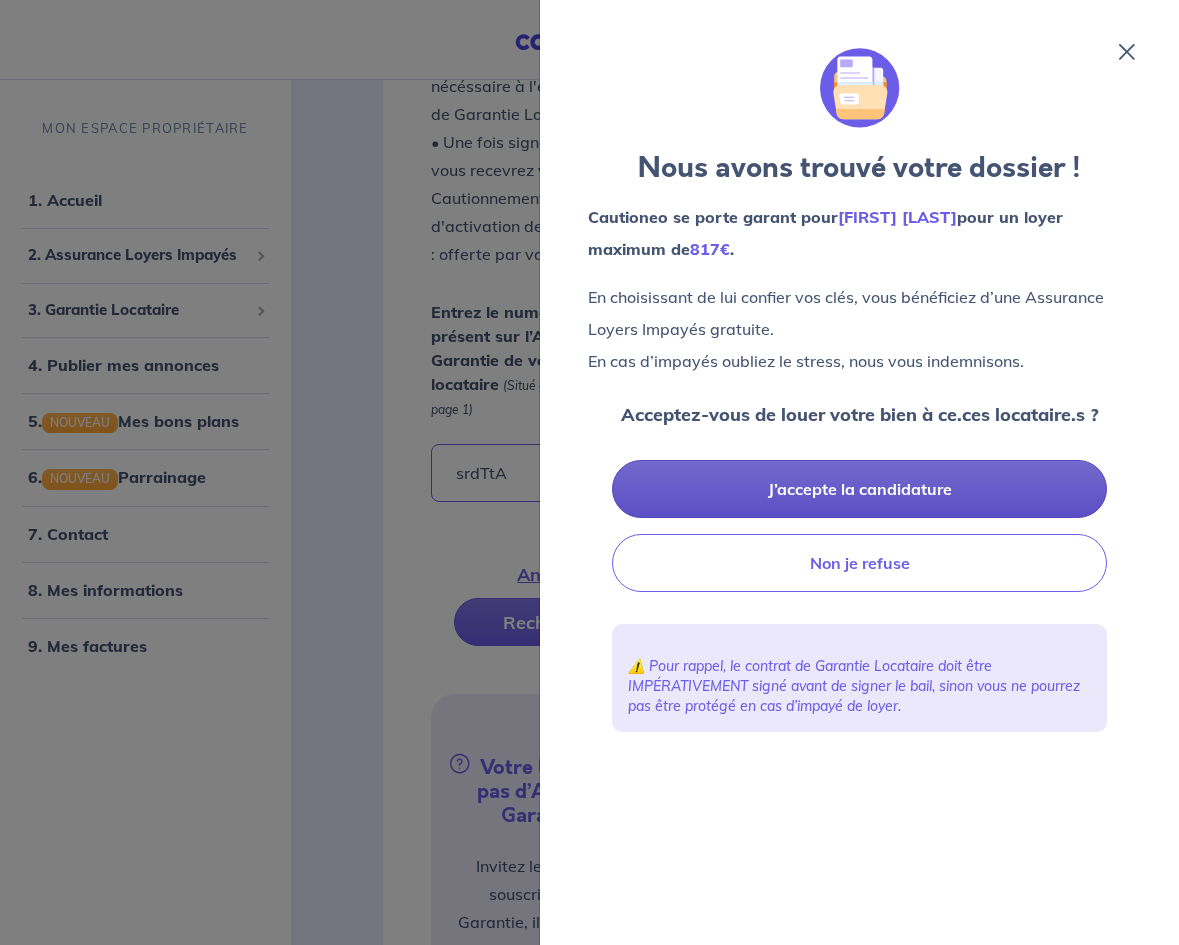 click on "J’accepte la candidature" at bounding box center [859, 489] 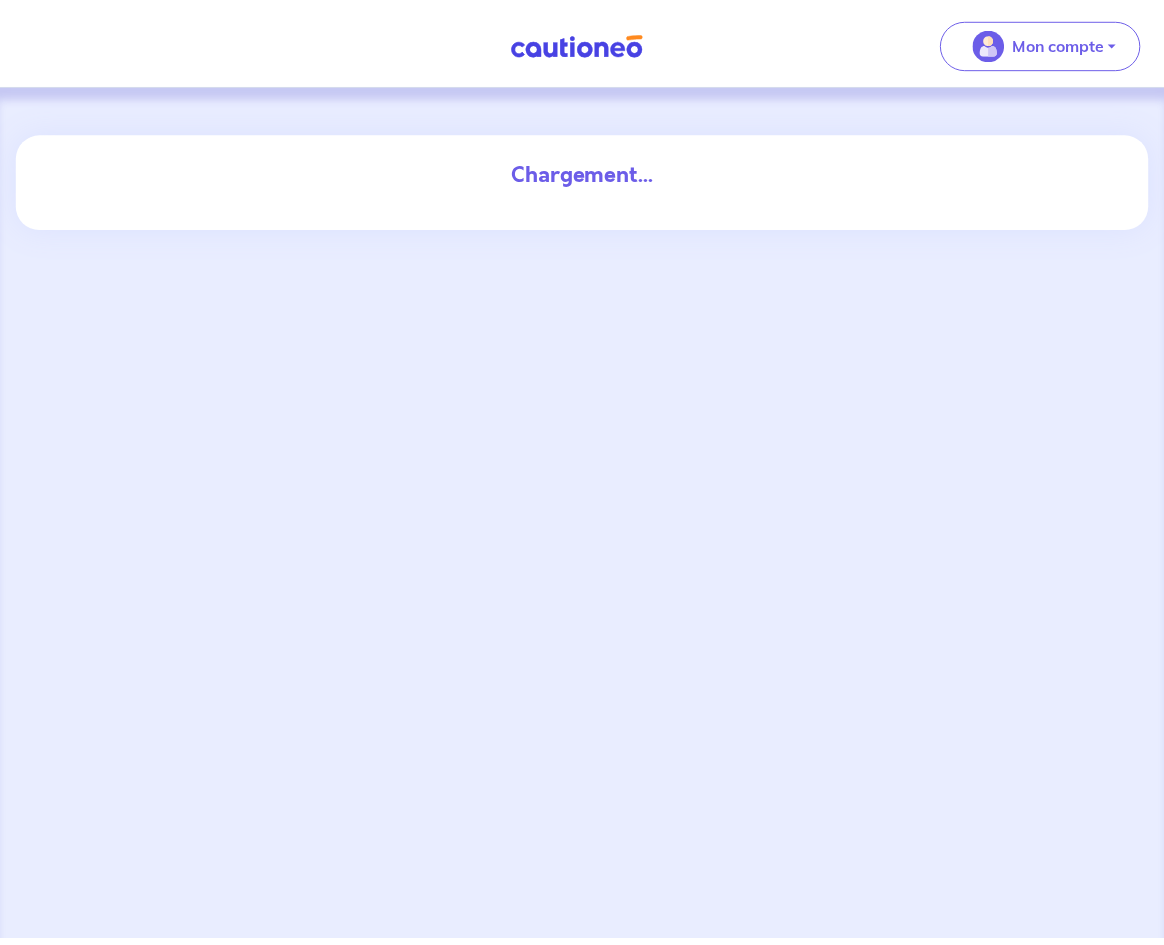scroll, scrollTop: 0, scrollLeft: 0, axis: both 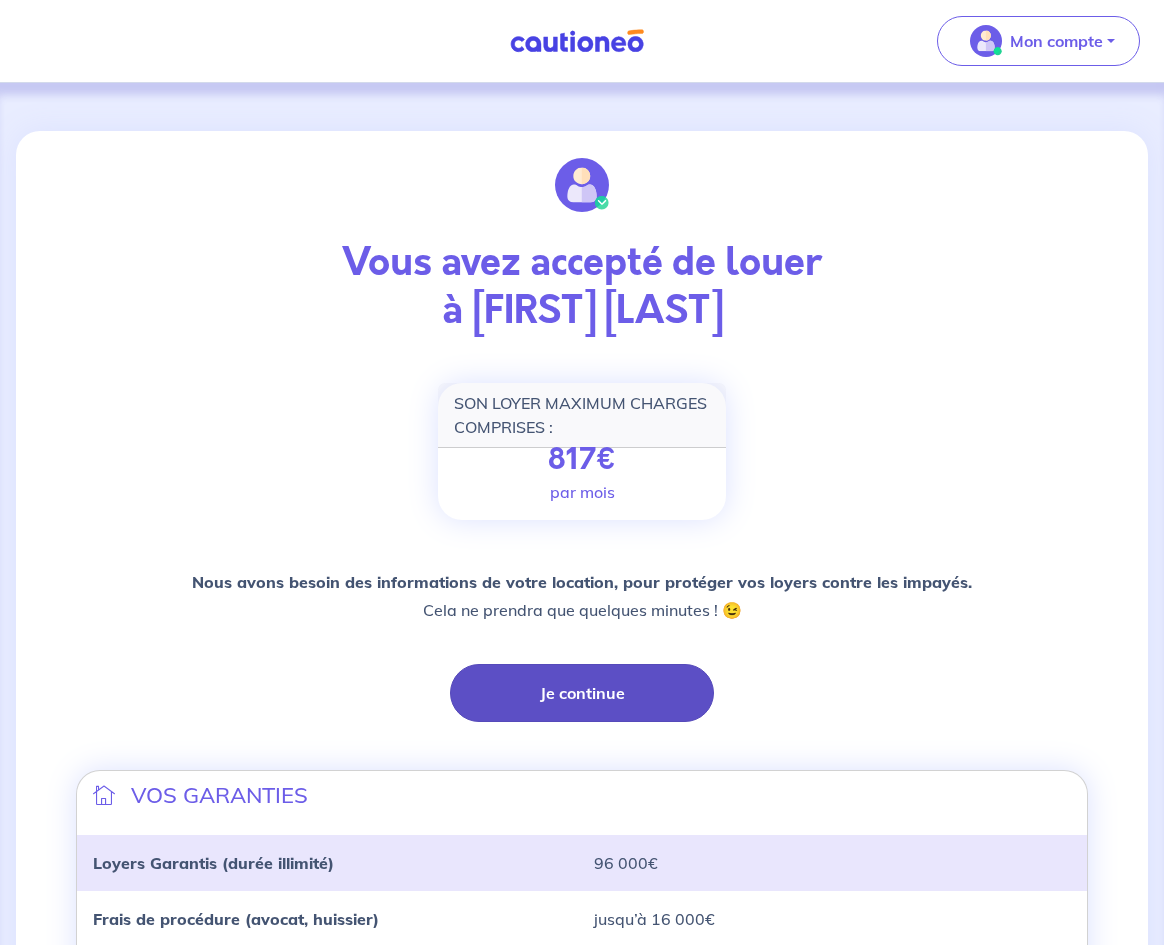 click on "Je continue" at bounding box center [582, 693] 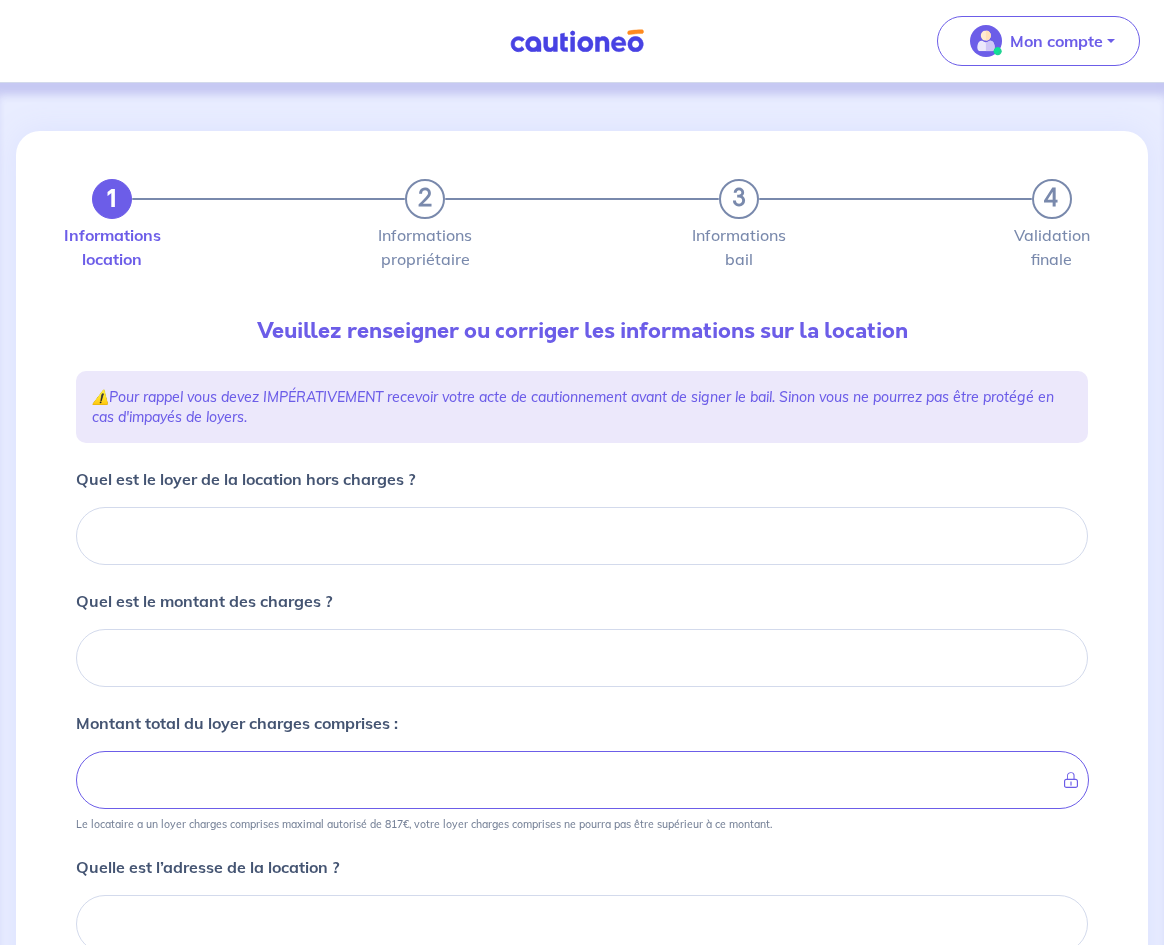 type 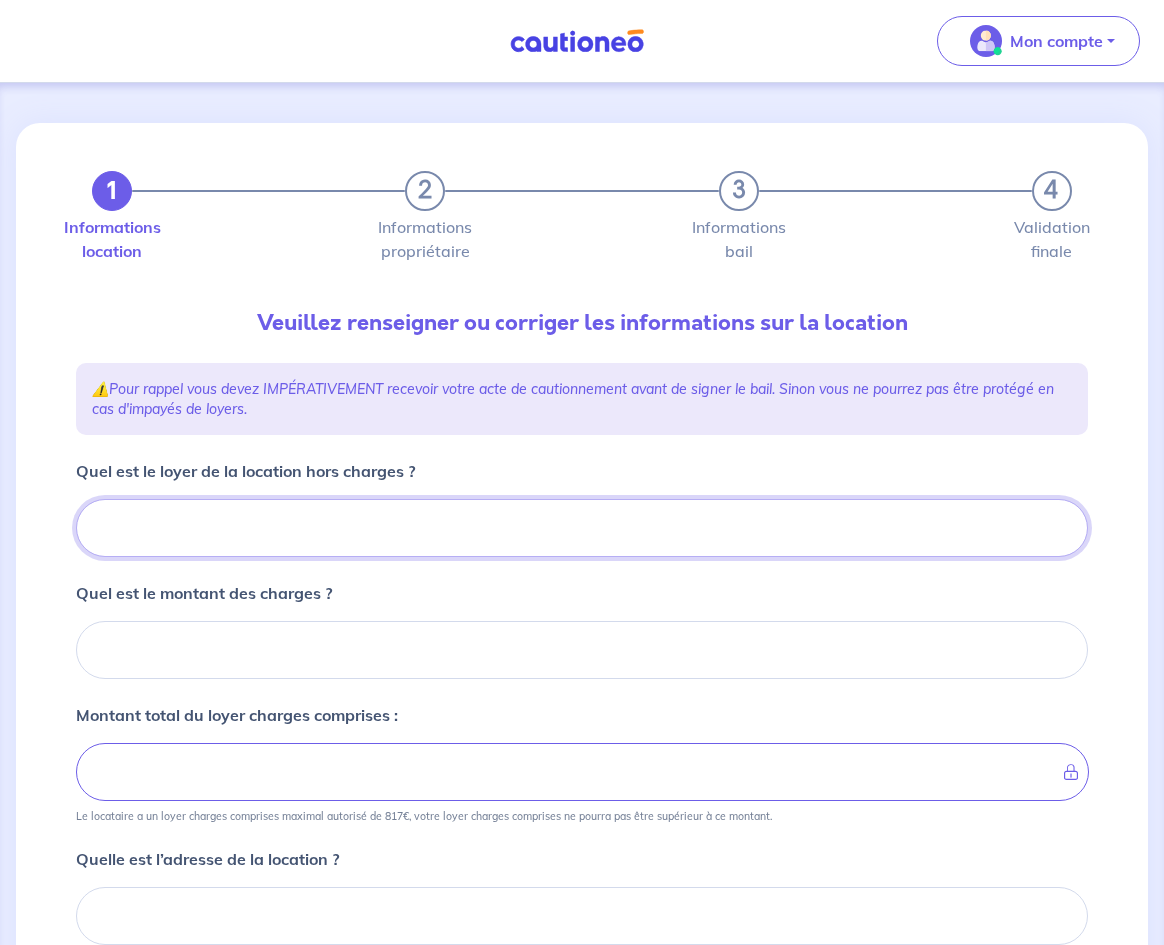 click on "Quel est le loyer de la location hors charges ?" at bounding box center [582, 528] 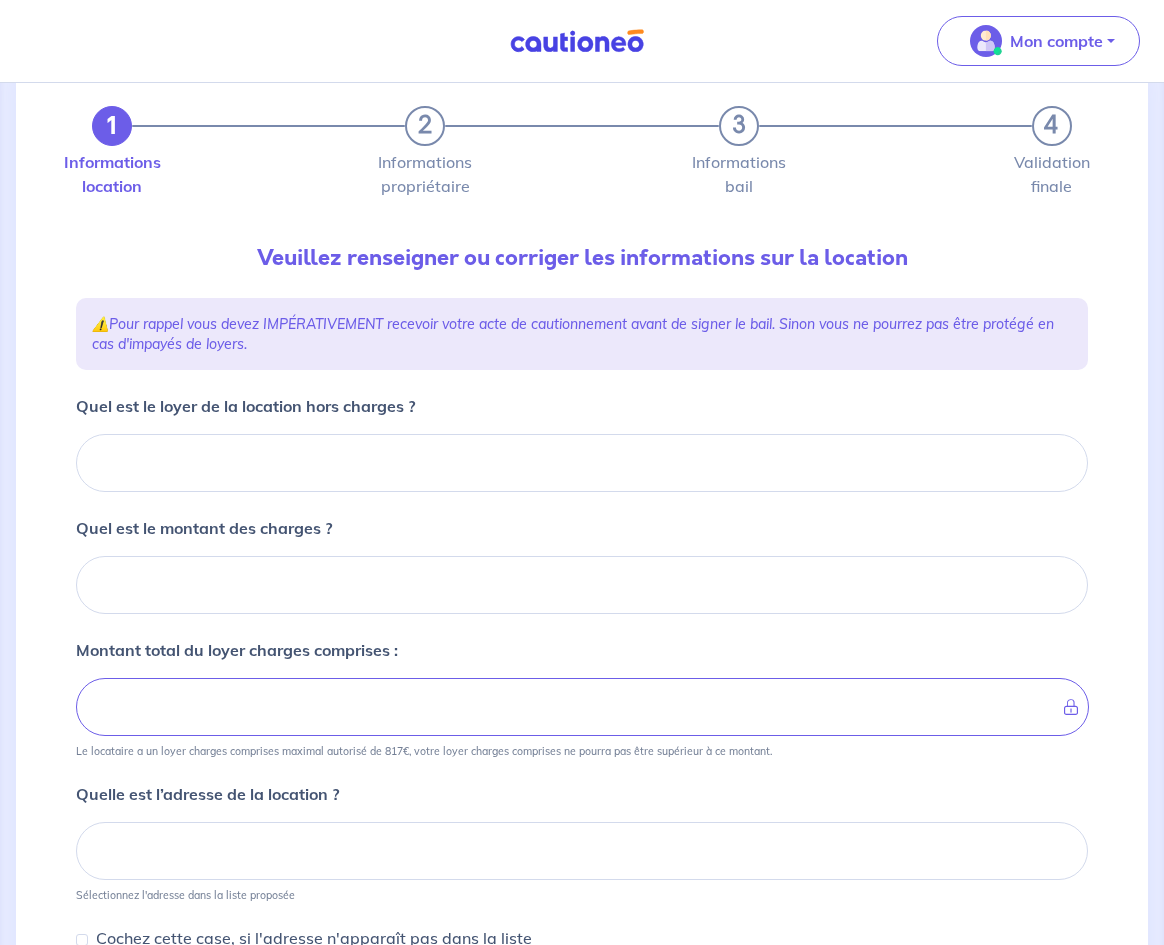scroll, scrollTop: 108, scrollLeft: 0, axis: vertical 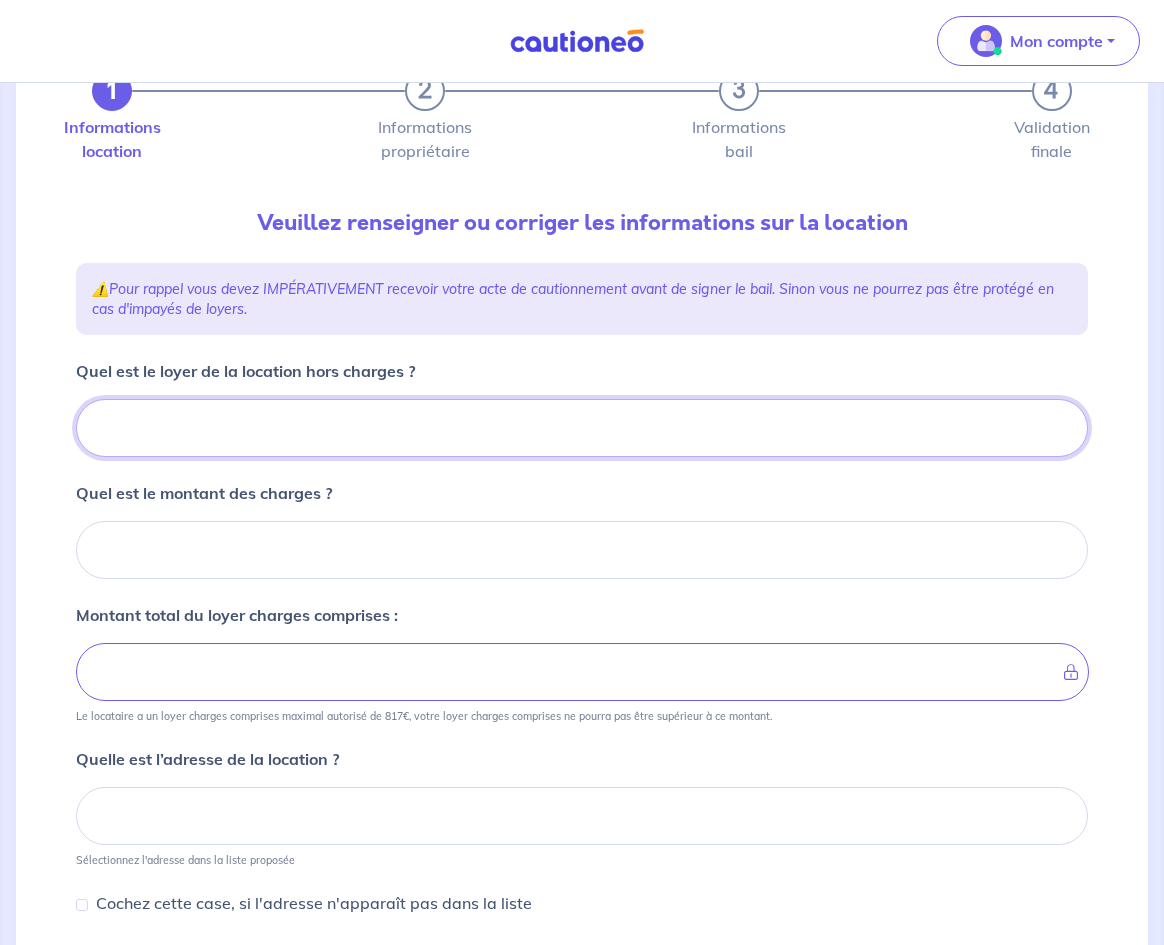 click on "Quel est le loyer de la location hors charges ?" at bounding box center [582, 428] 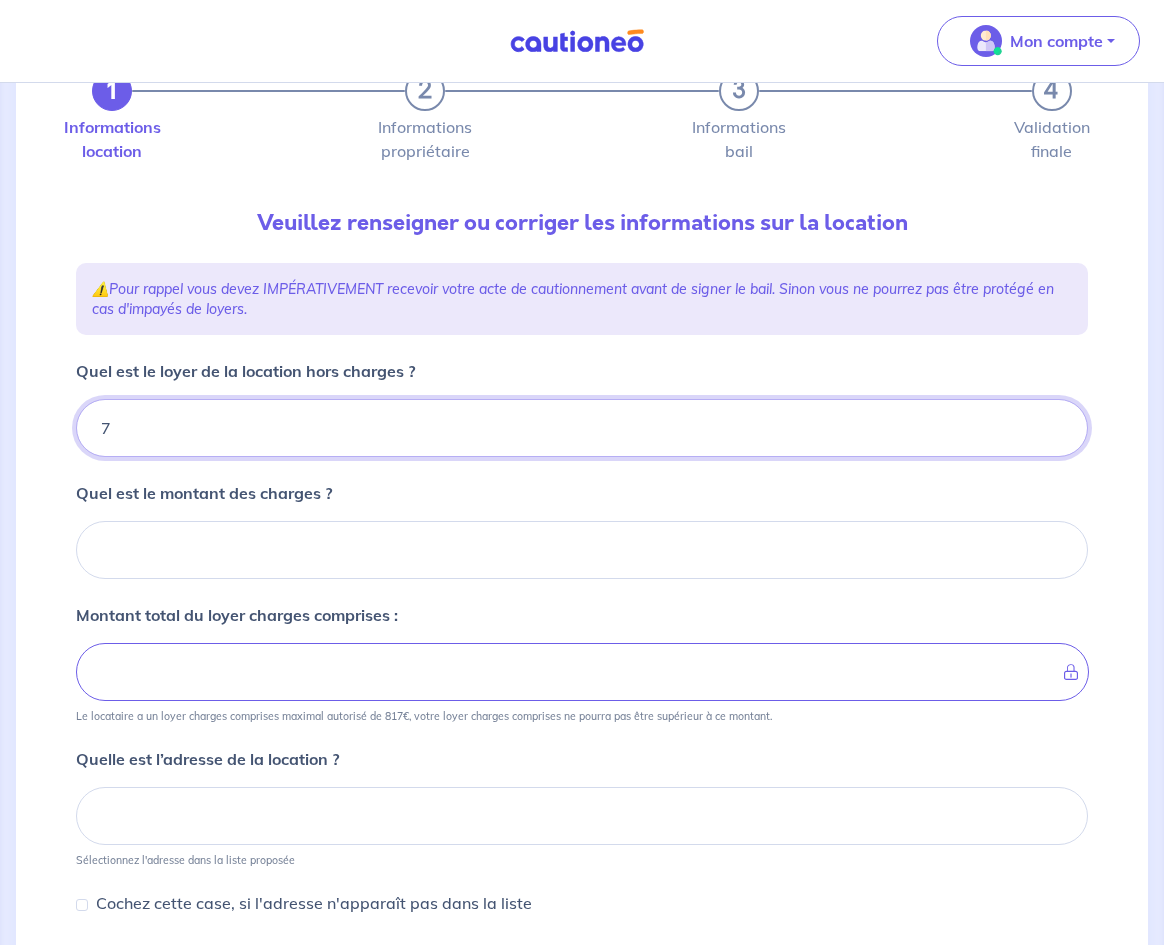 type on "75" 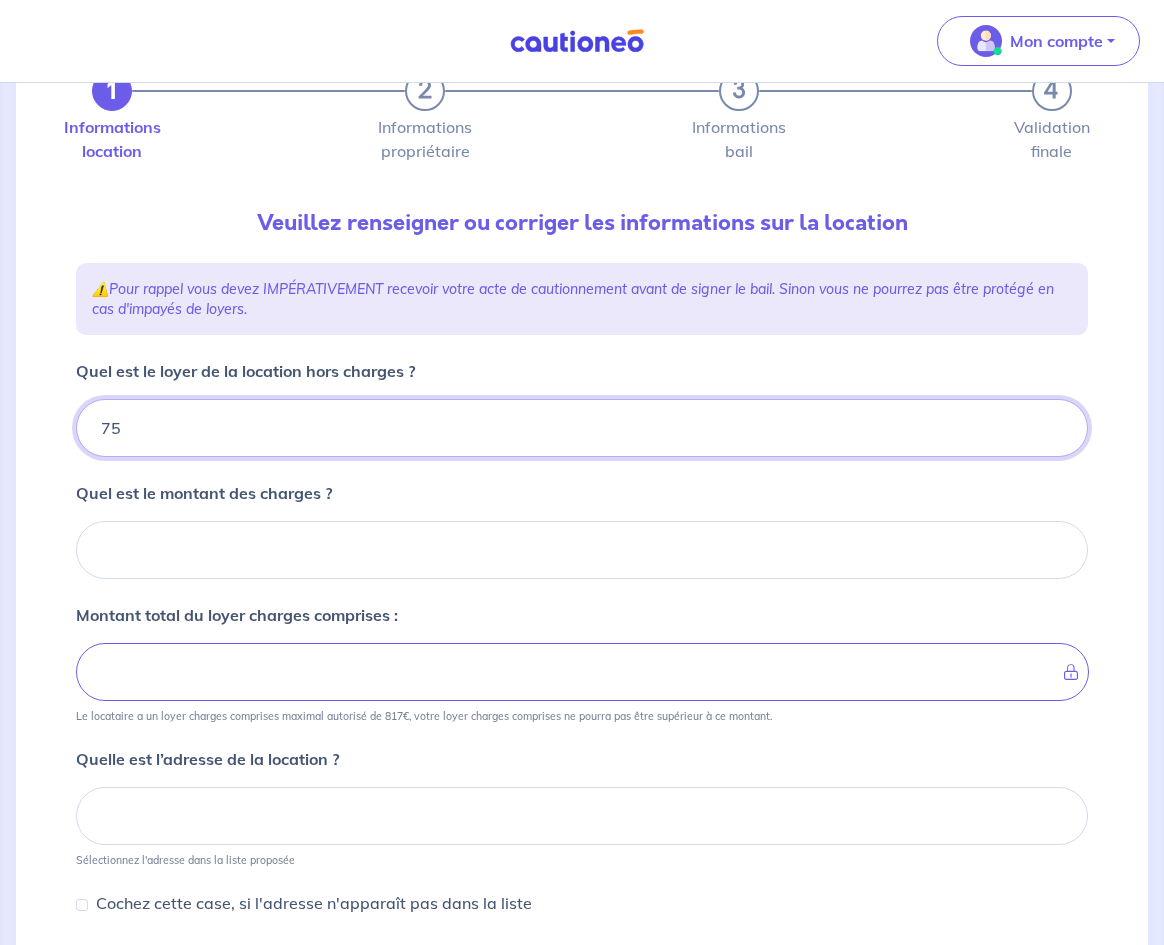 type 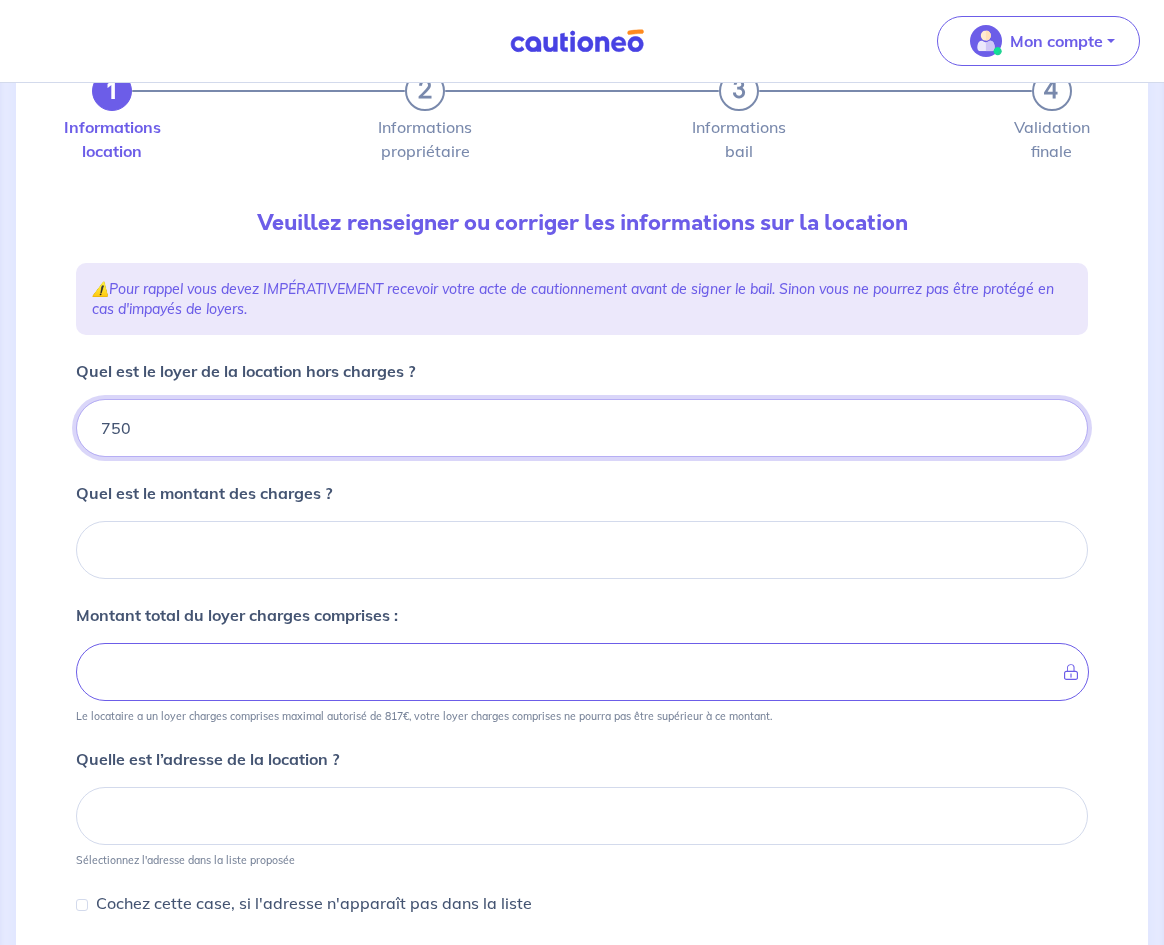 type 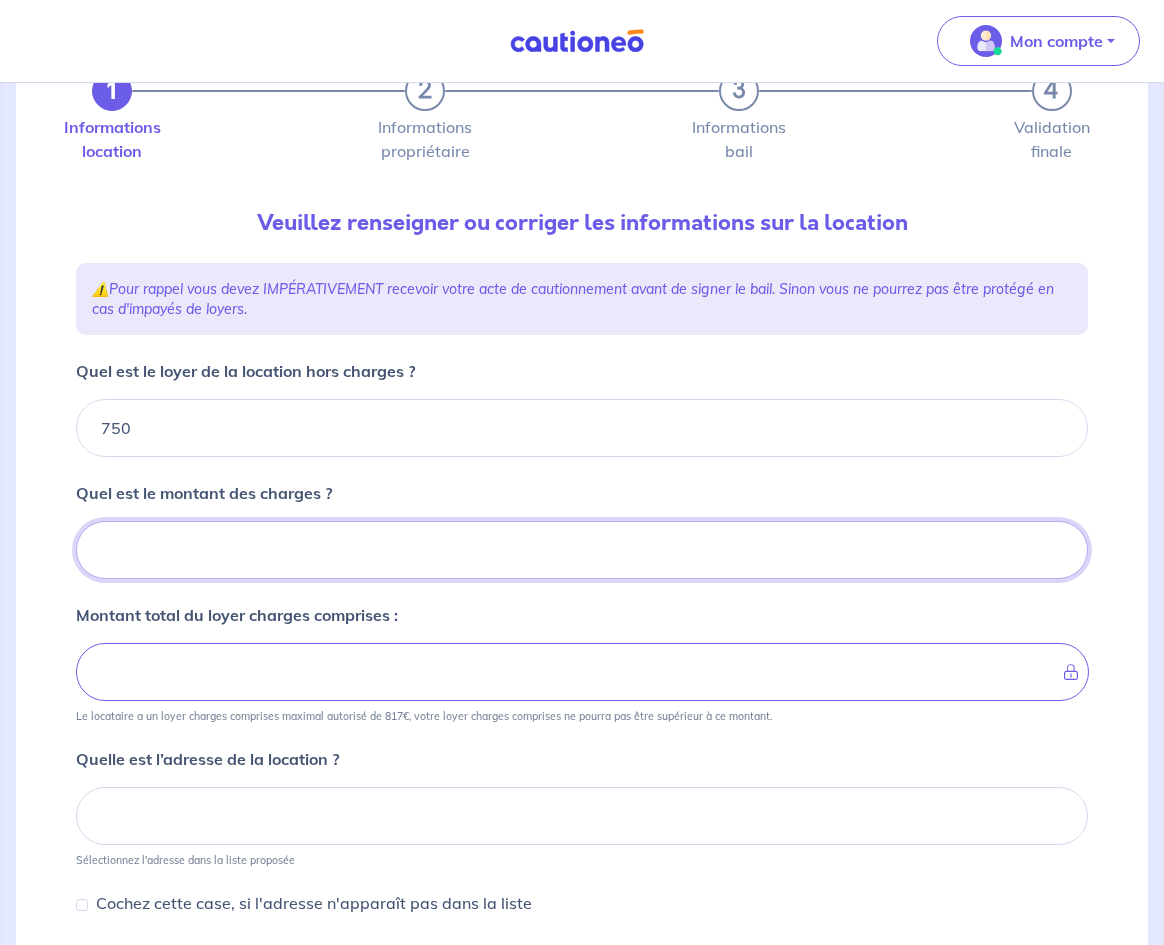 type 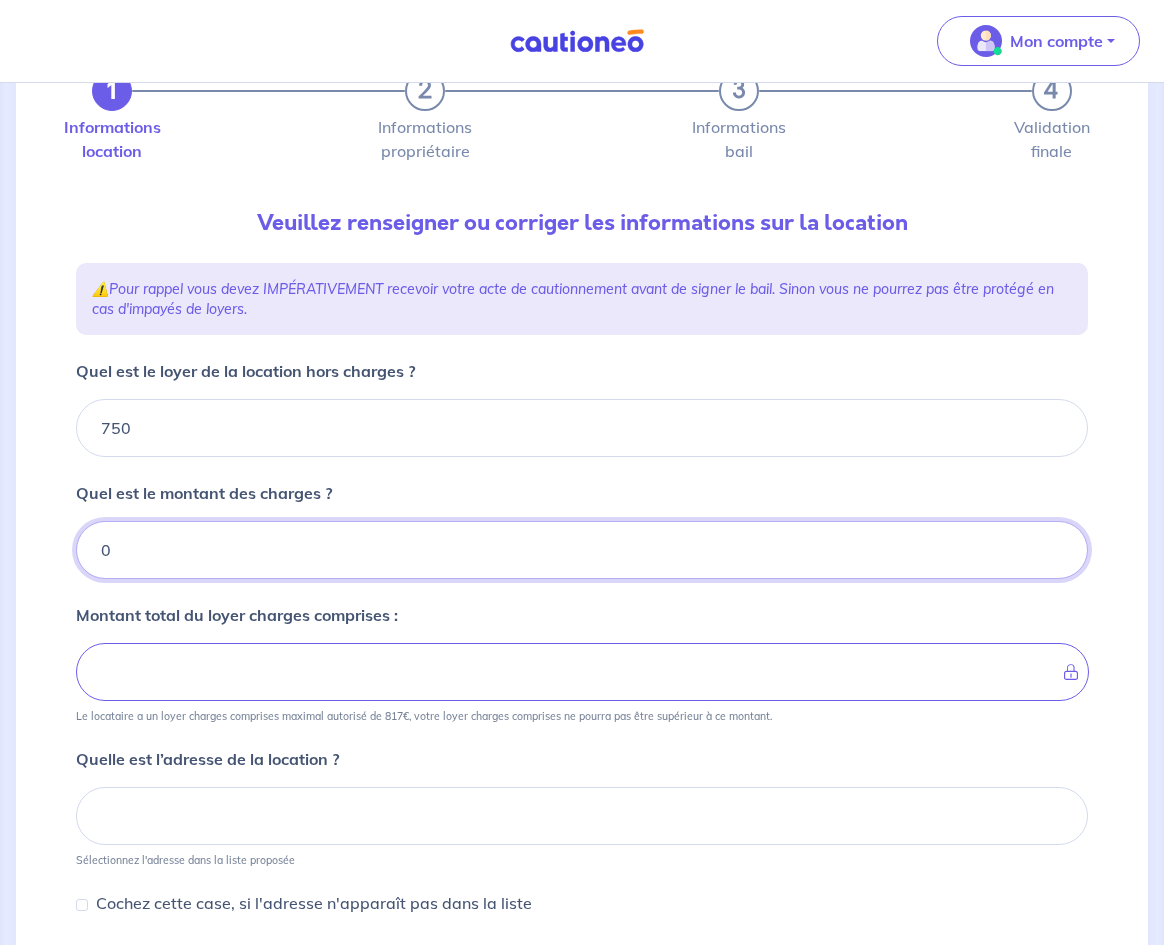 type on "0" 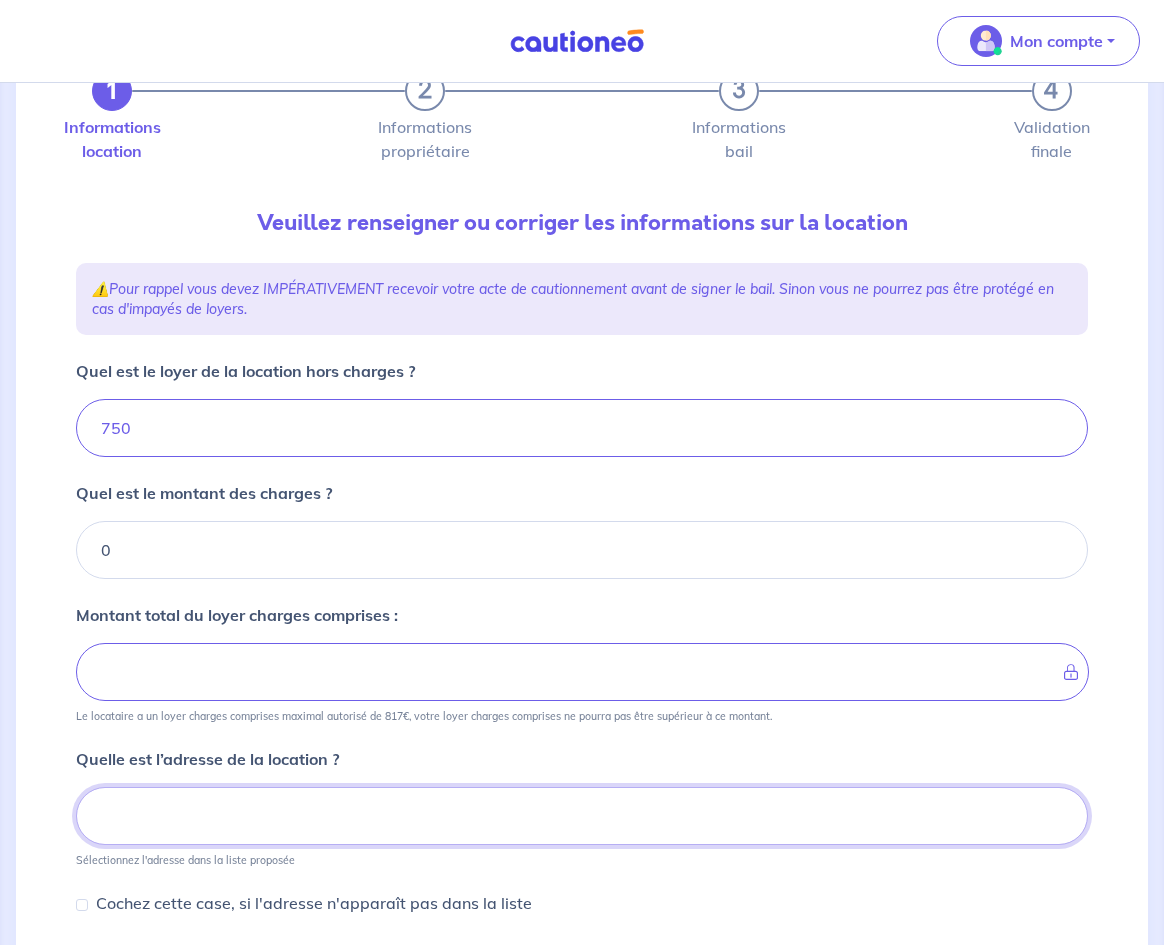 type on "750" 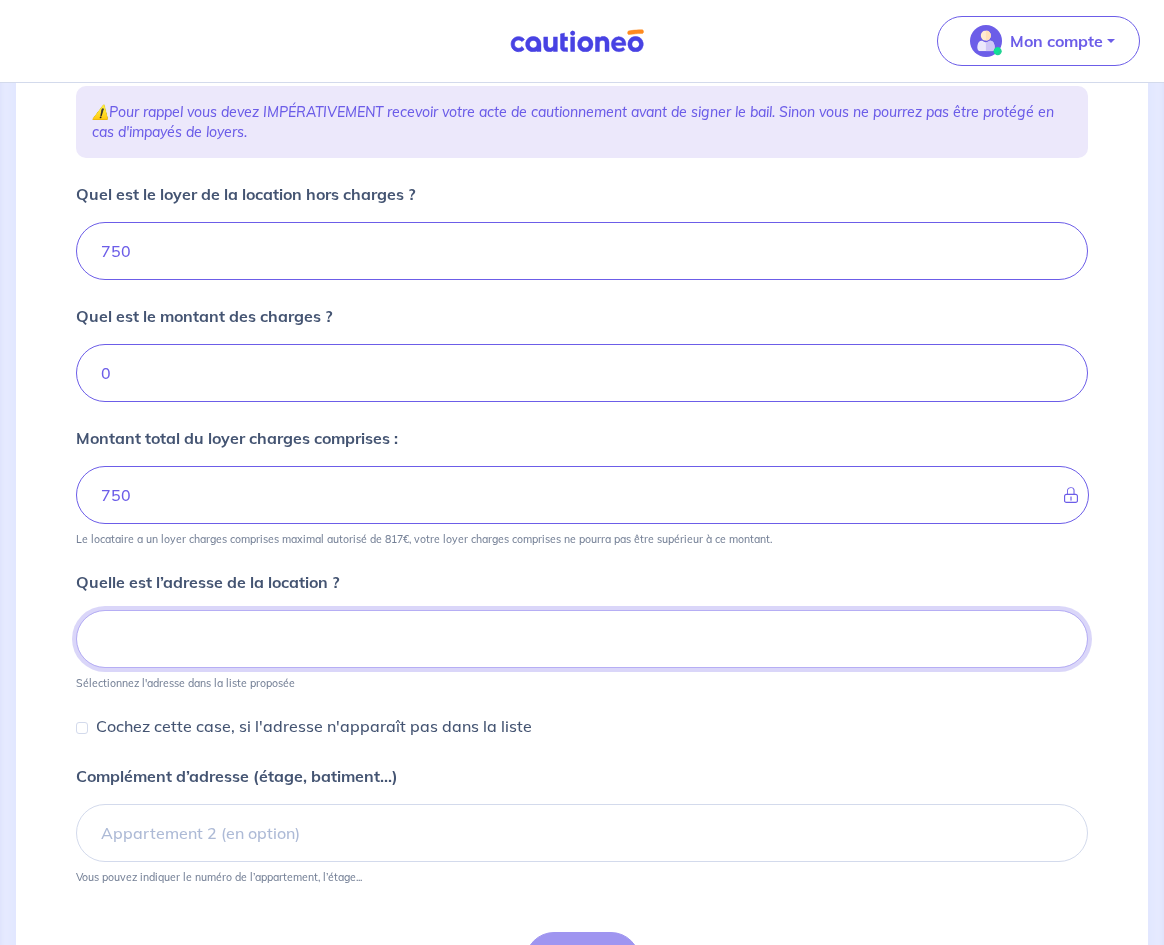scroll, scrollTop: 308, scrollLeft: 0, axis: vertical 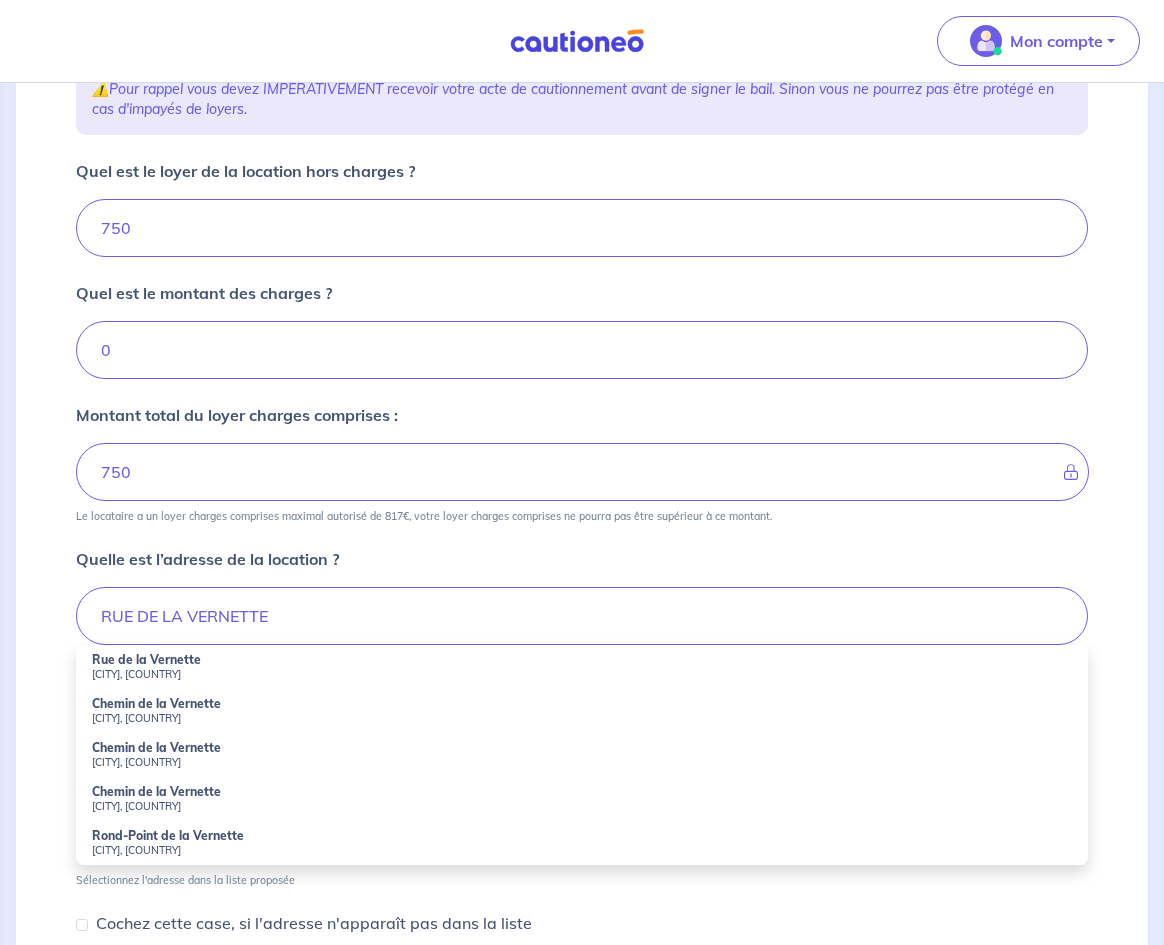 click on "[STREET], [CITY], [COUNTRY]" at bounding box center (582, 667) 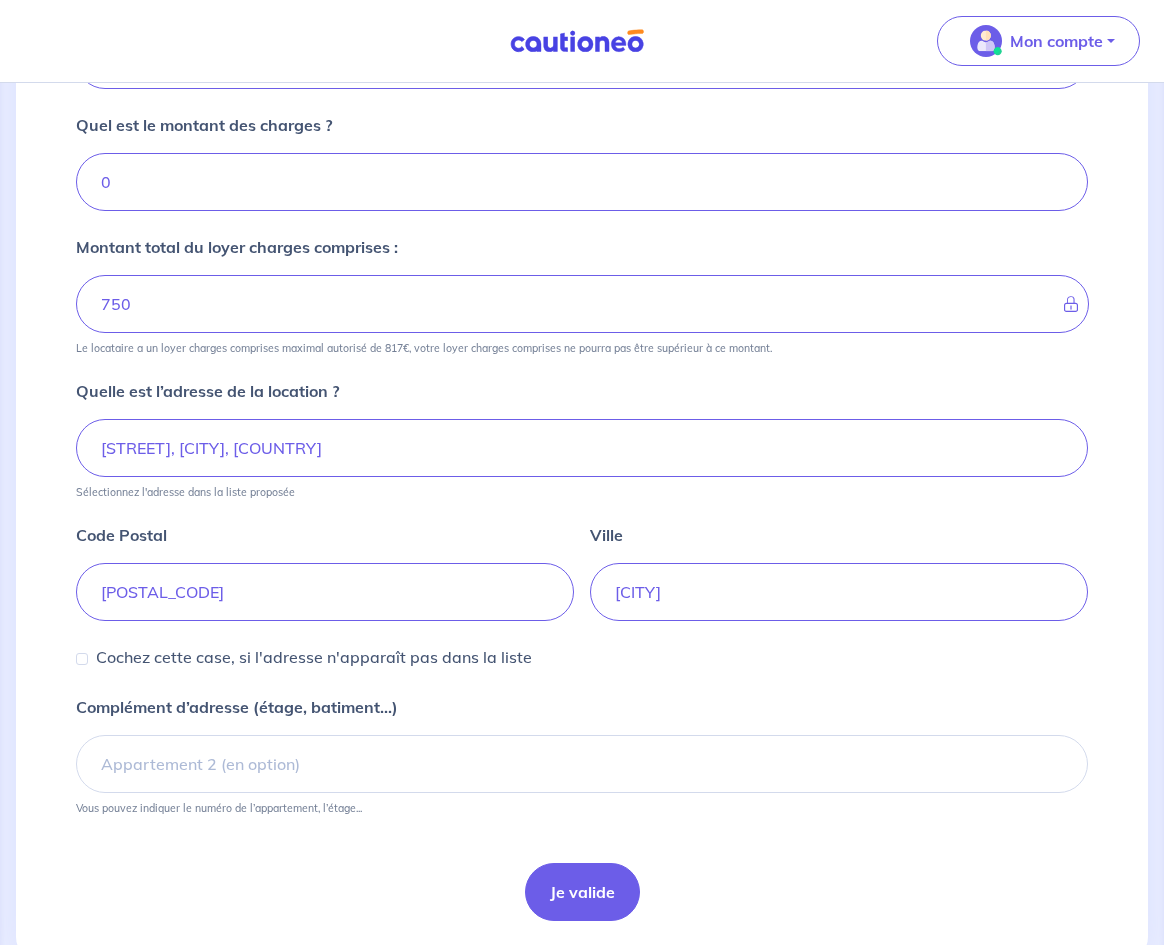 scroll, scrollTop: 508, scrollLeft: 0, axis: vertical 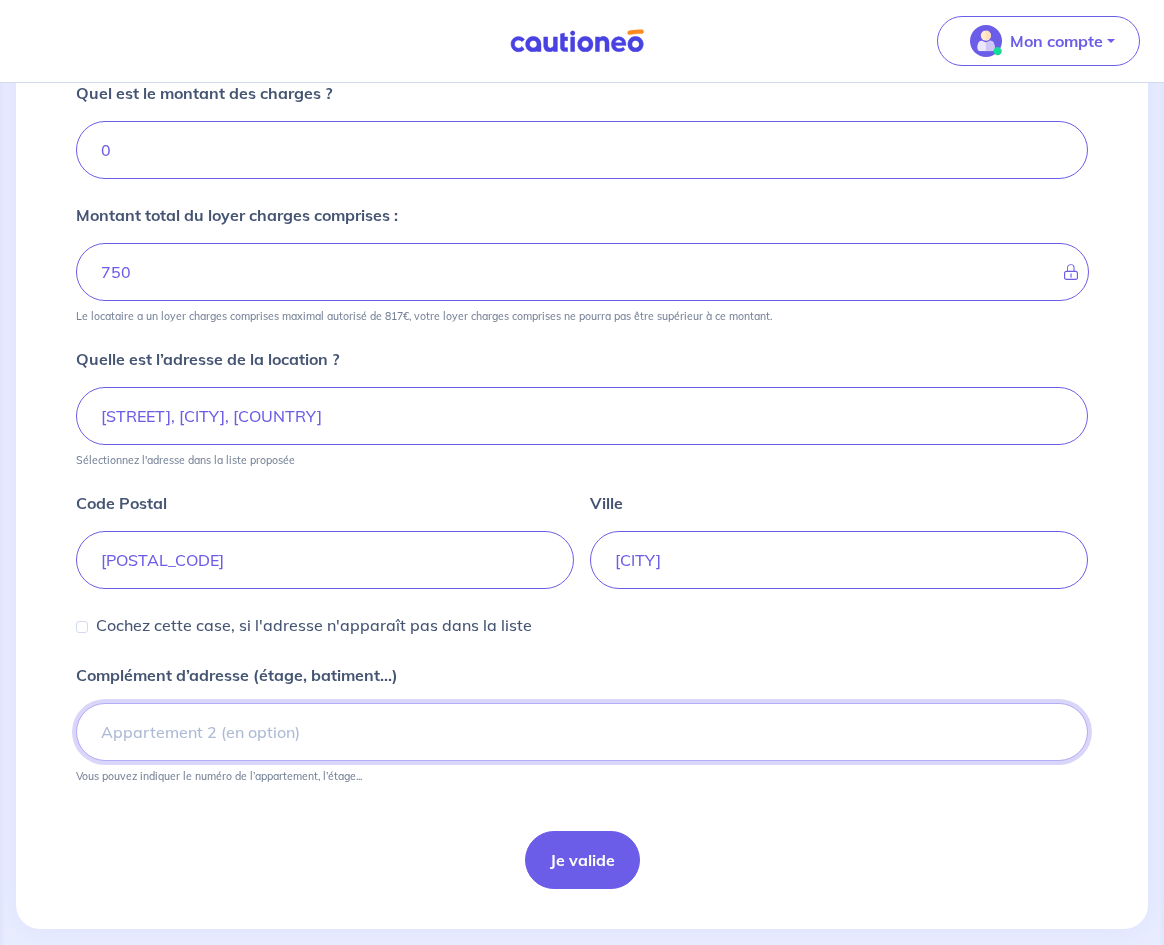 click on "Complément d’adresse (étage, batiment...)" at bounding box center [582, 732] 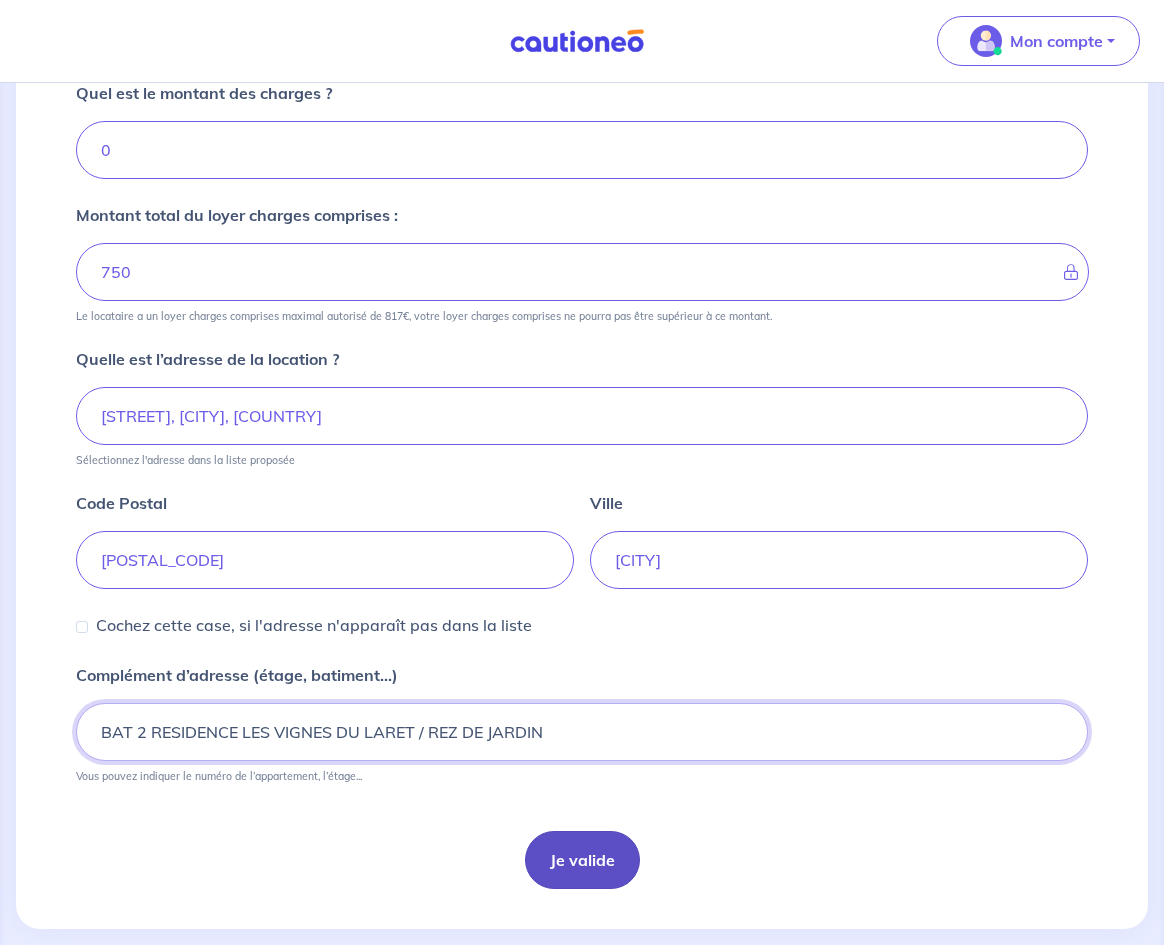 type on "BAT 2 RESIDENCE LES VIGNES DU LARET / REZ DE JARDIN" 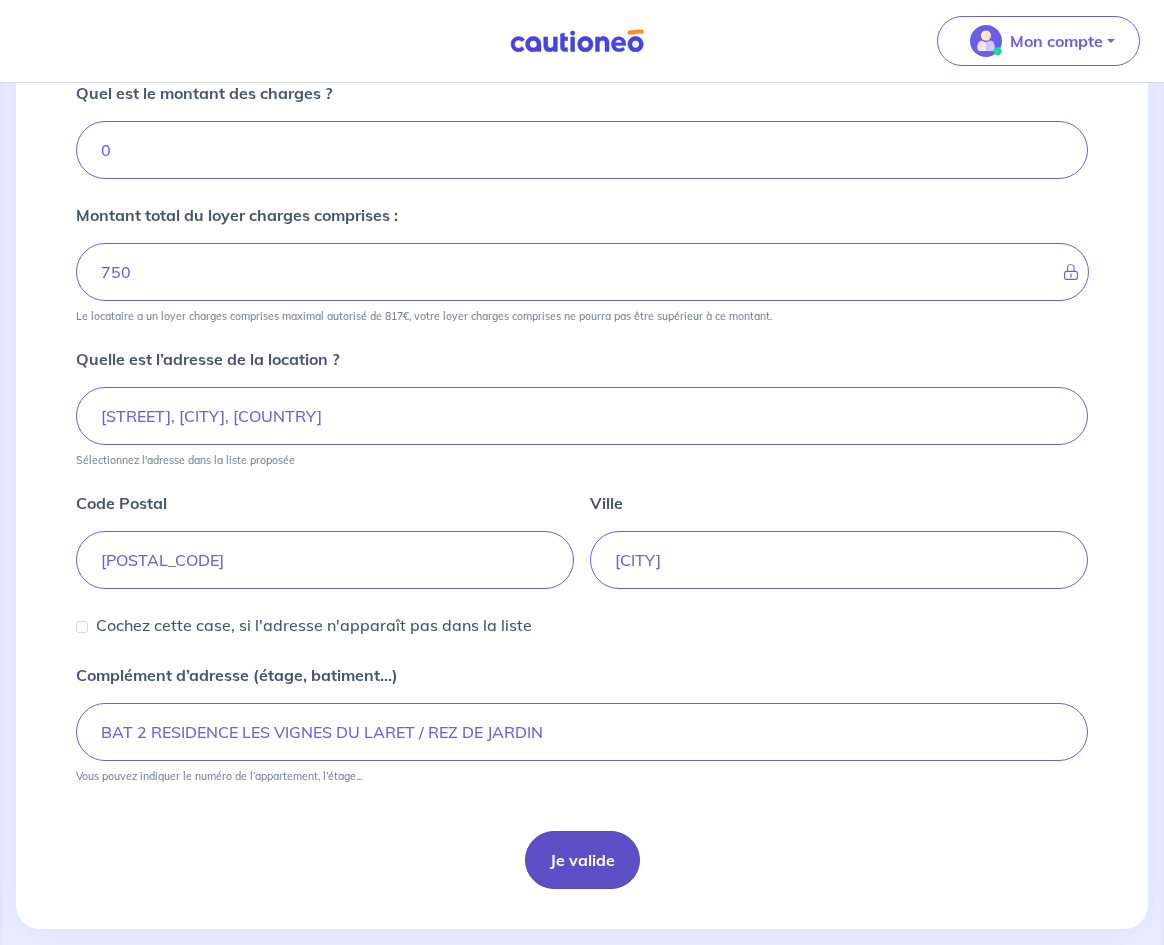 click on "Je valide" at bounding box center (582, 860) 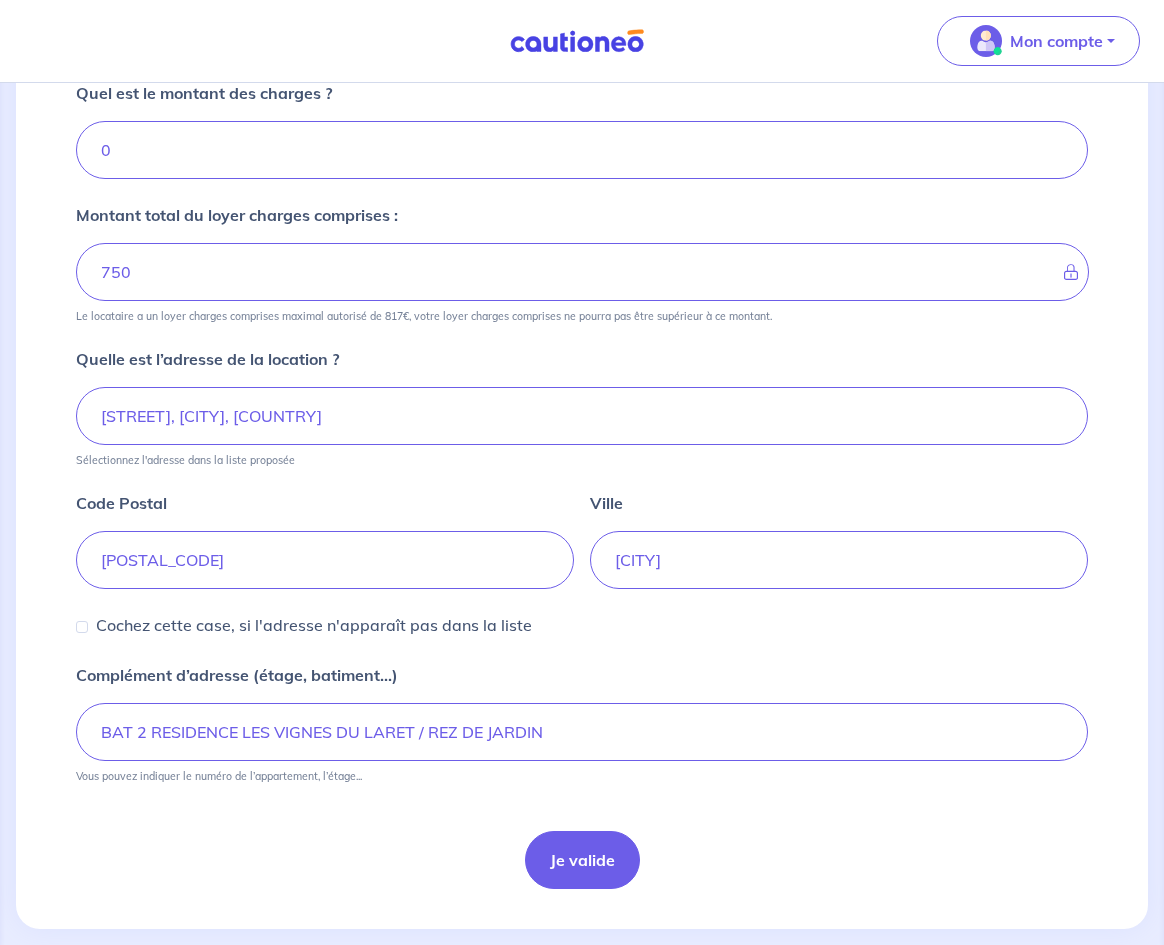 scroll, scrollTop: 0, scrollLeft: 0, axis: both 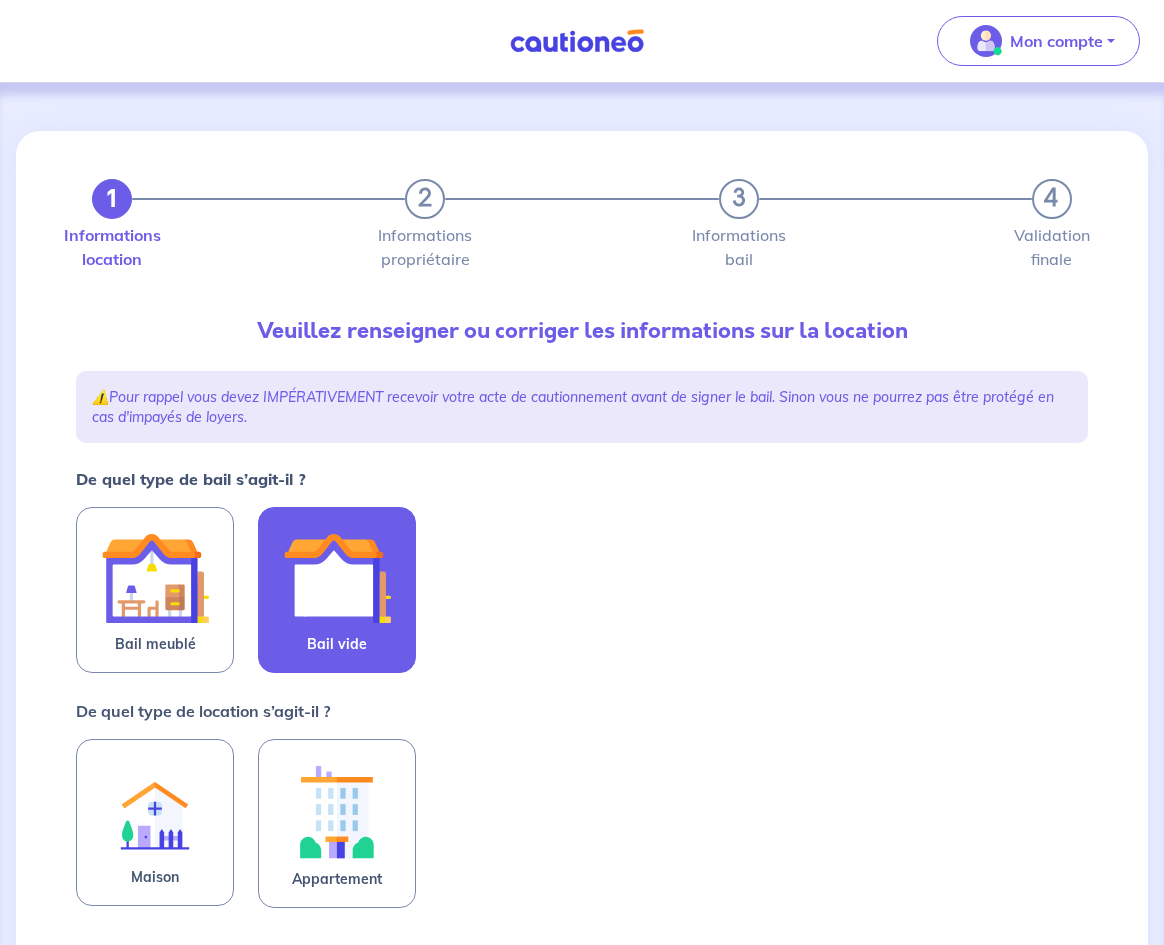 click at bounding box center (337, 578) 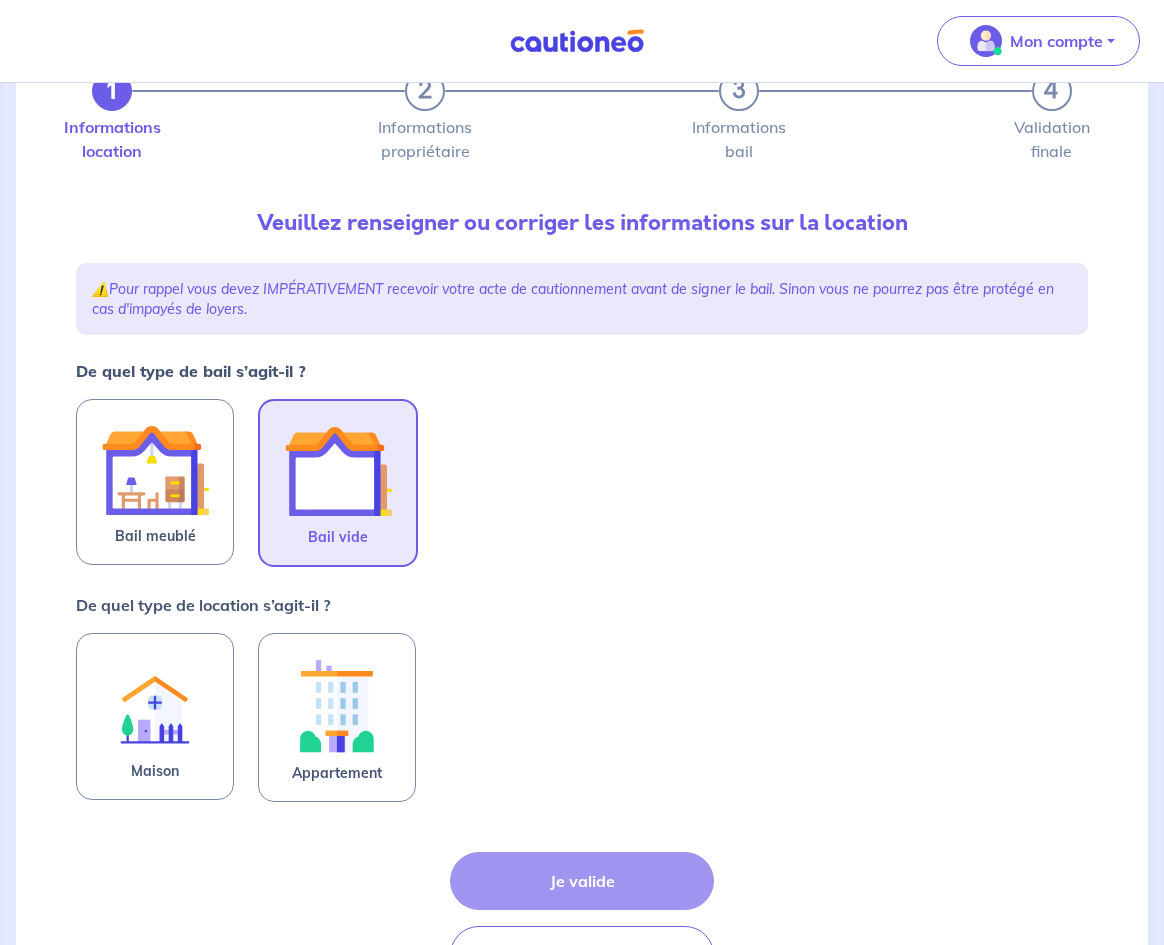 scroll, scrollTop: 200, scrollLeft: 0, axis: vertical 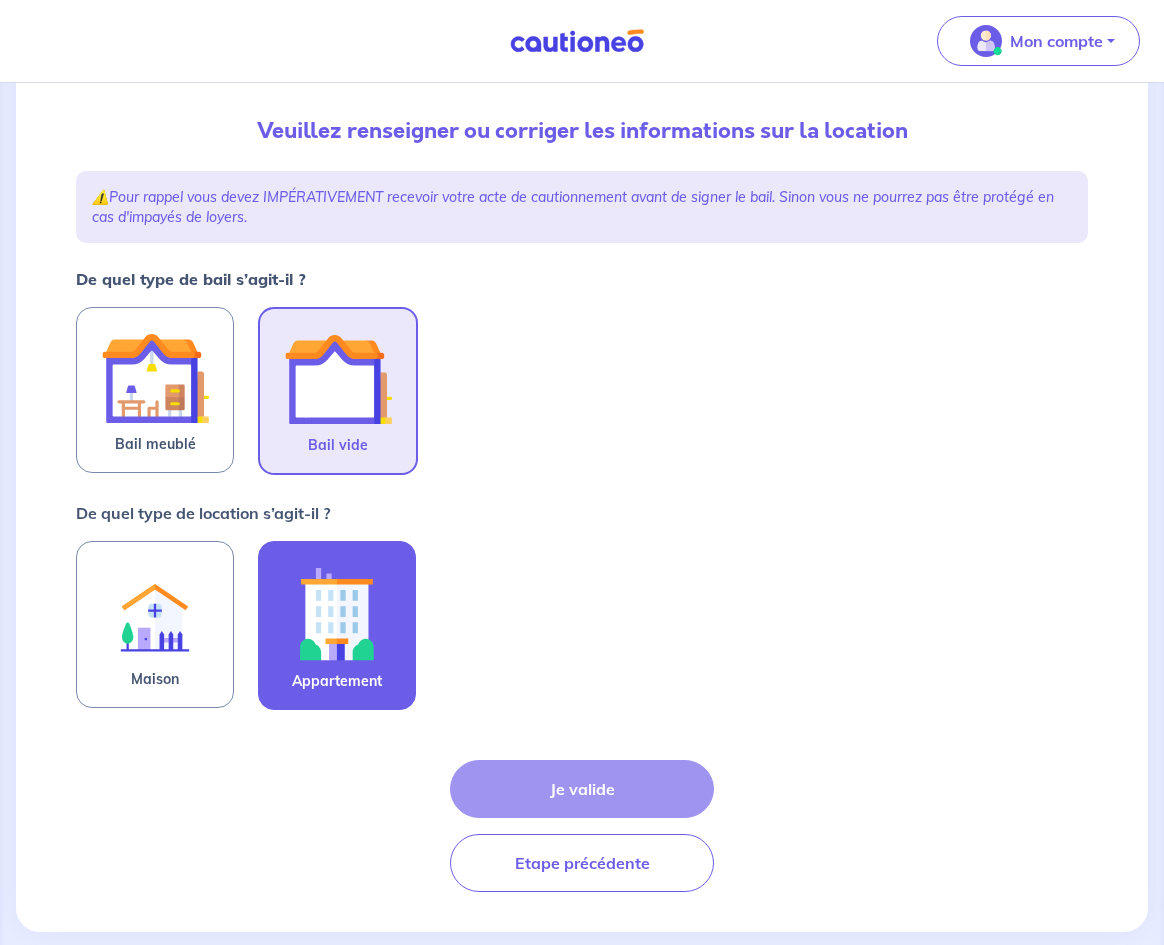 click at bounding box center (337, 613) 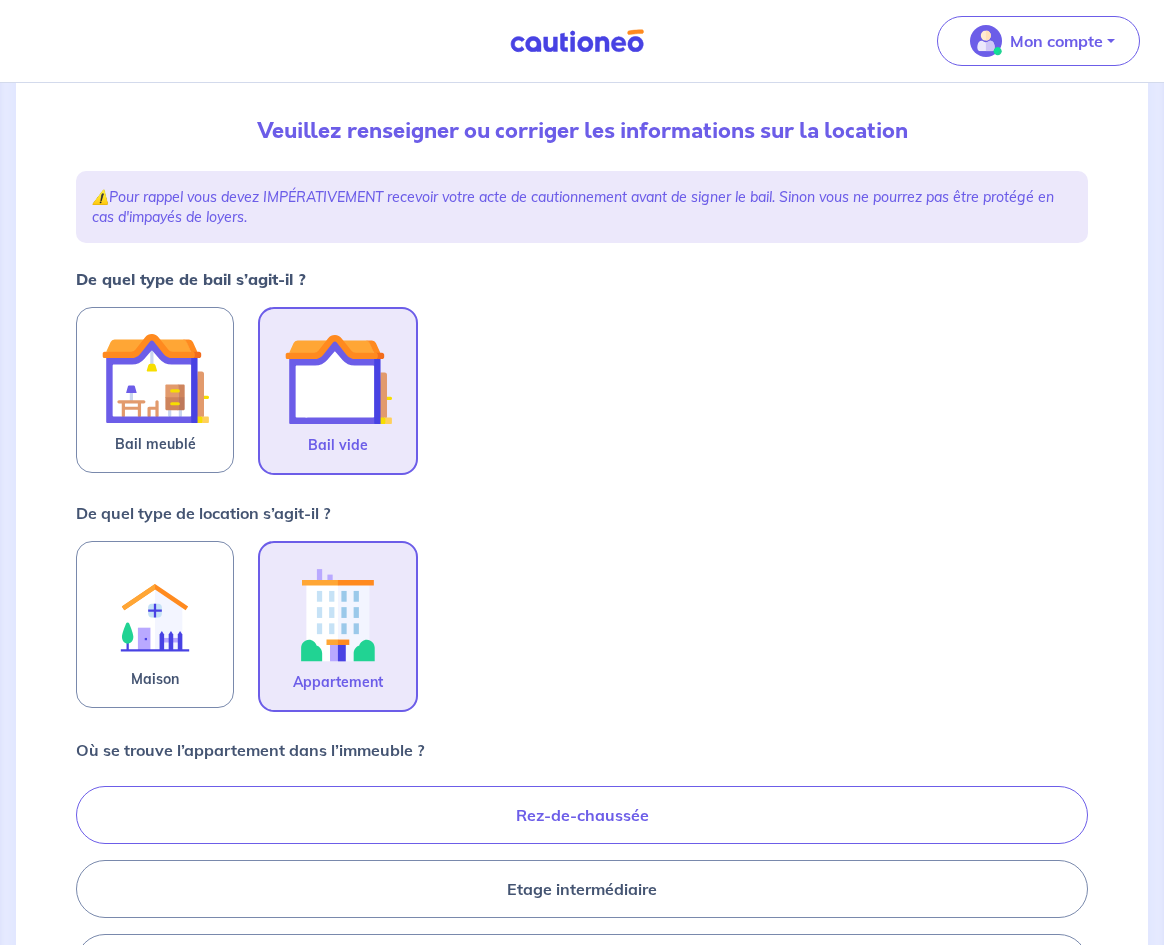 drag, startPoint x: 516, startPoint y: 816, endPoint x: 520, endPoint y: 827, distance: 11.7046995 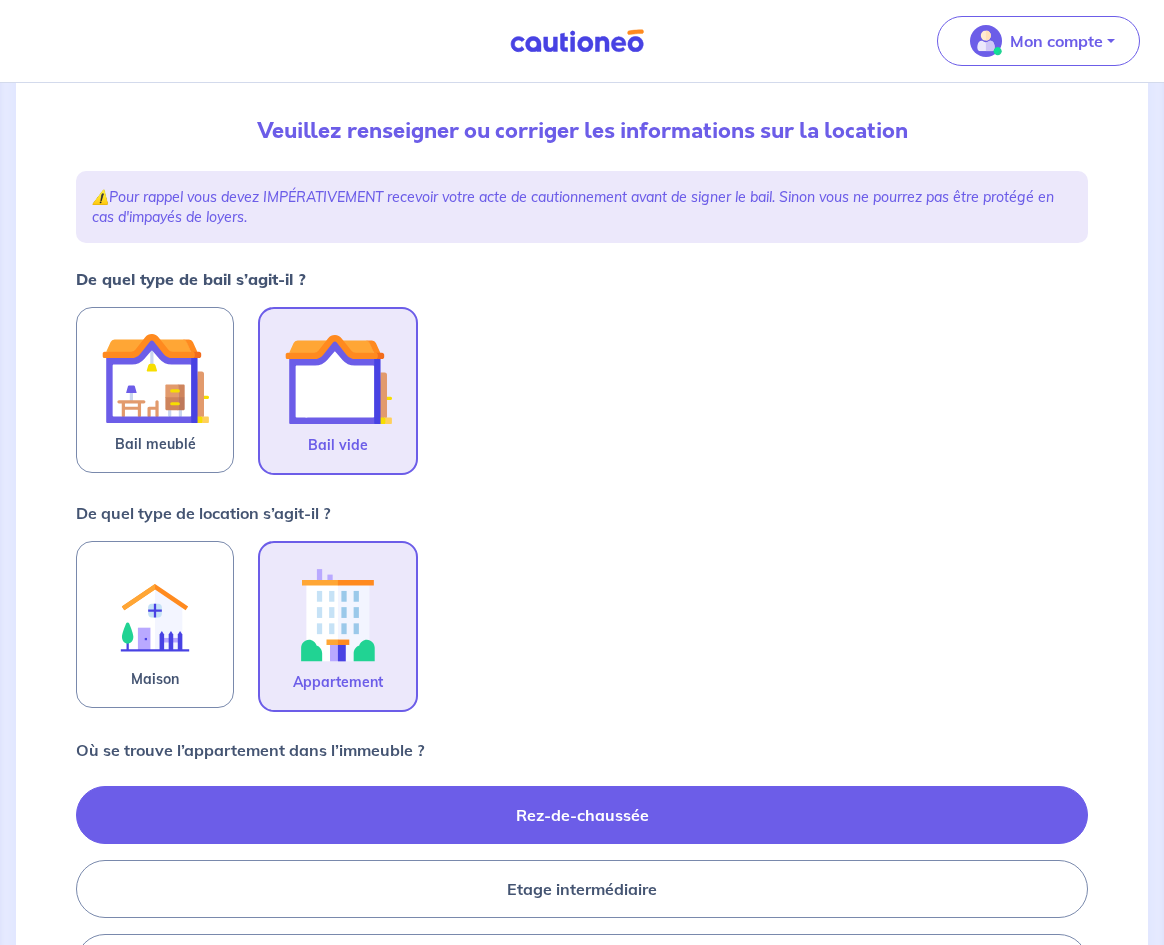 radio on "true" 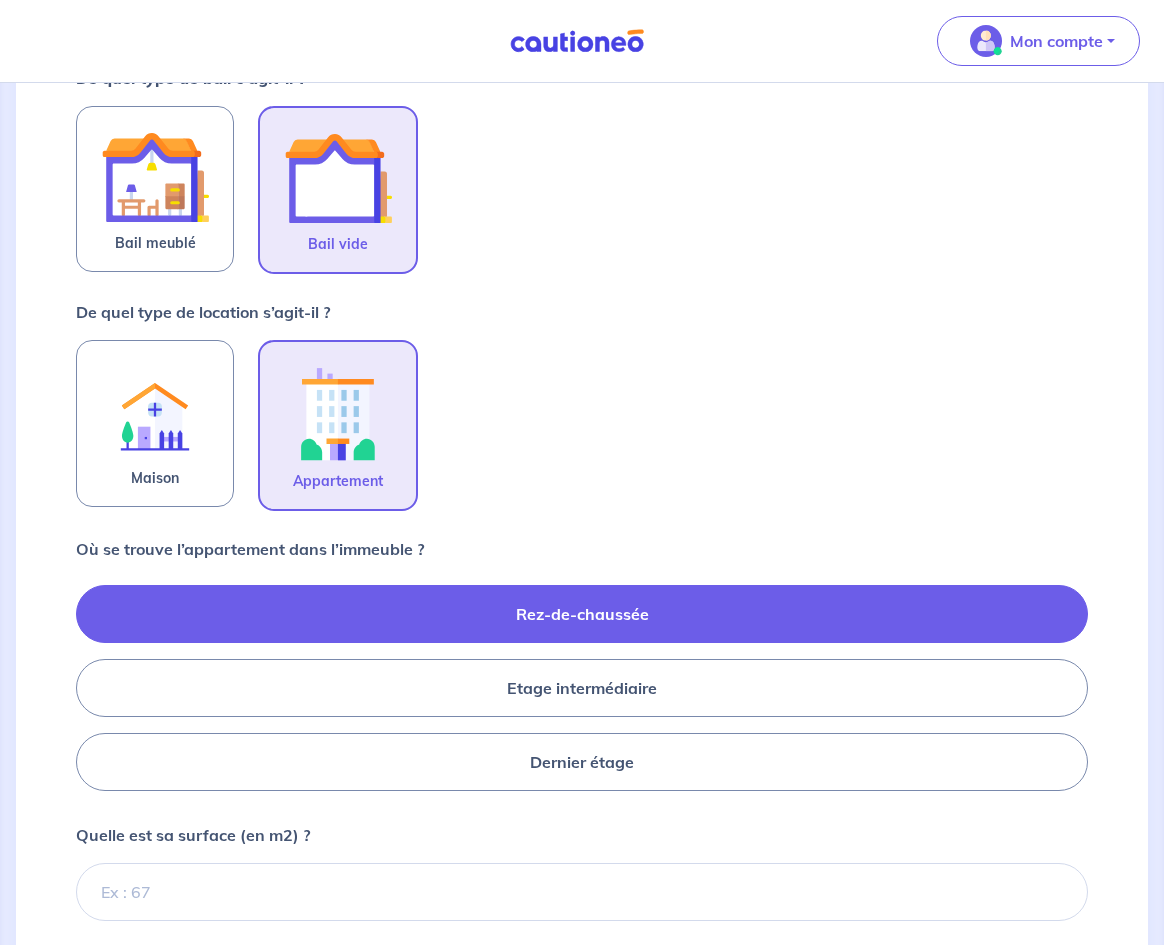 scroll, scrollTop: 500, scrollLeft: 0, axis: vertical 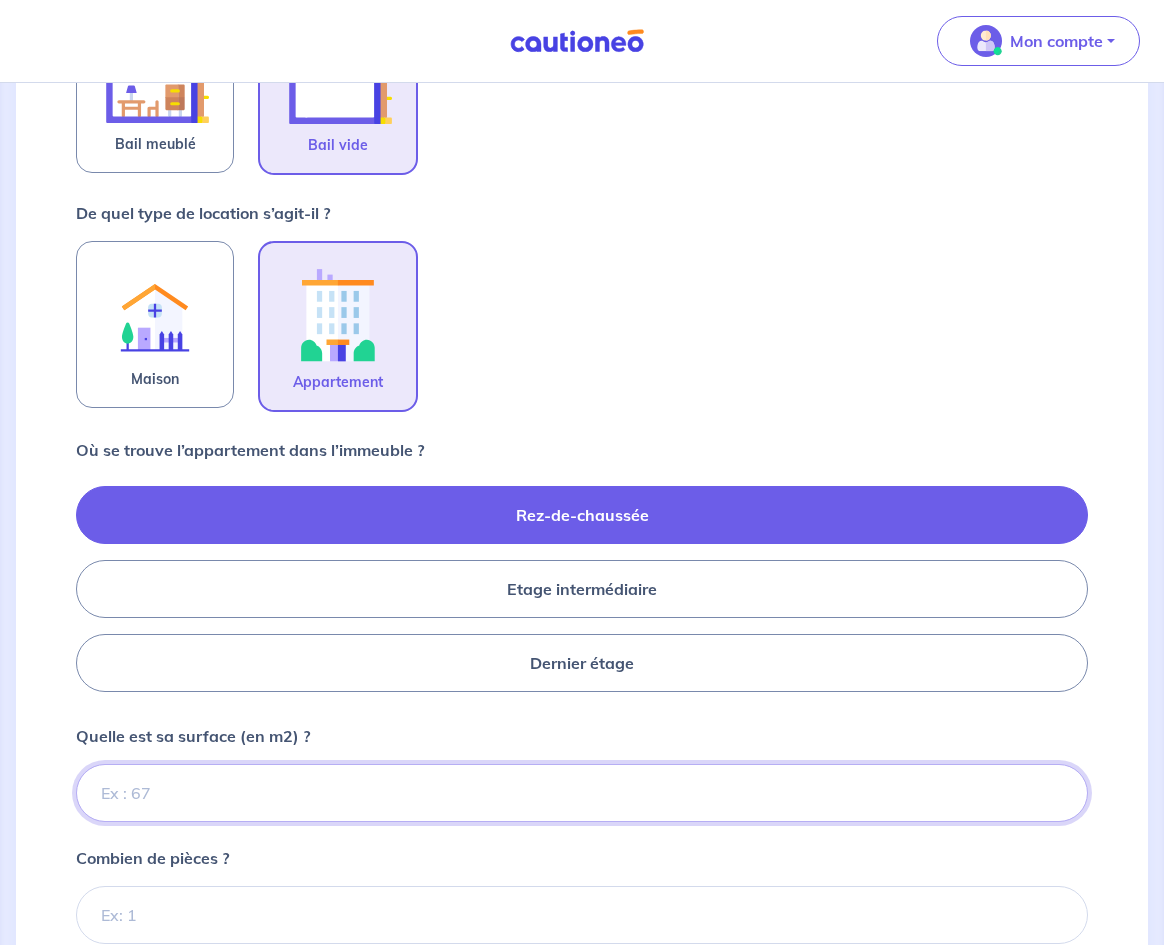 click on "Quelle est sa surface (en m2) ?" at bounding box center [582, 793] 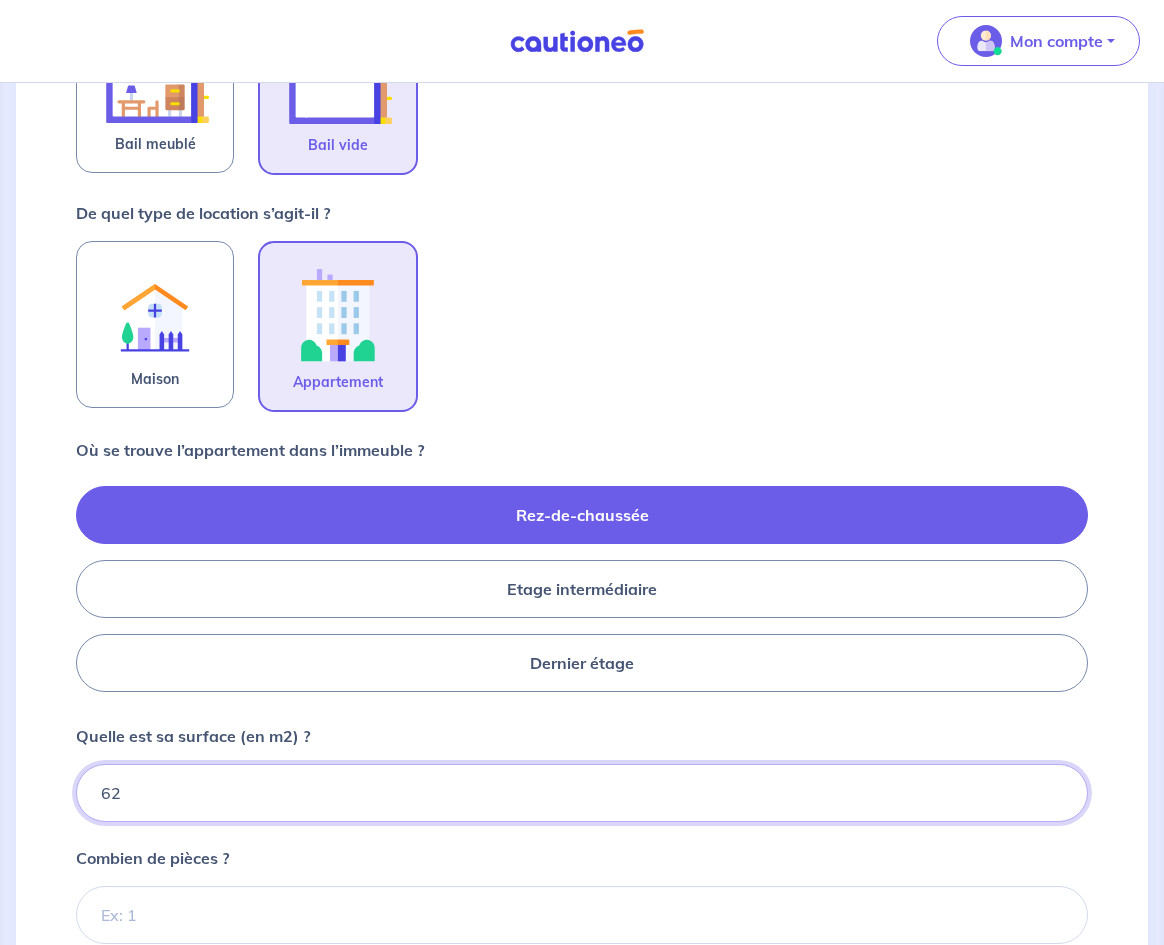 type on "62" 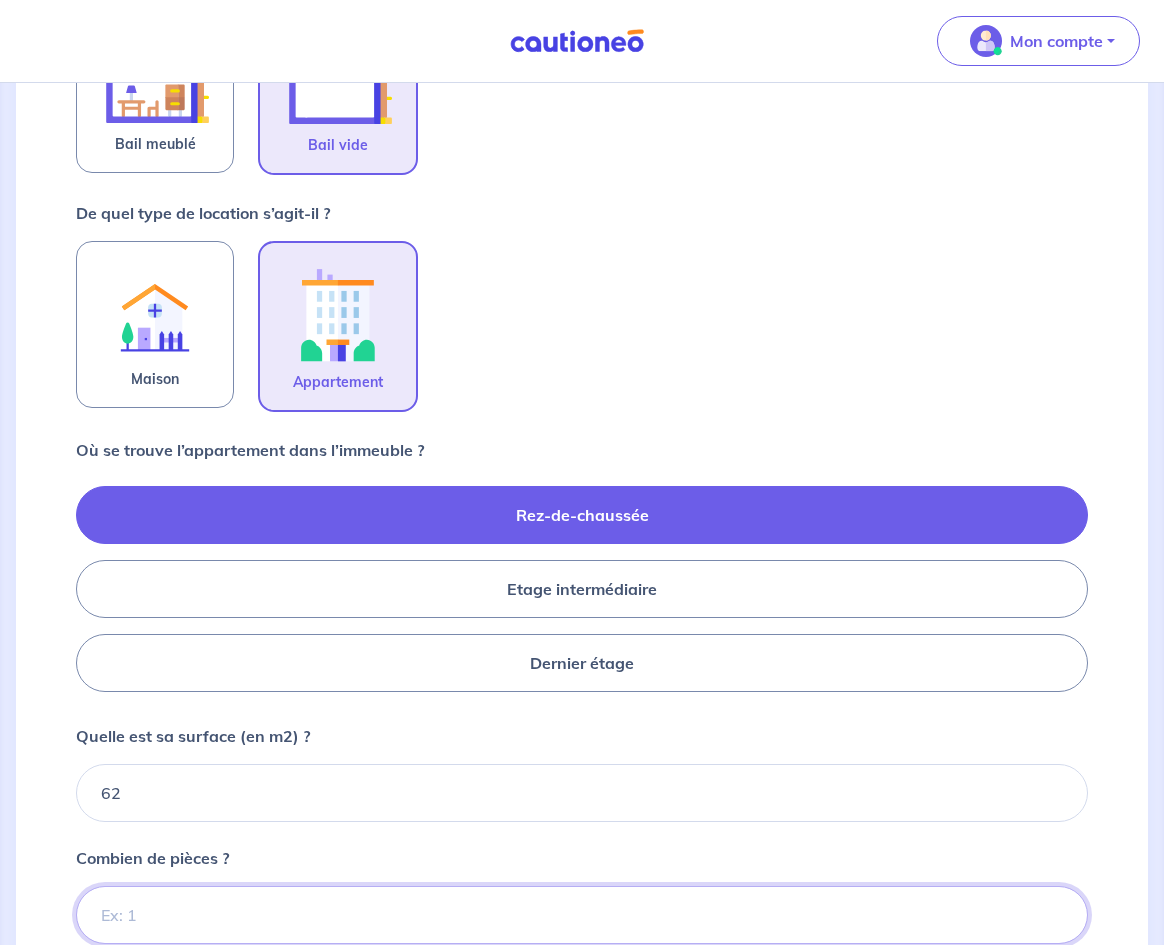 click on "Combien de pièces ?" at bounding box center [582, 915] 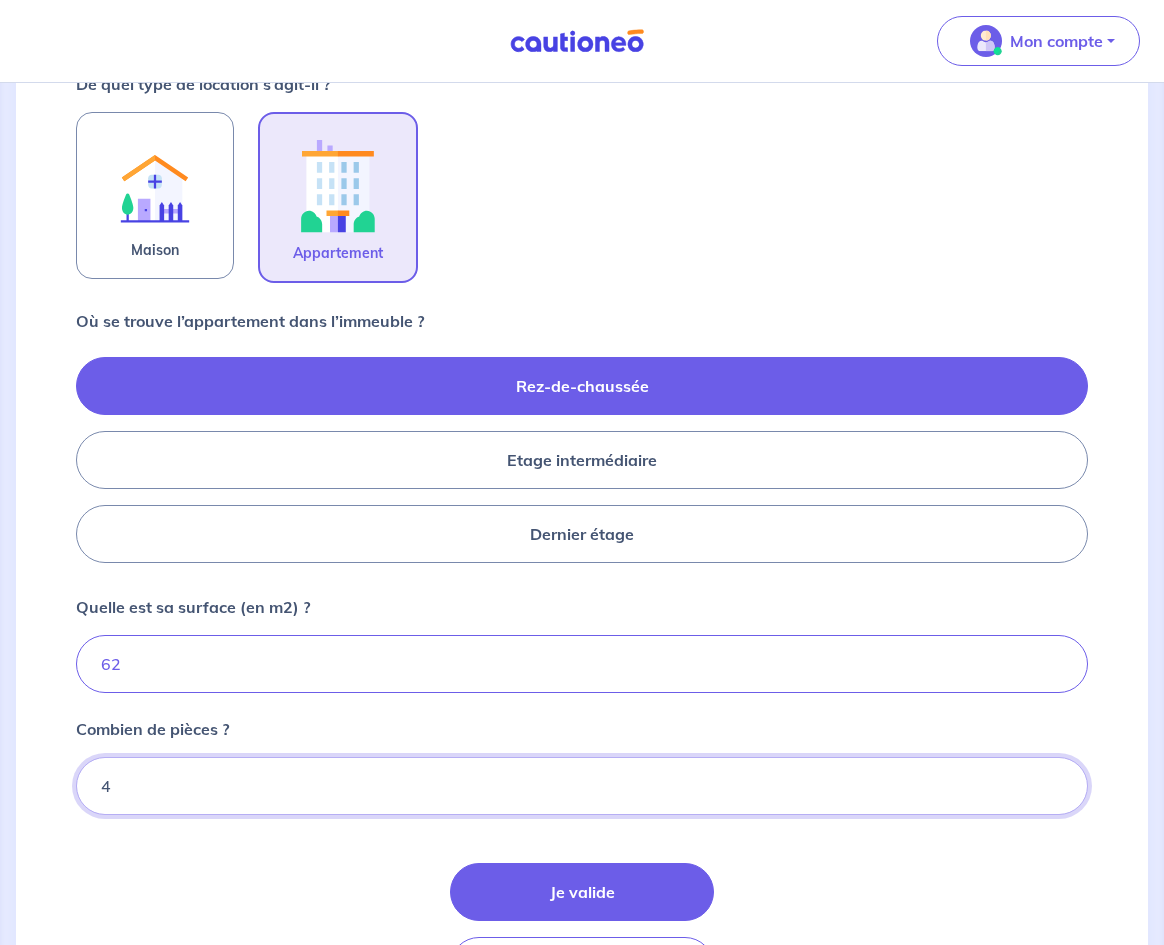 scroll, scrollTop: 767, scrollLeft: 0, axis: vertical 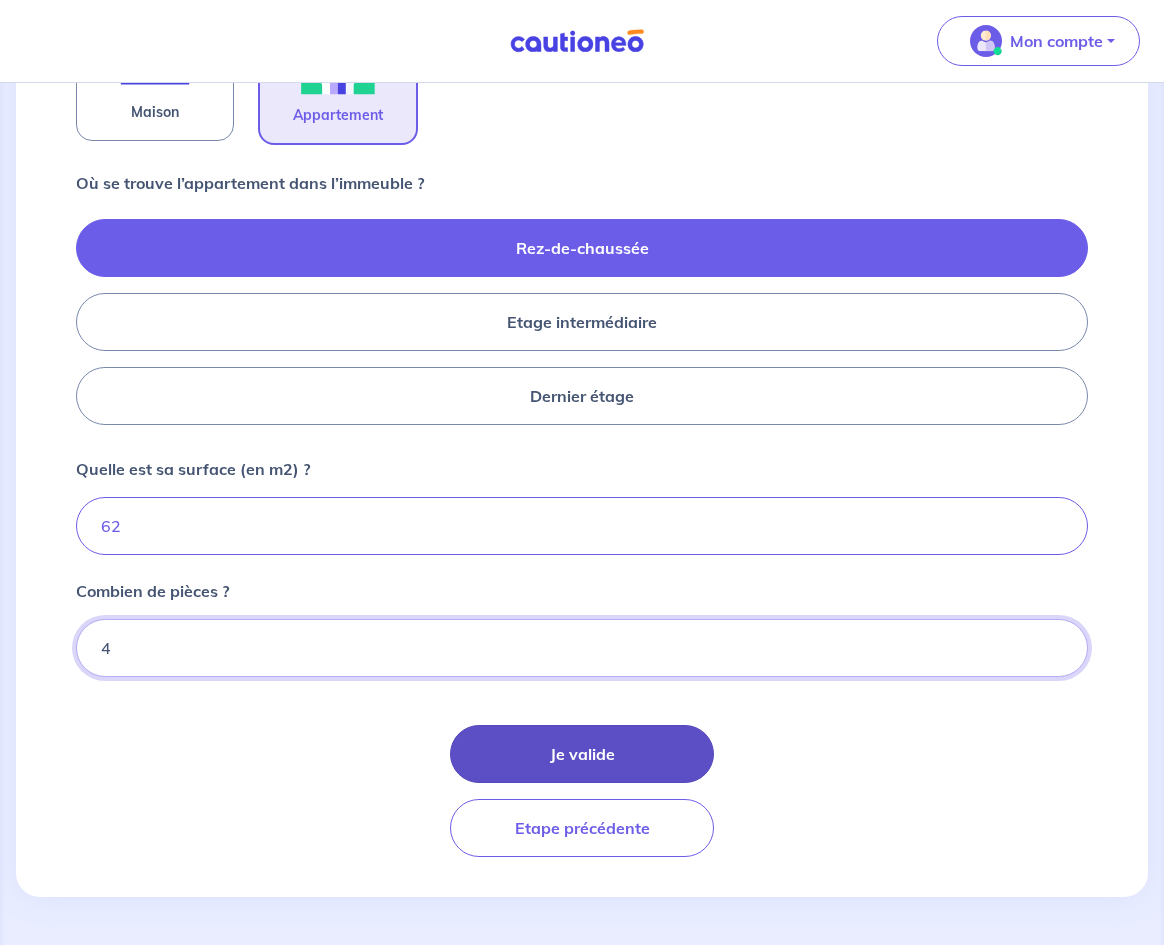 type on "4" 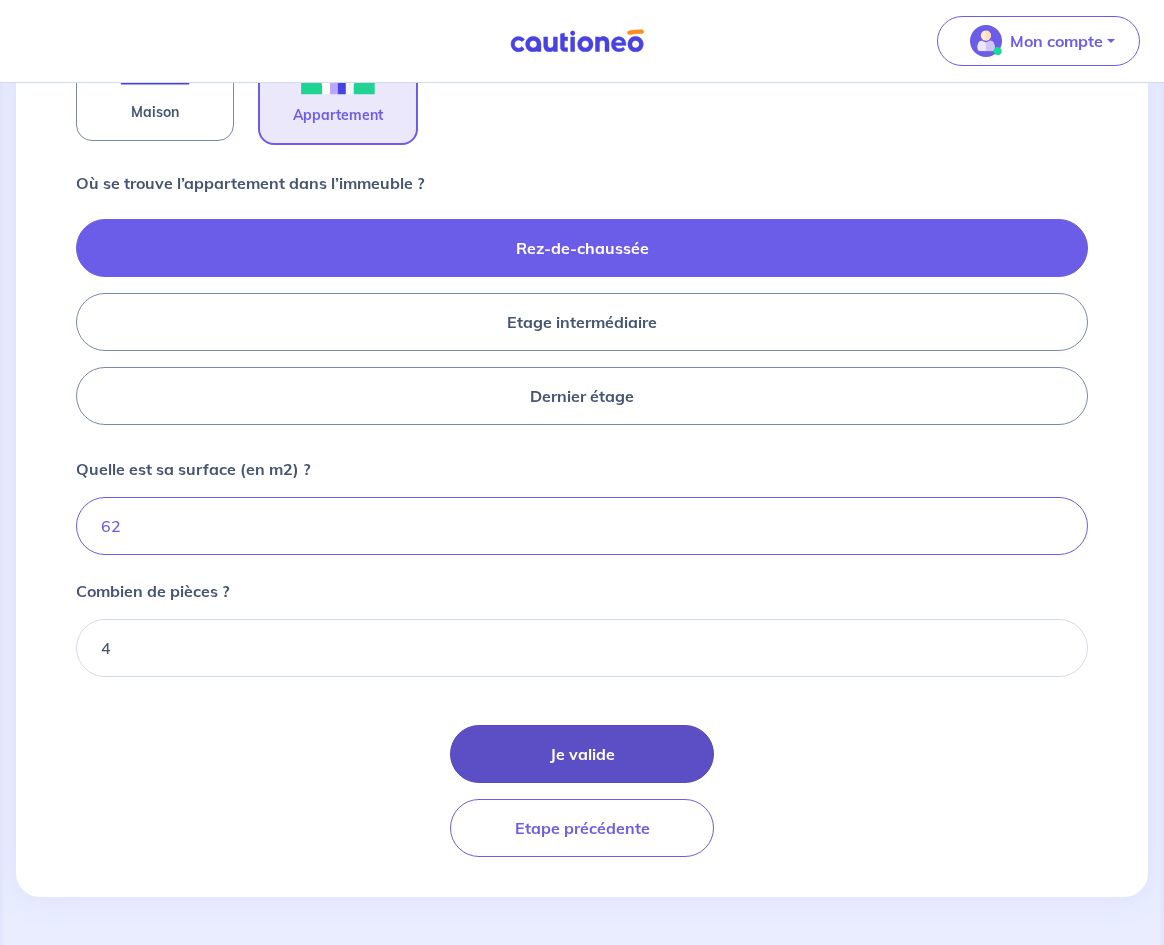 click on "Je valide" at bounding box center [582, 754] 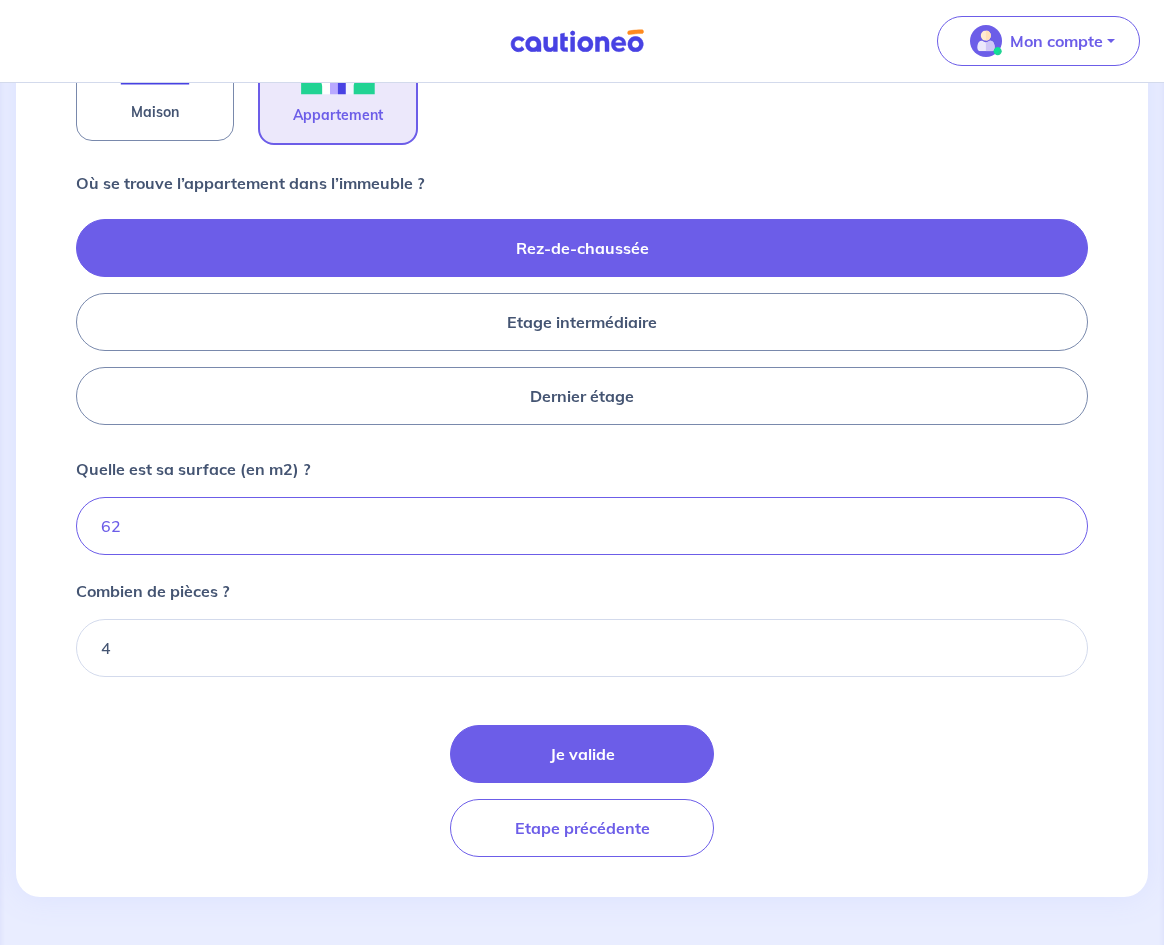 scroll, scrollTop: 0, scrollLeft: 0, axis: both 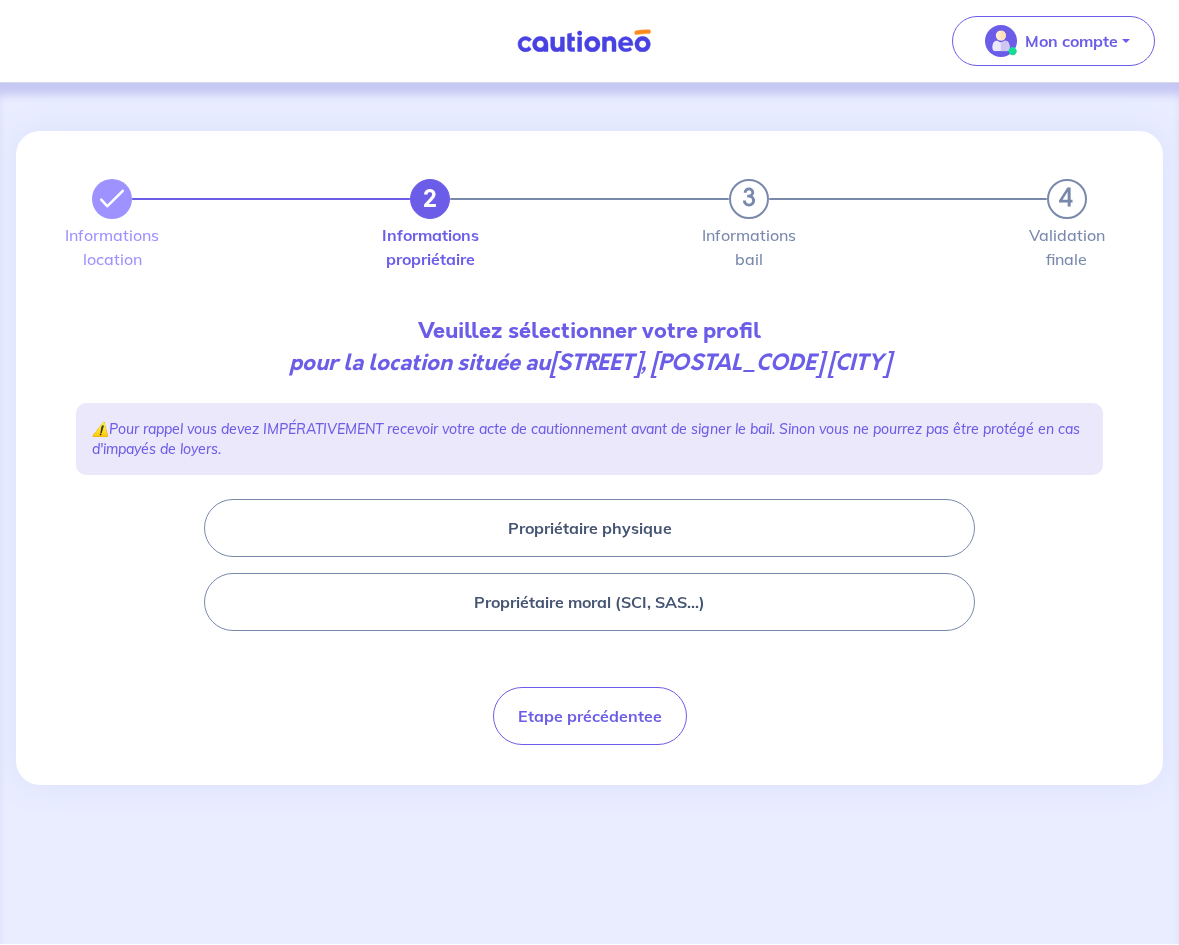 click on "Propriétaire moral  (SCI, SAS...)" at bounding box center (589, 602) 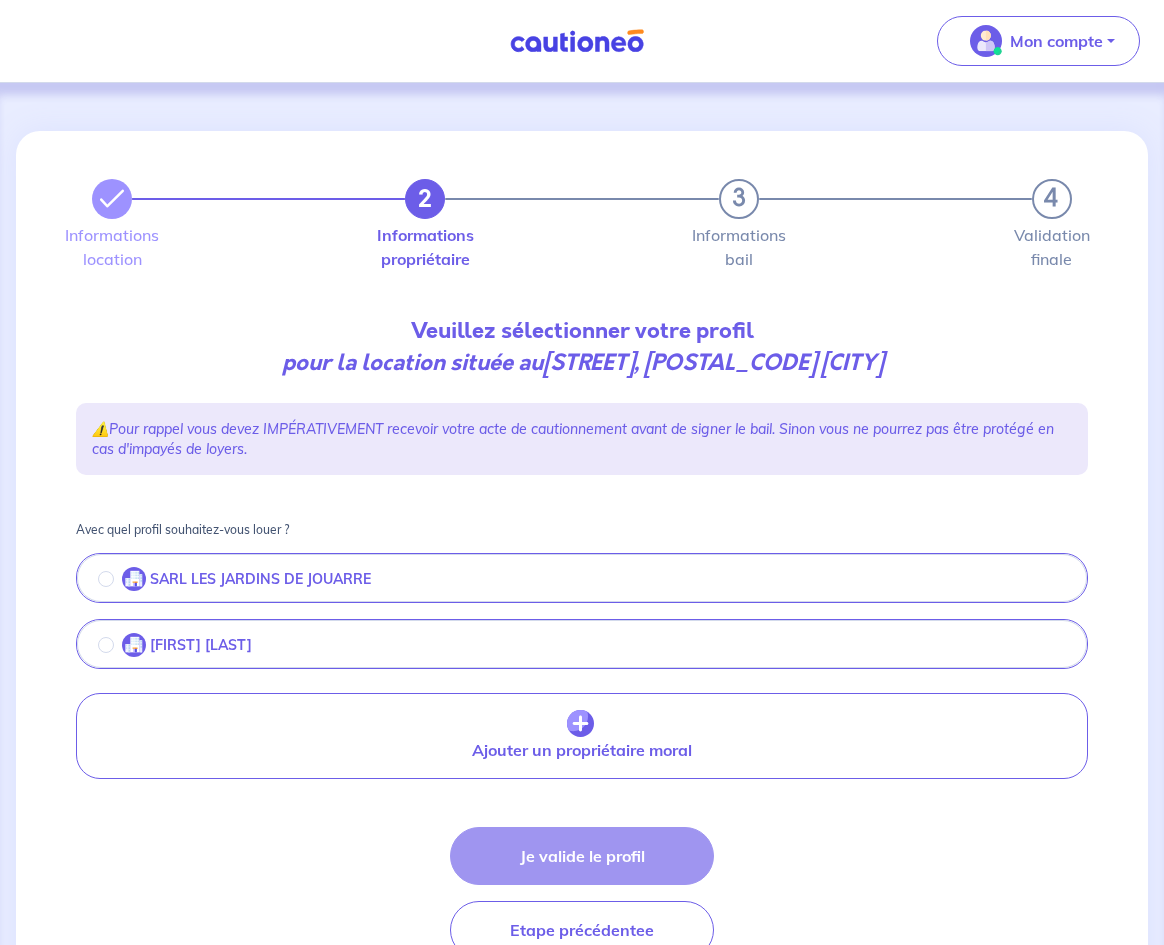 click on "SARL LES JARDINS DE JOUARRE" at bounding box center (260, 579) 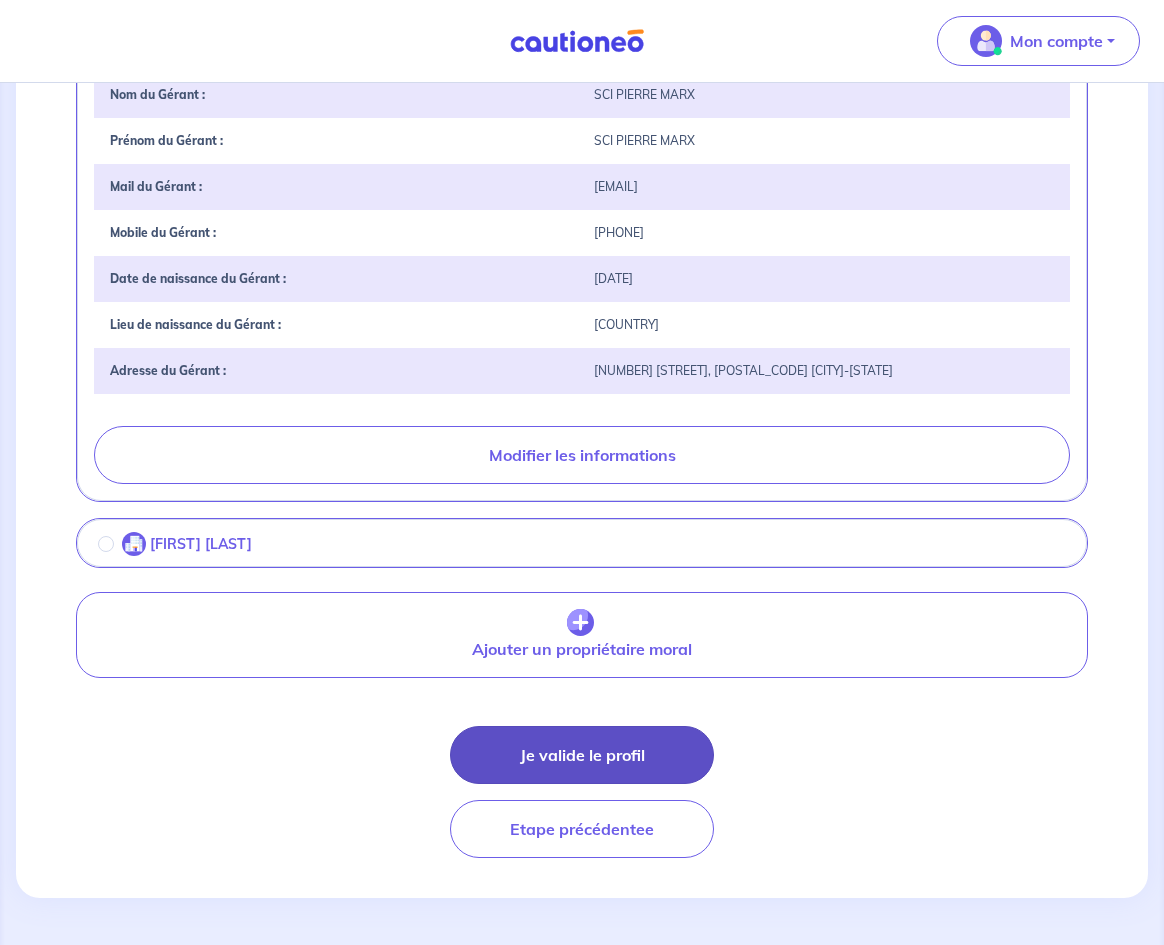 scroll, scrollTop: 638, scrollLeft: 0, axis: vertical 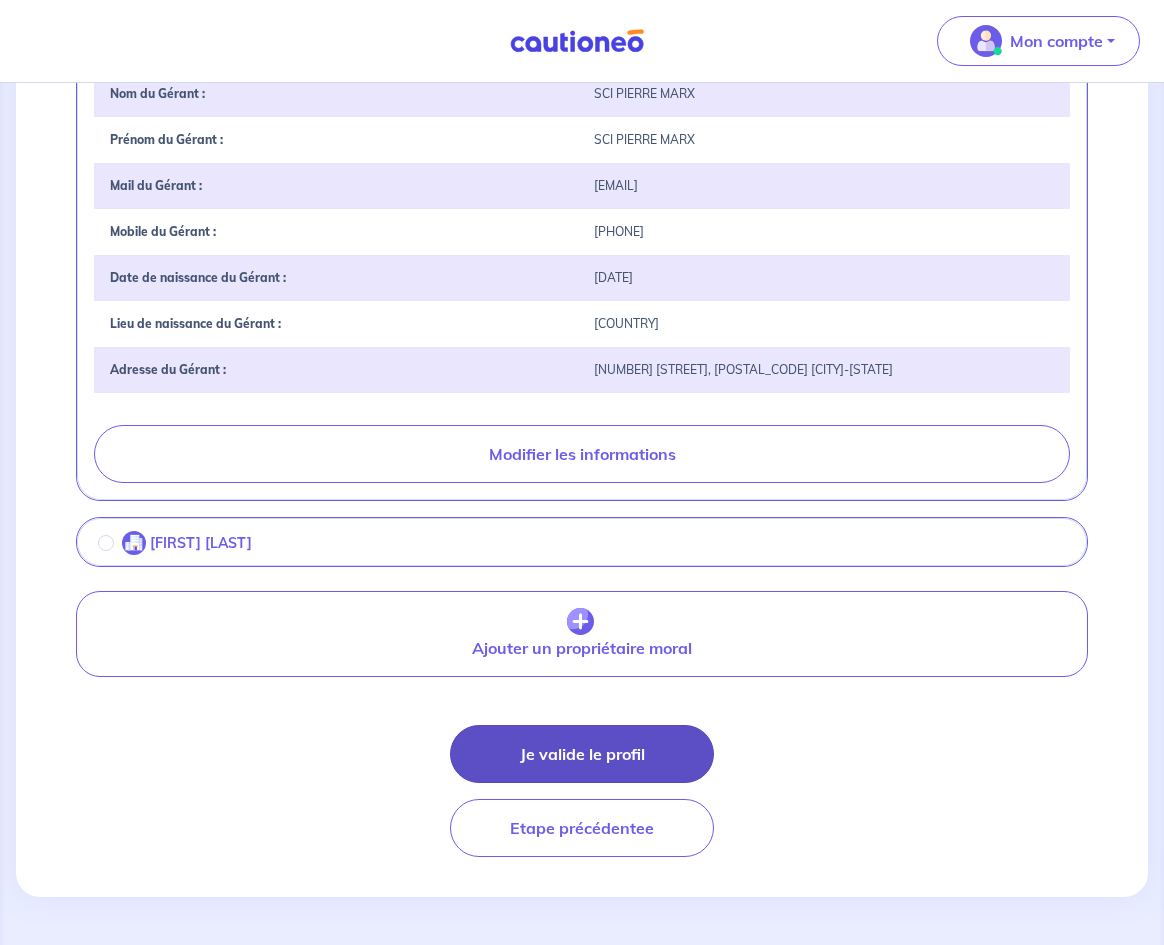 click on "Je valide le profil" at bounding box center (582, 754) 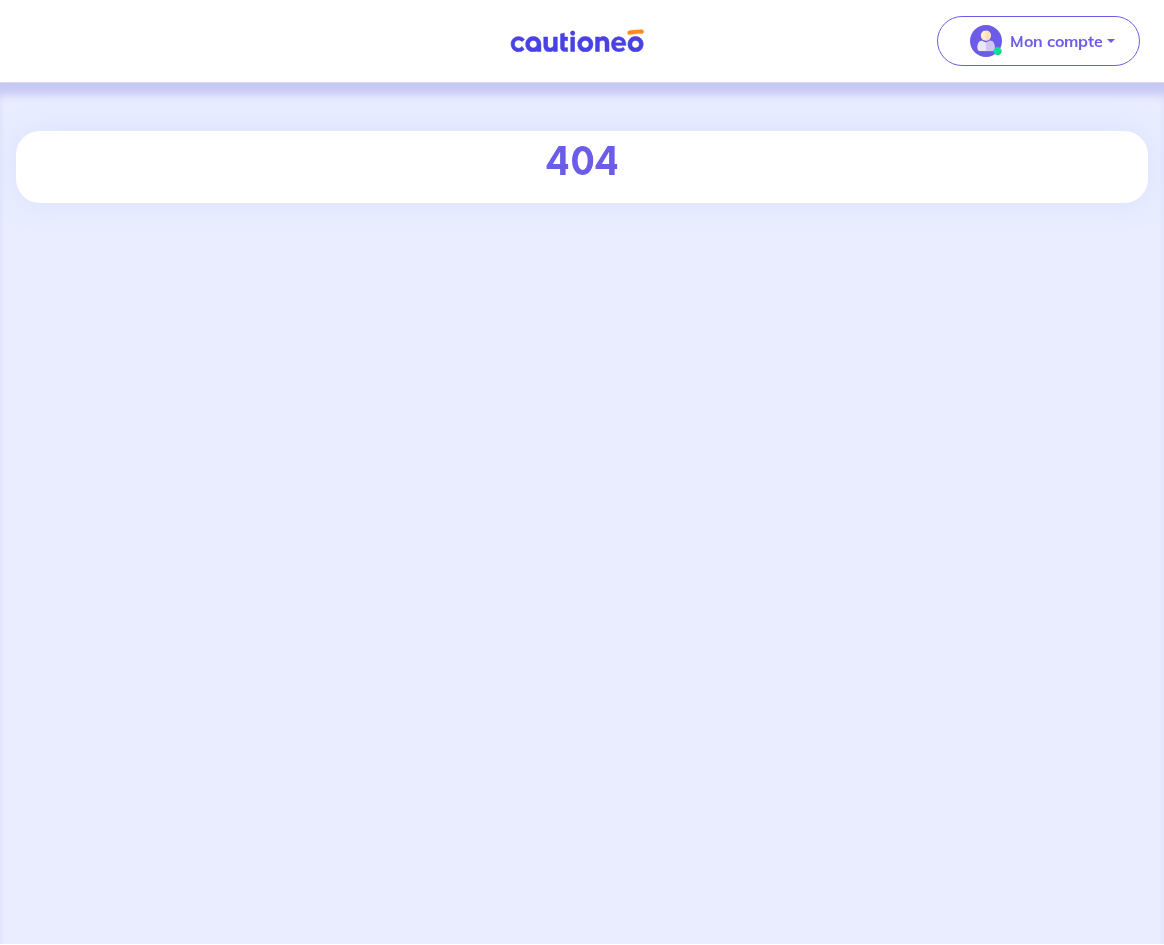 scroll, scrollTop: 0, scrollLeft: 0, axis: both 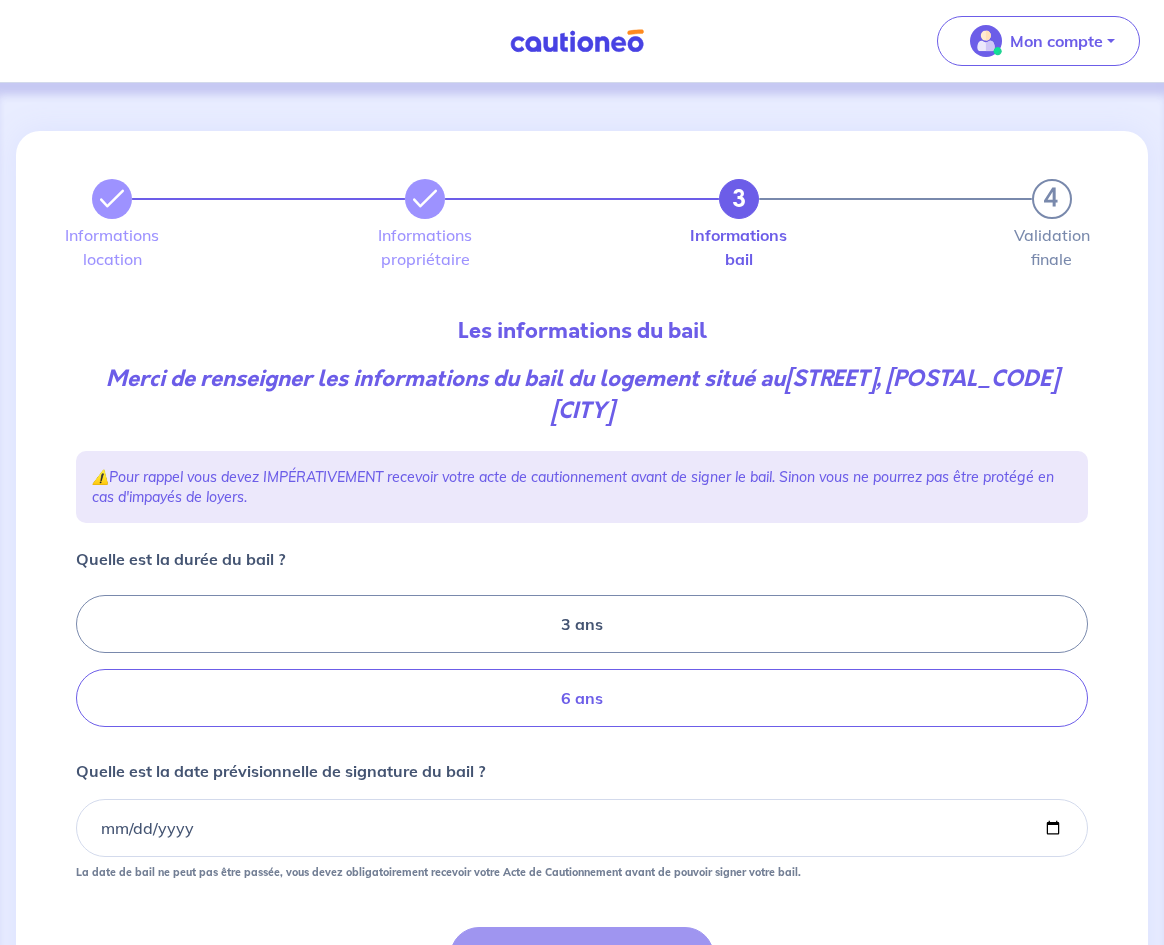 click on "6 ans" at bounding box center [582, 698] 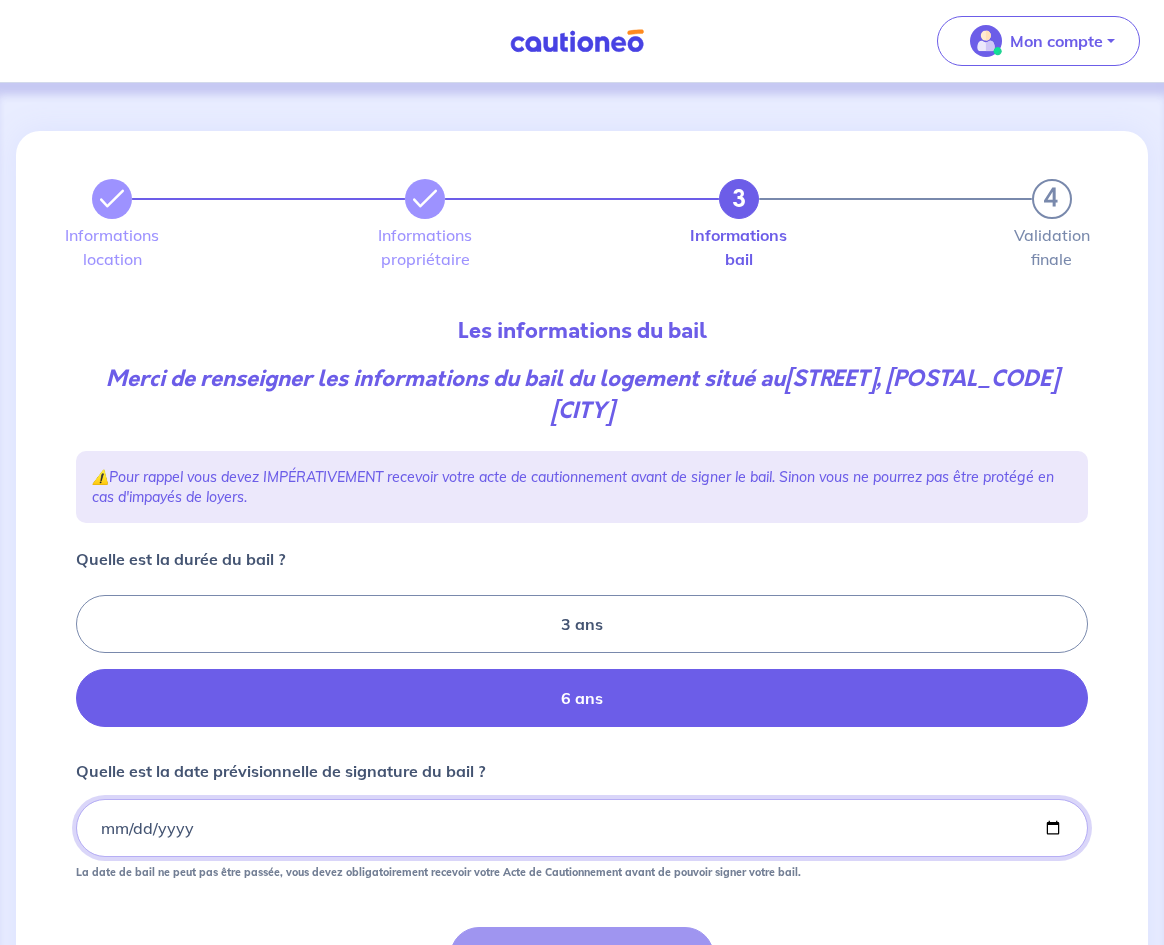 click on "Quelle est la date prévisionnelle de signature du bail ?" at bounding box center [582, 828] 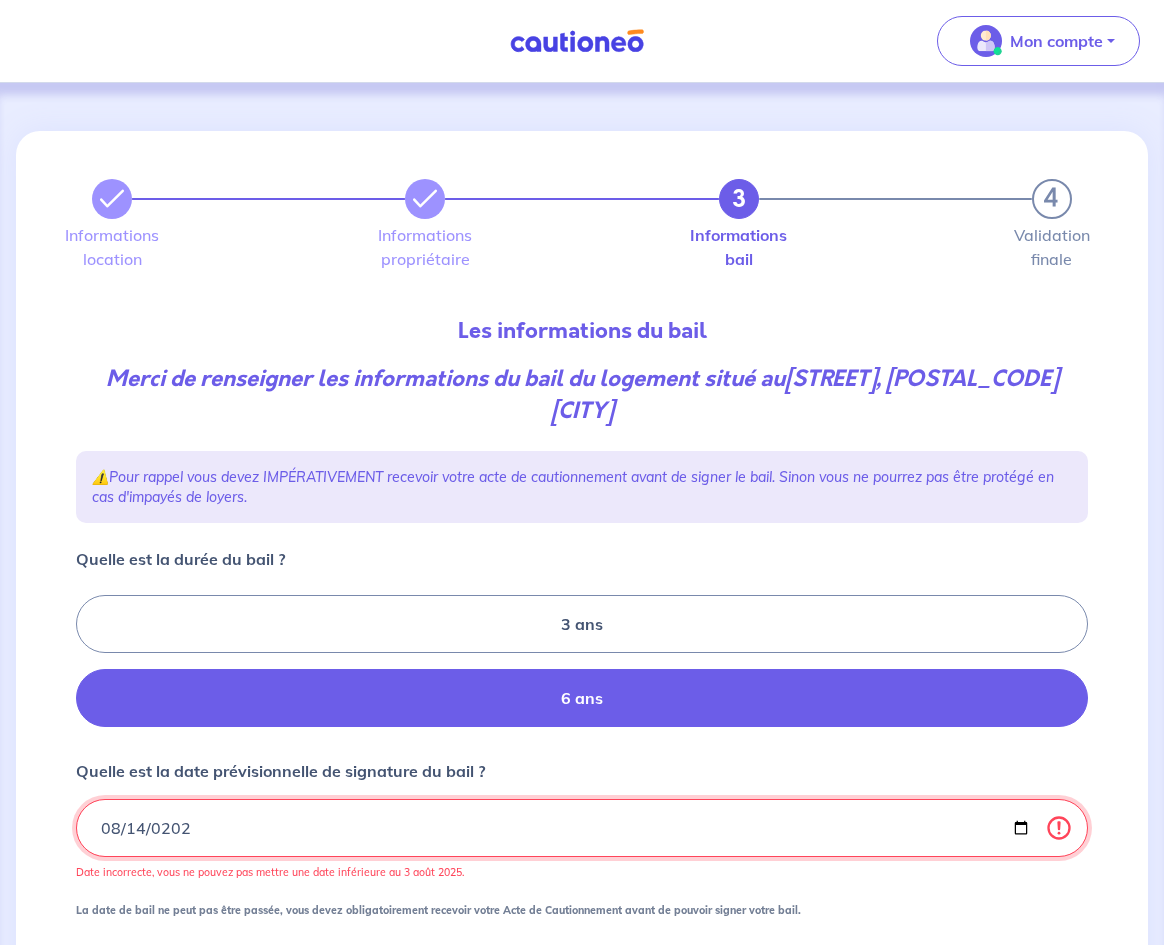 type on "[DATE]" 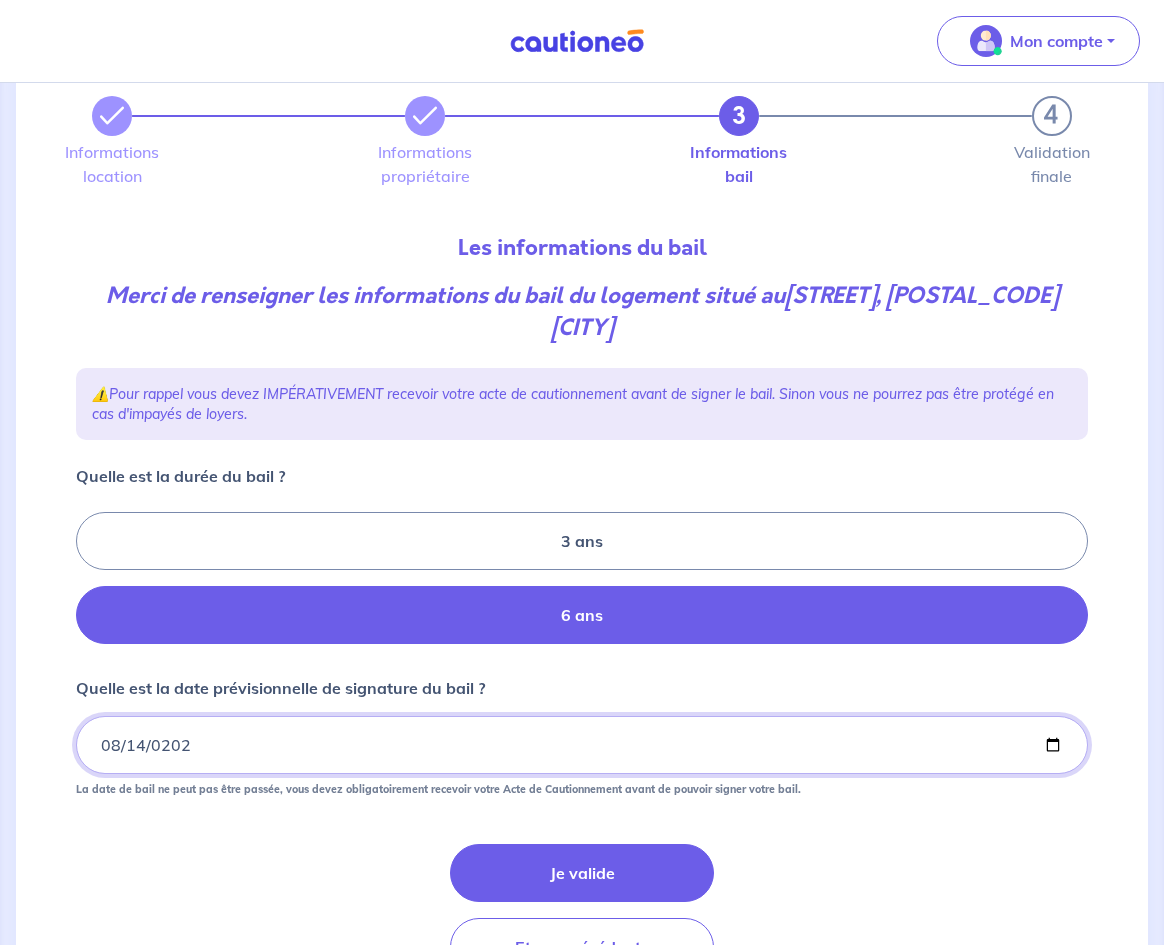scroll, scrollTop: 202, scrollLeft: 0, axis: vertical 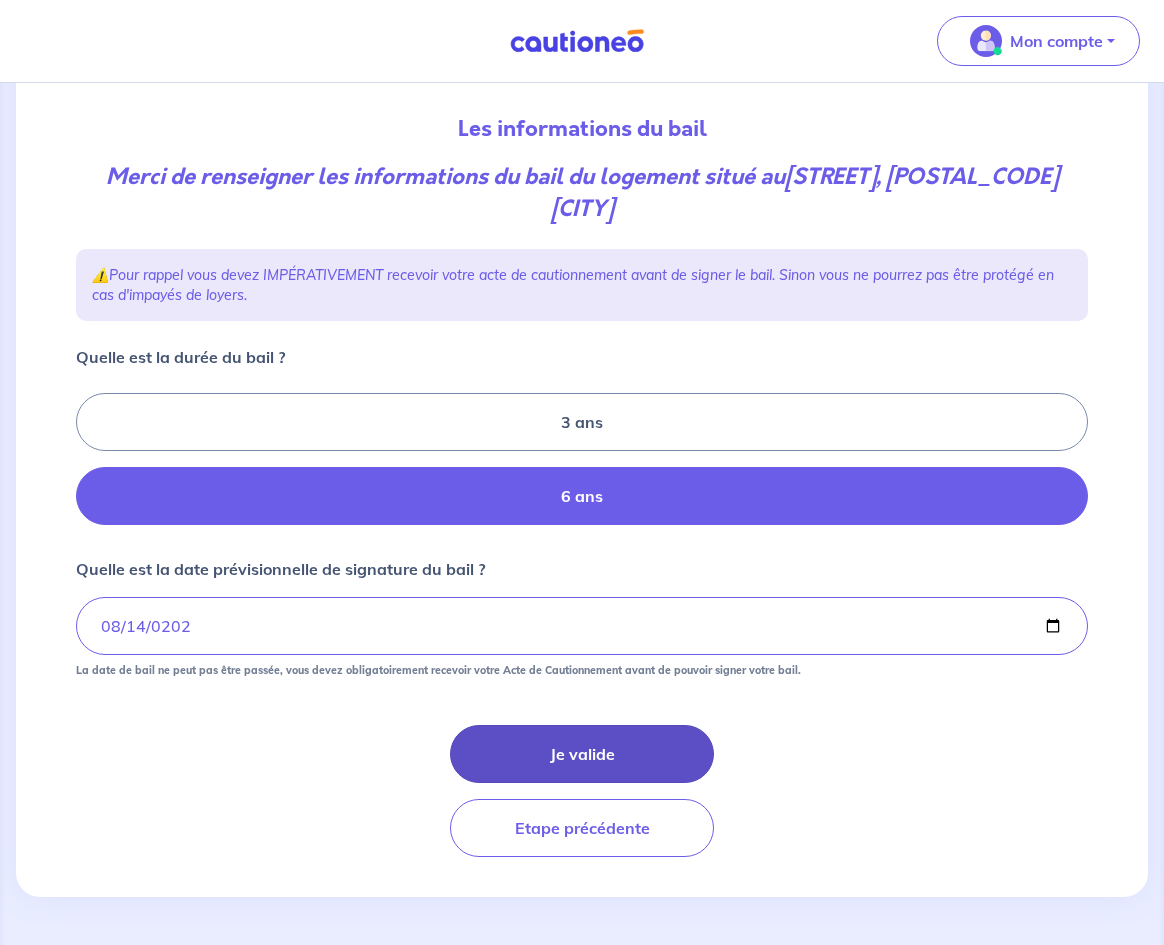 click on "Je valide" at bounding box center (582, 754) 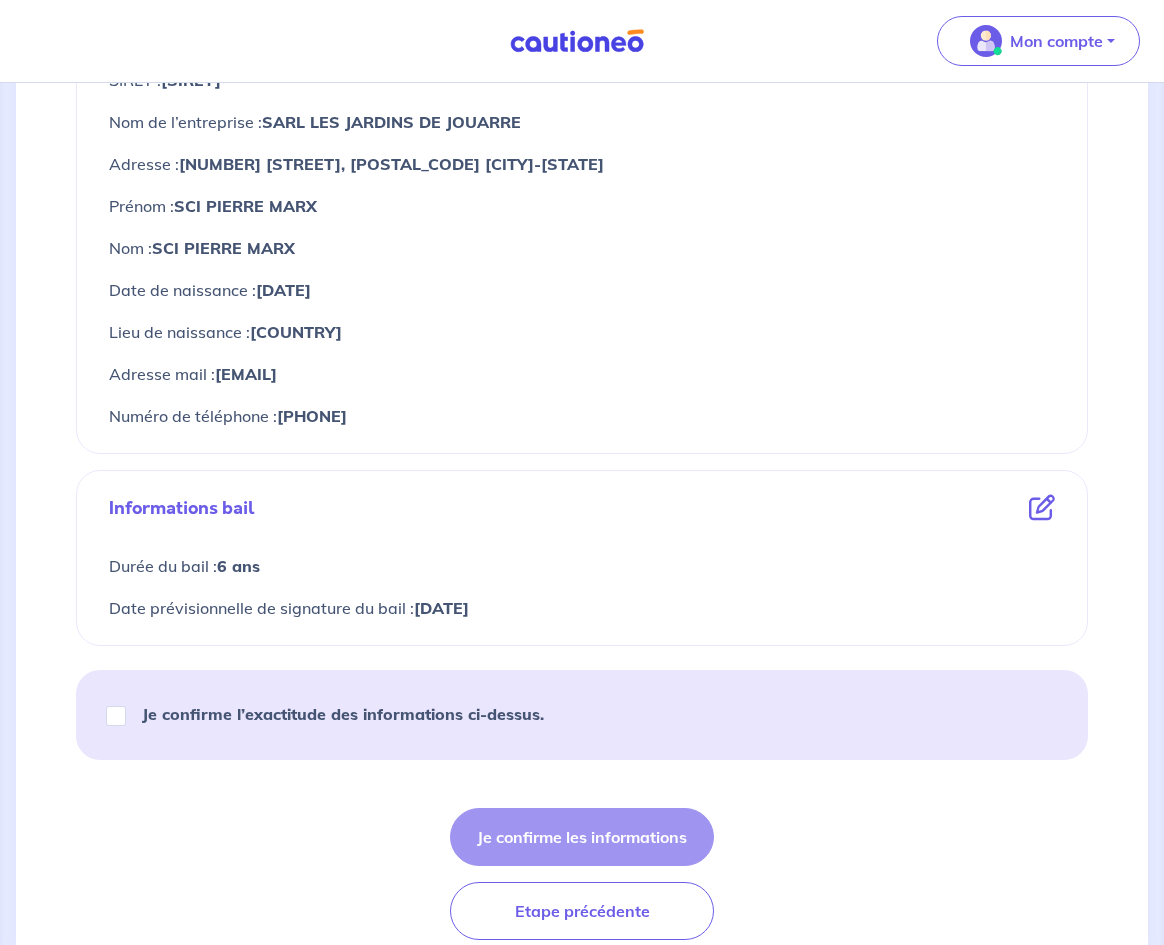scroll, scrollTop: 942, scrollLeft: 0, axis: vertical 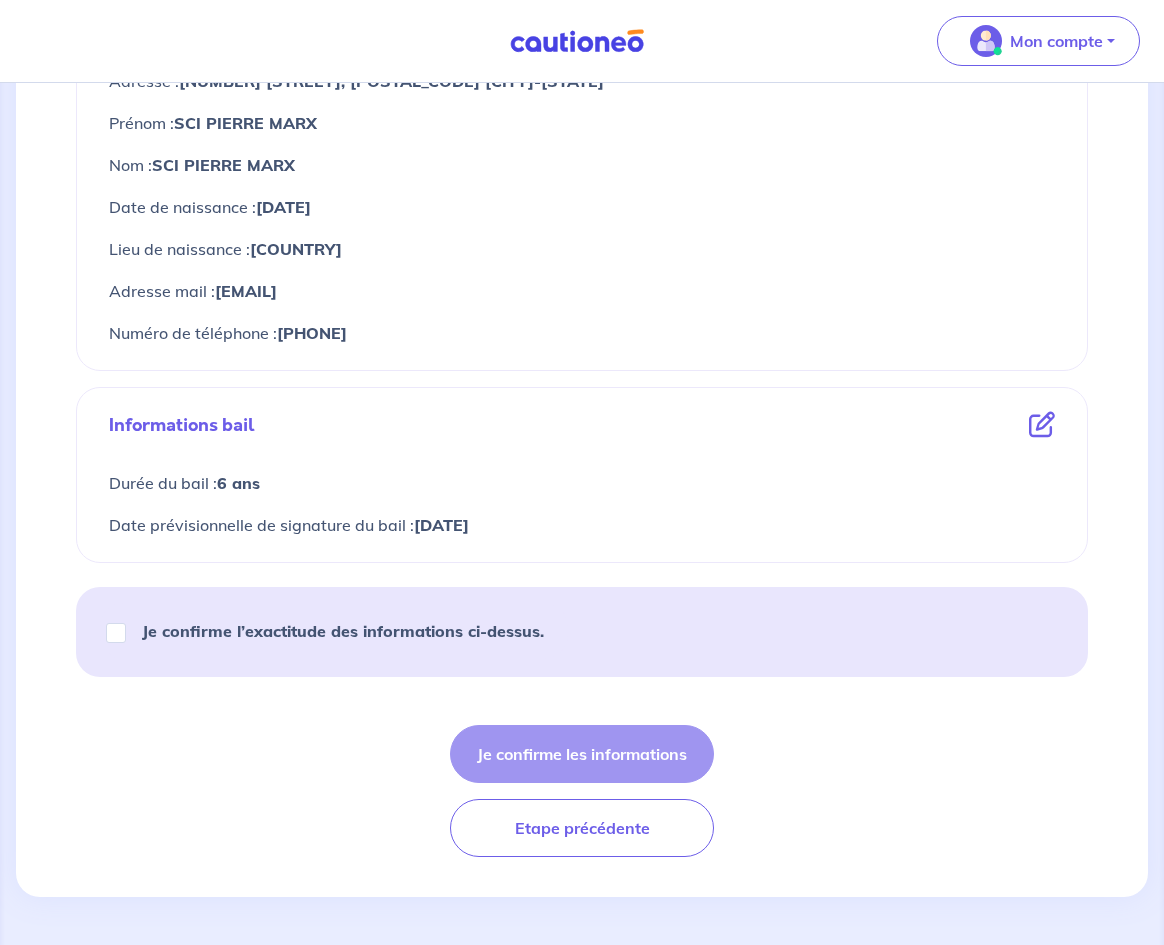 click on "Je confirme l’exactitude des informations ci-dessus." at bounding box center [343, 631] 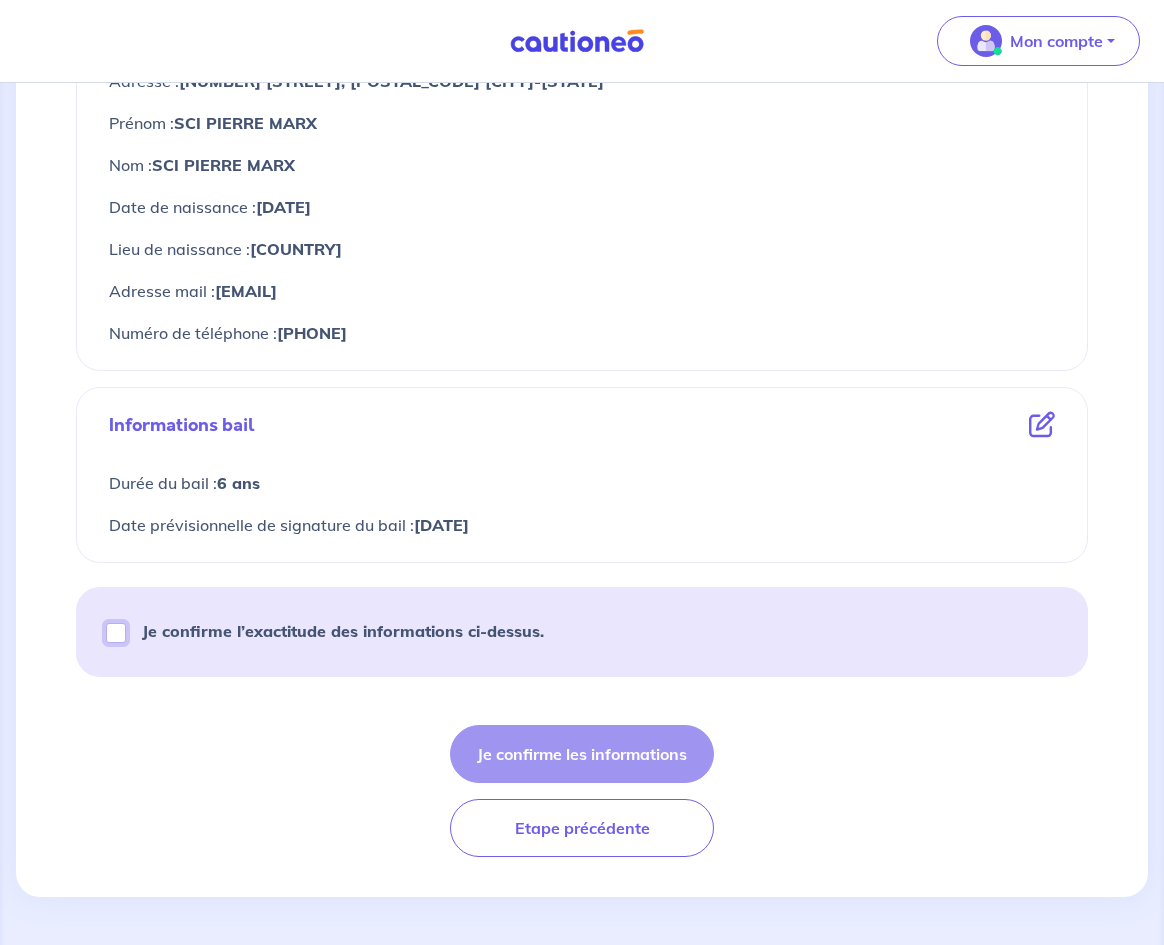 checkbox on "true" 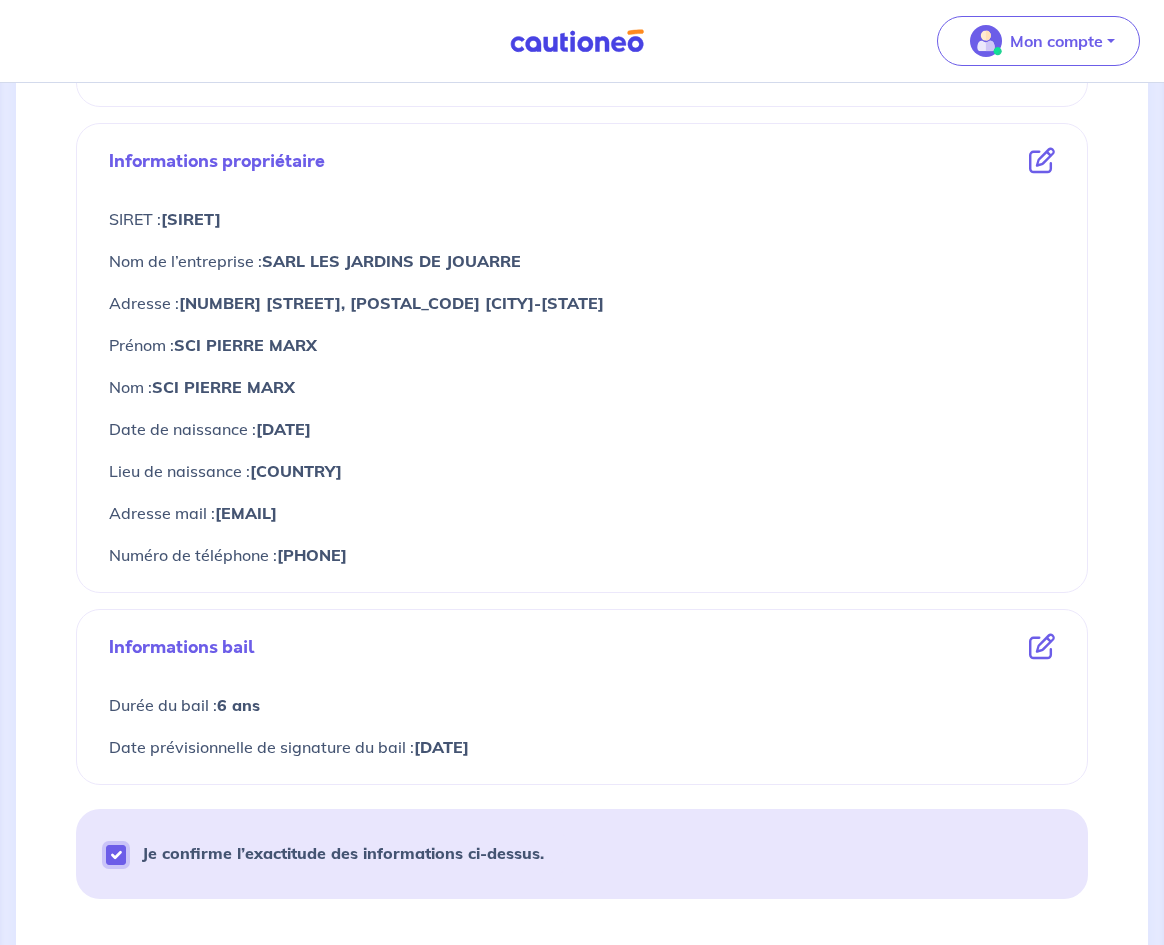 scroll, scrollTop: 942, scrollLeft: 0, axis: vertical 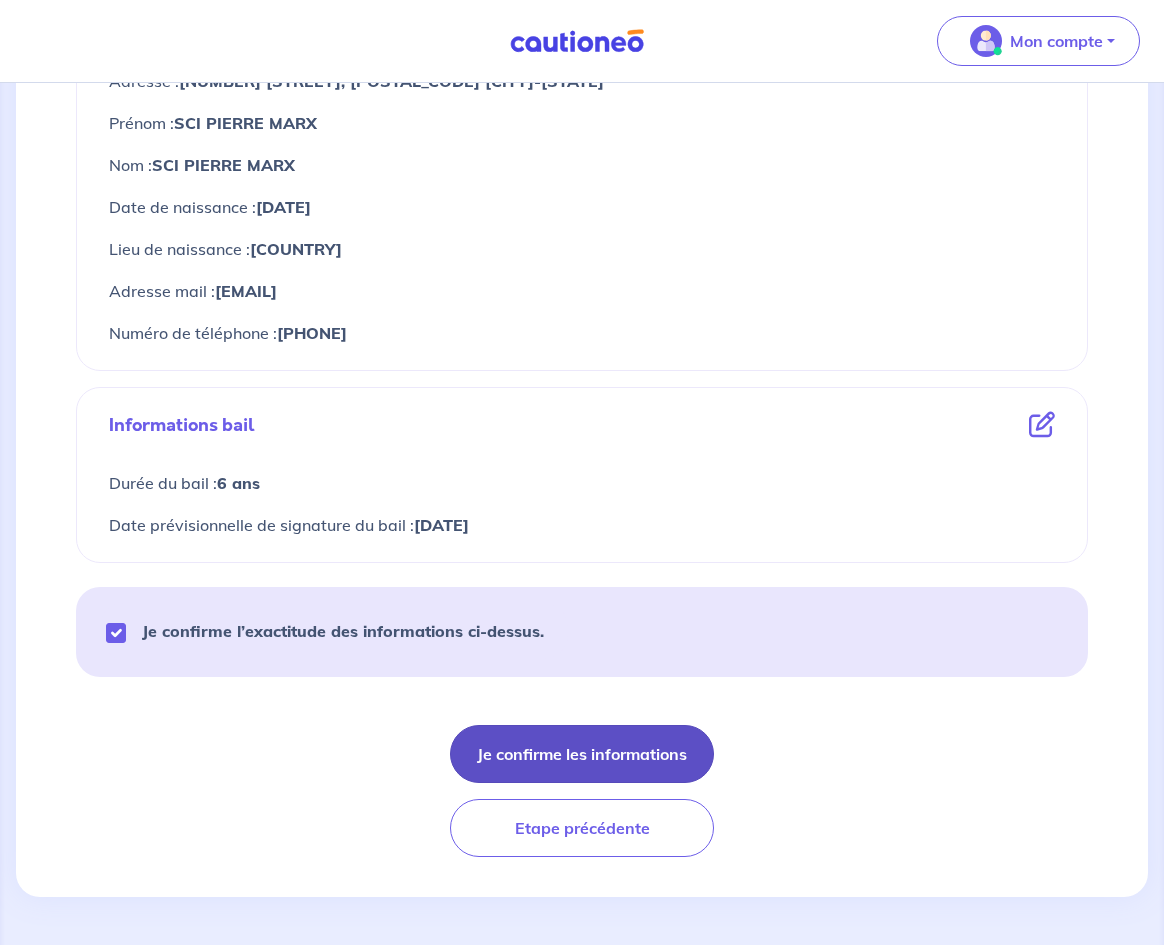click on "Je confirme les informations" at bounding box center [582, 754] 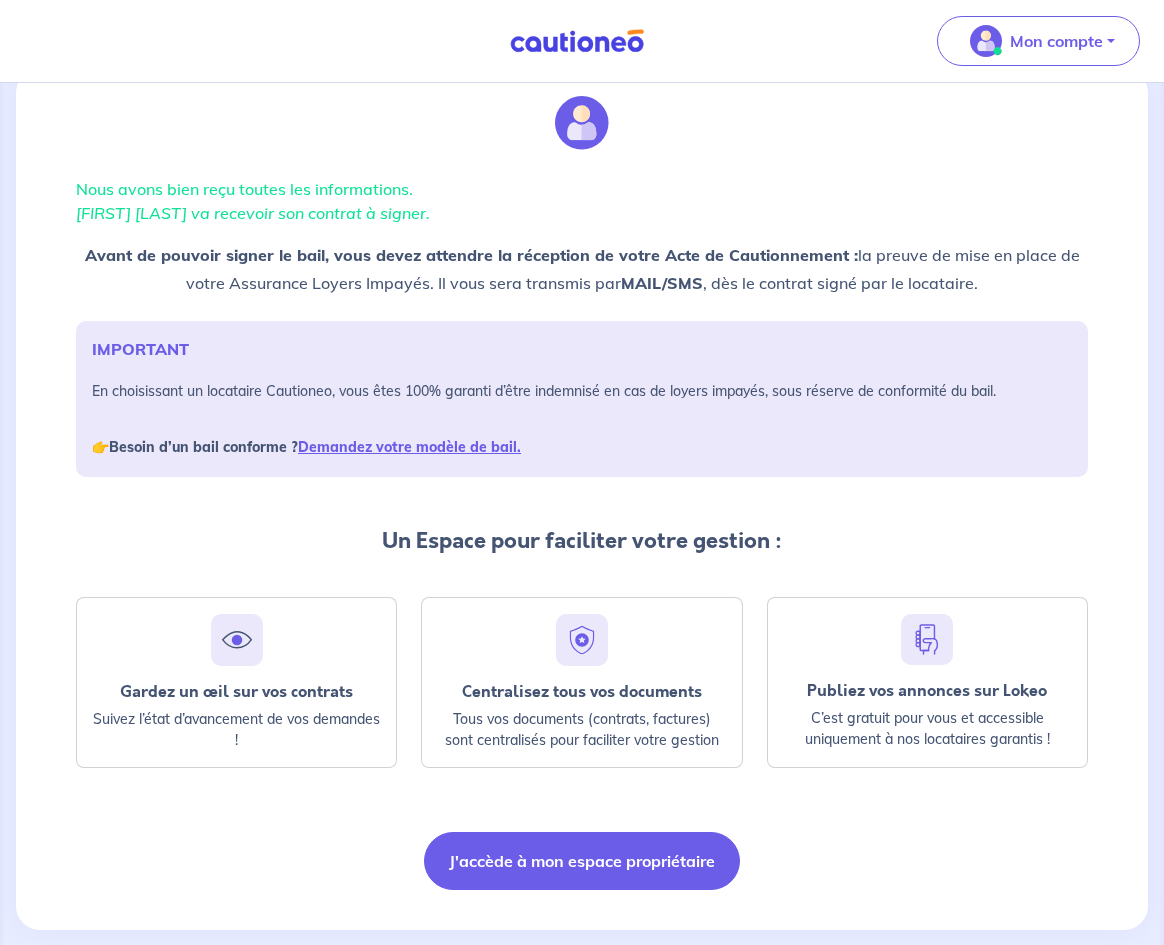 scroll, scrollTop: 95, scrollLeft: 0, axis: vertical 